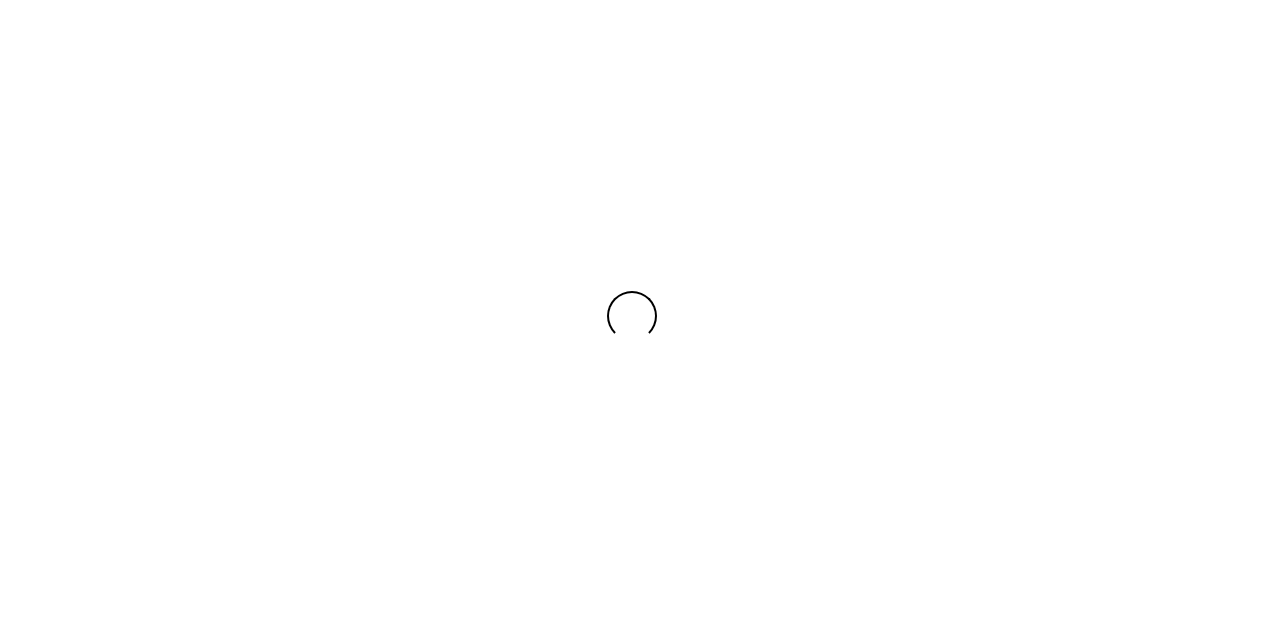 scroll, scrollTop: 0, scrollLeft: 0, axis: both 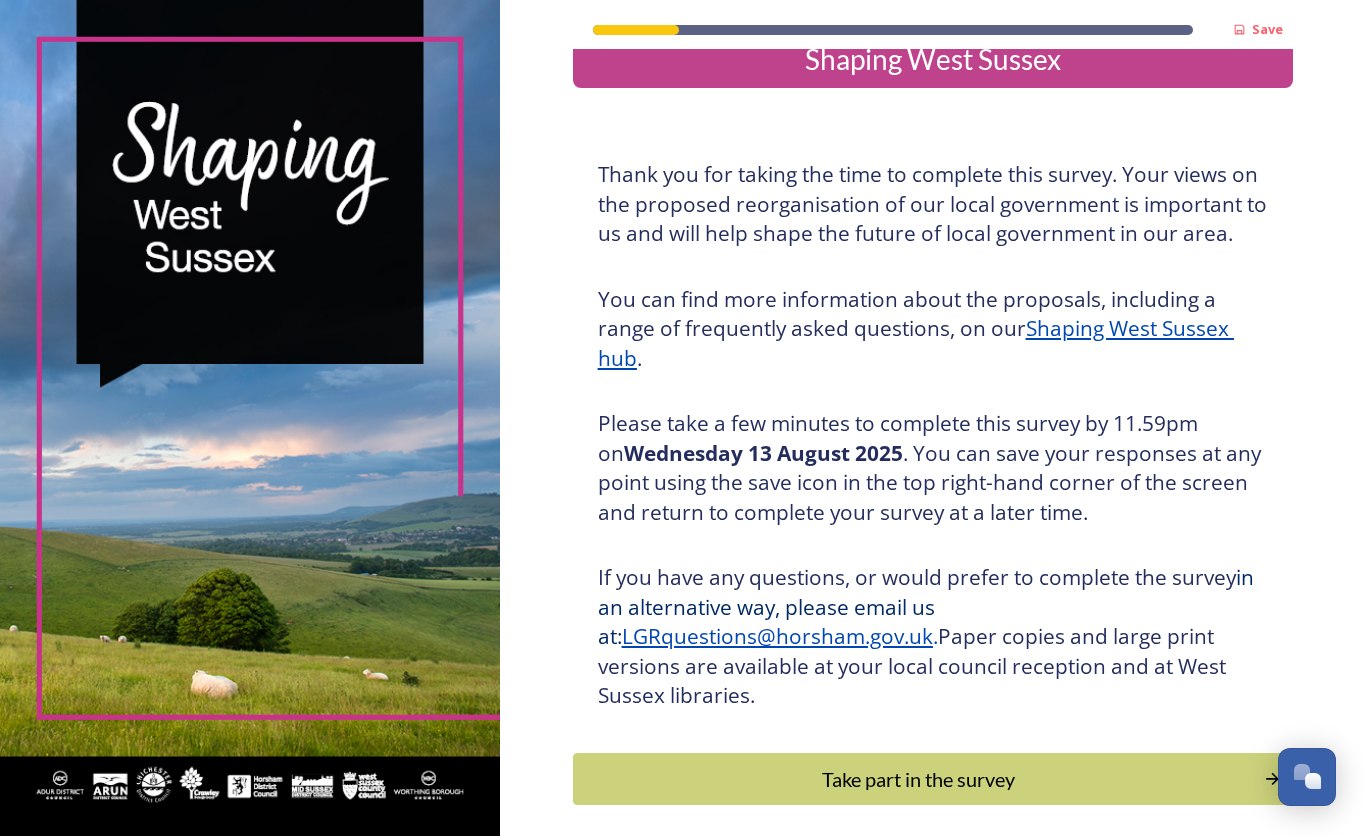drag, startPoint x: 833, startPoint y: 765, endPoint x: 840, endPoint y: 752, distance: 14.764823 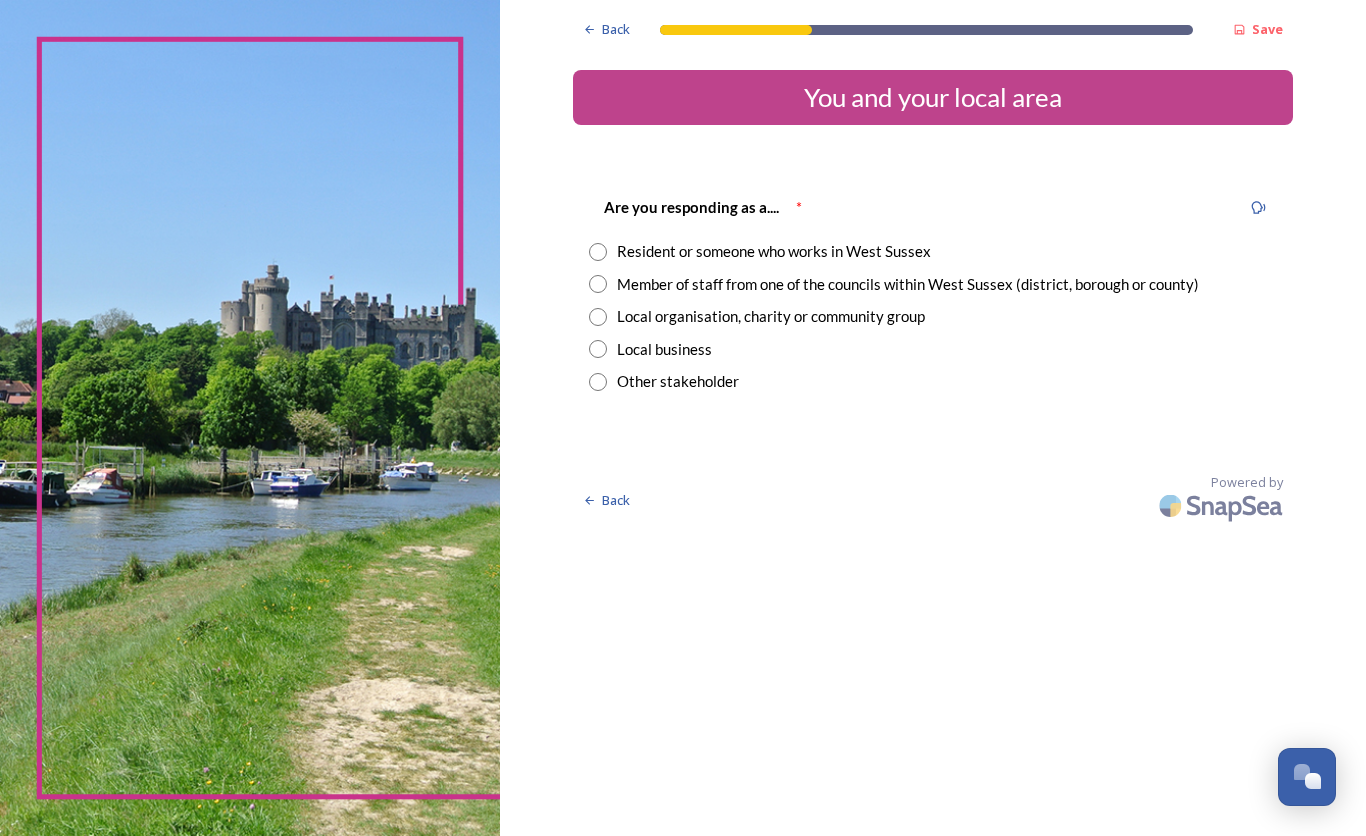 click at bounding box center (598, 252) 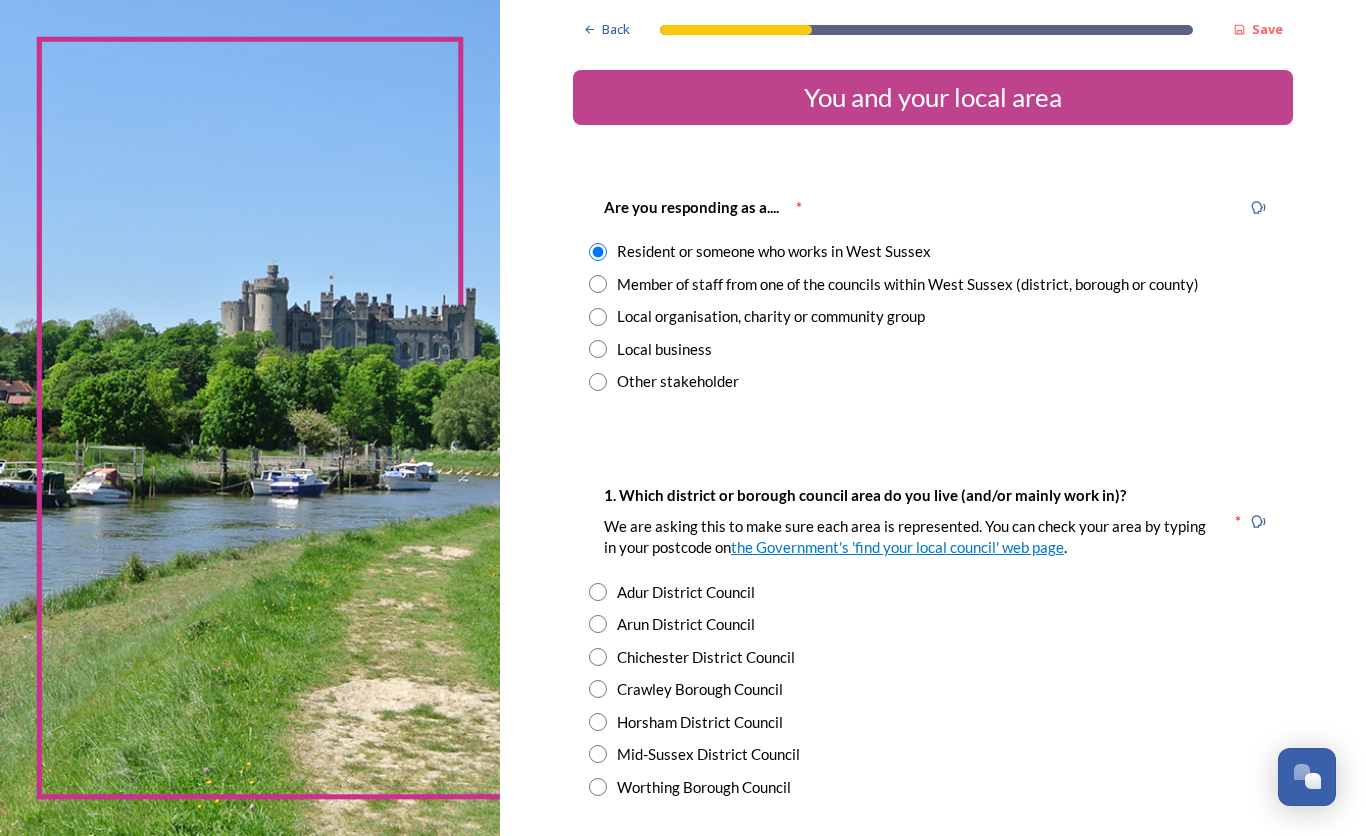 click at bounding box center [598, 722] 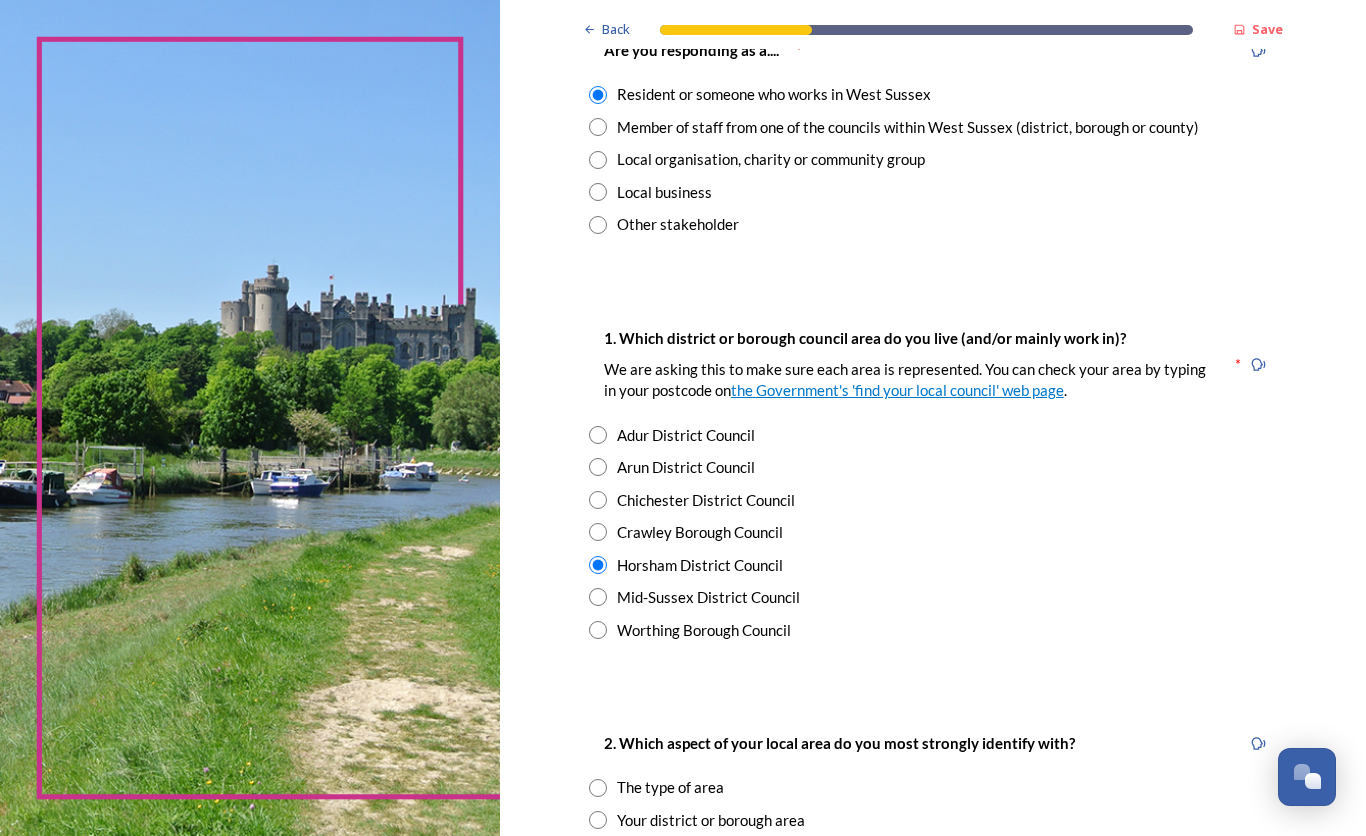scroll, scrollTop: 300, scrollLeft: 0, axis: vertical 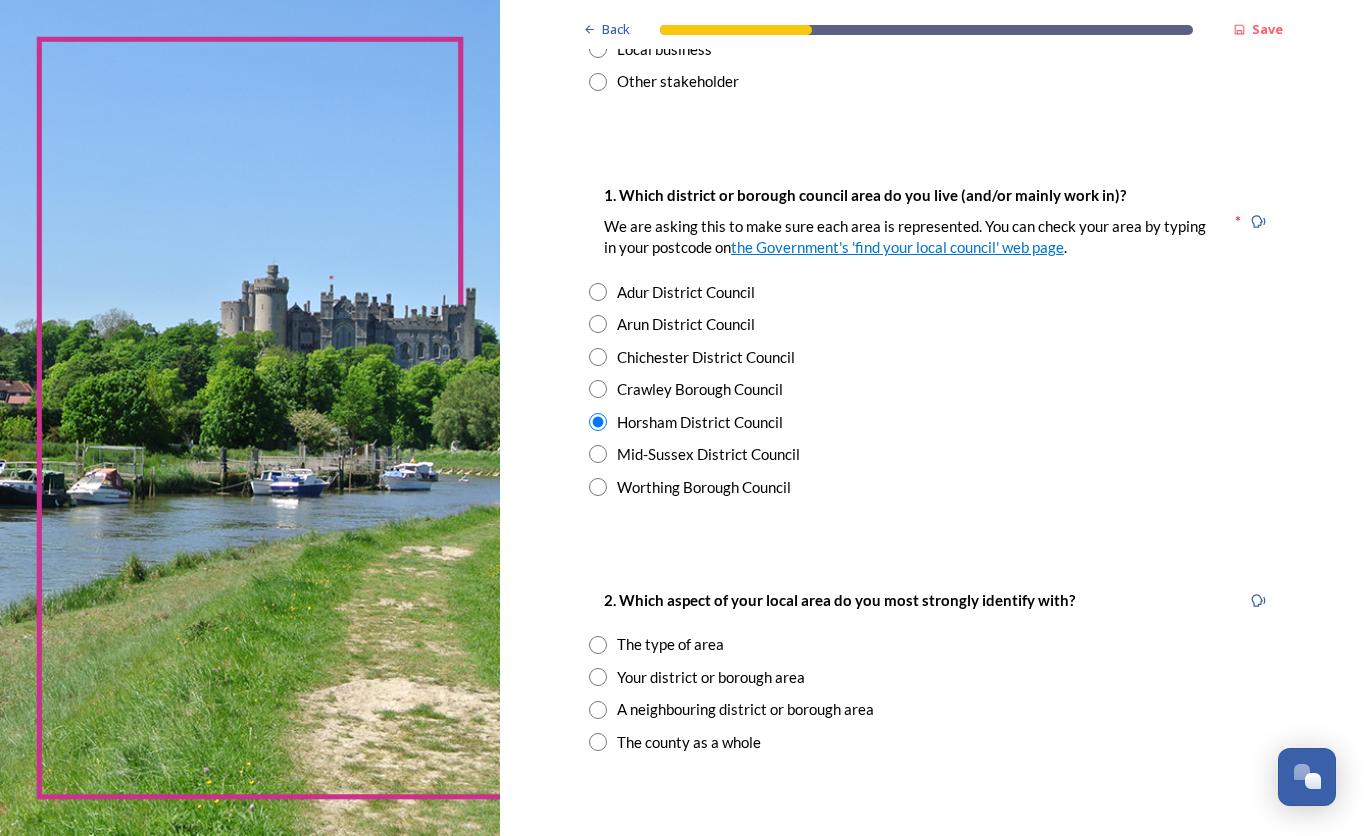 click at bounding box center [598, 677] 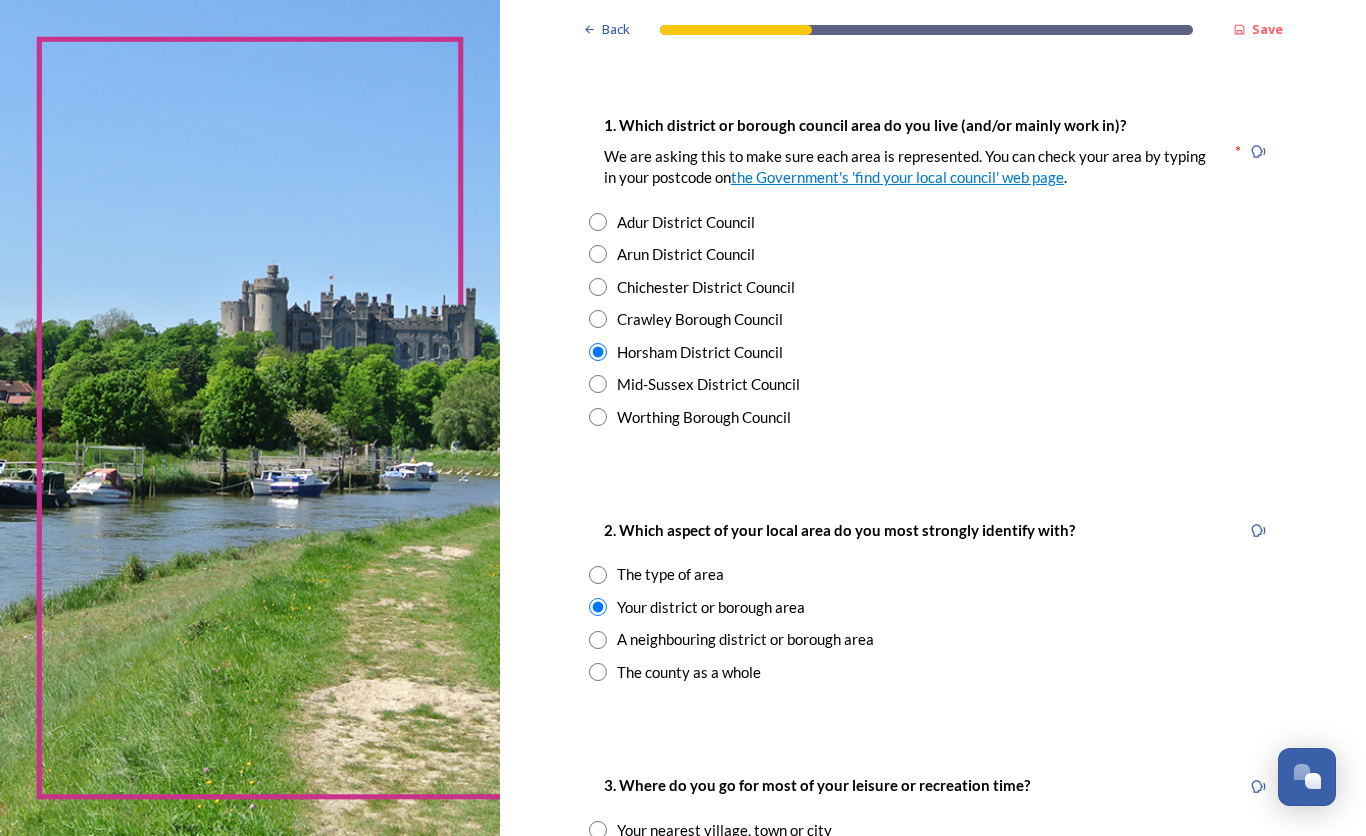 scroll, scrollTop: 500, scrollLeft: 0, axis: vertical 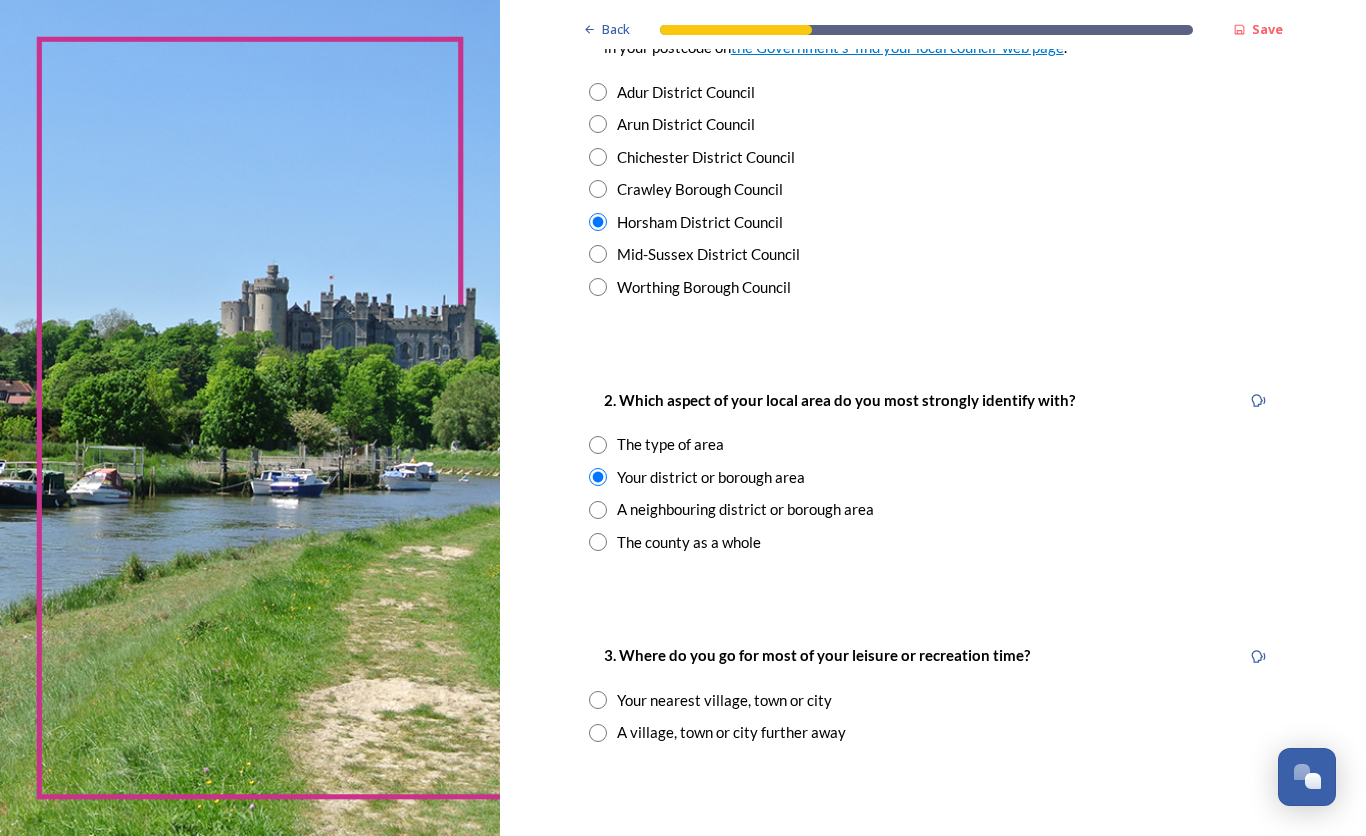 click at bounding box center (598, 700) 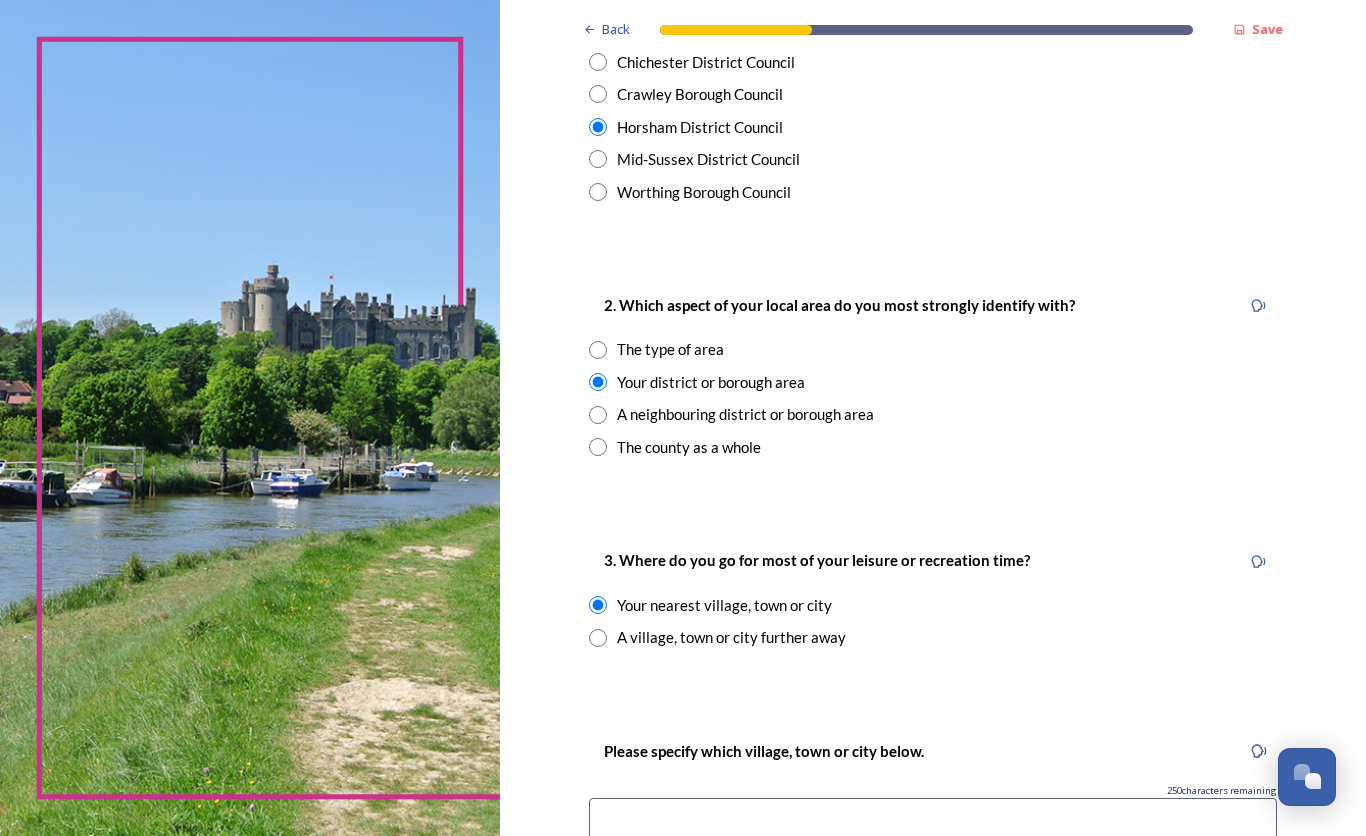 scroll, scrollTop: 800, scrollLeft: 0, axis: vertical 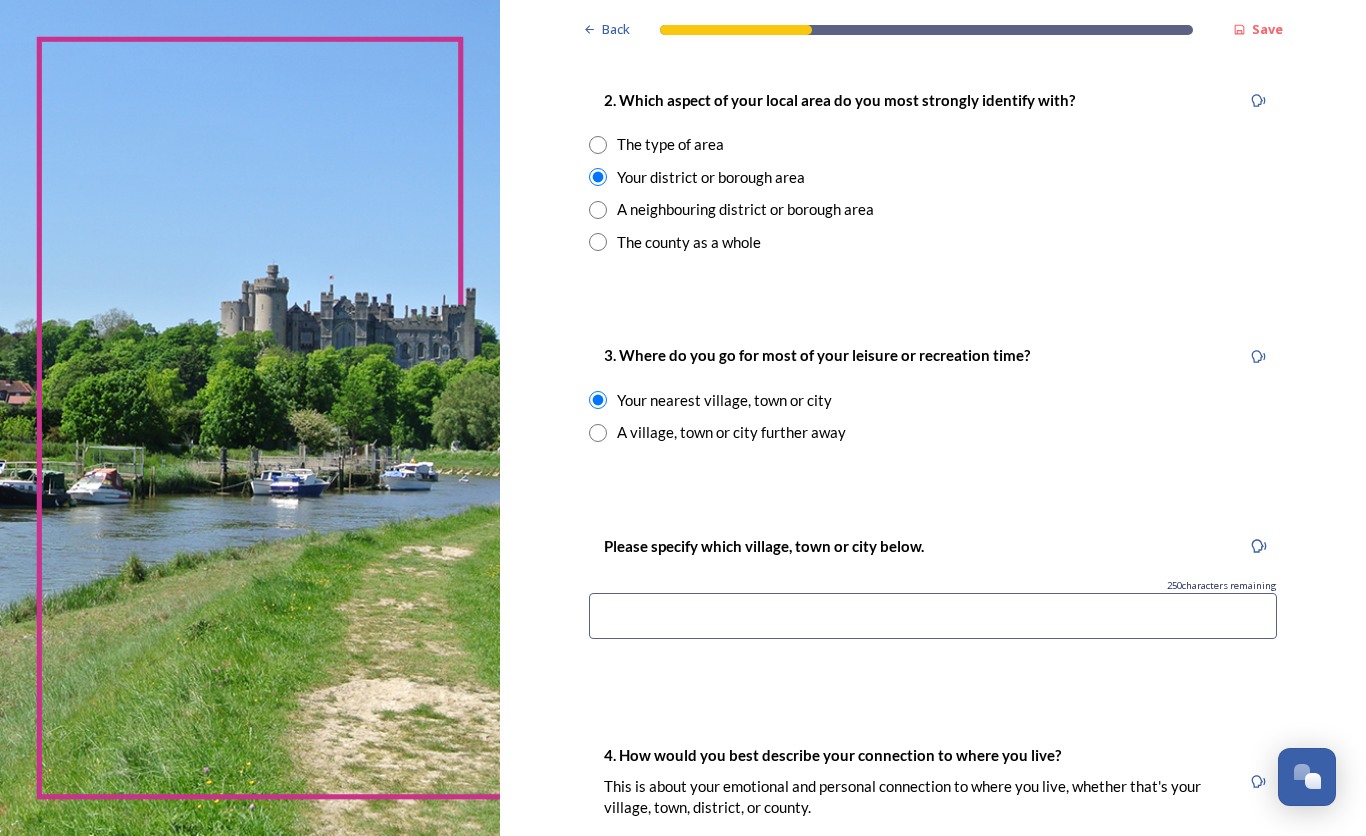 click at bounding box center [933, 616] 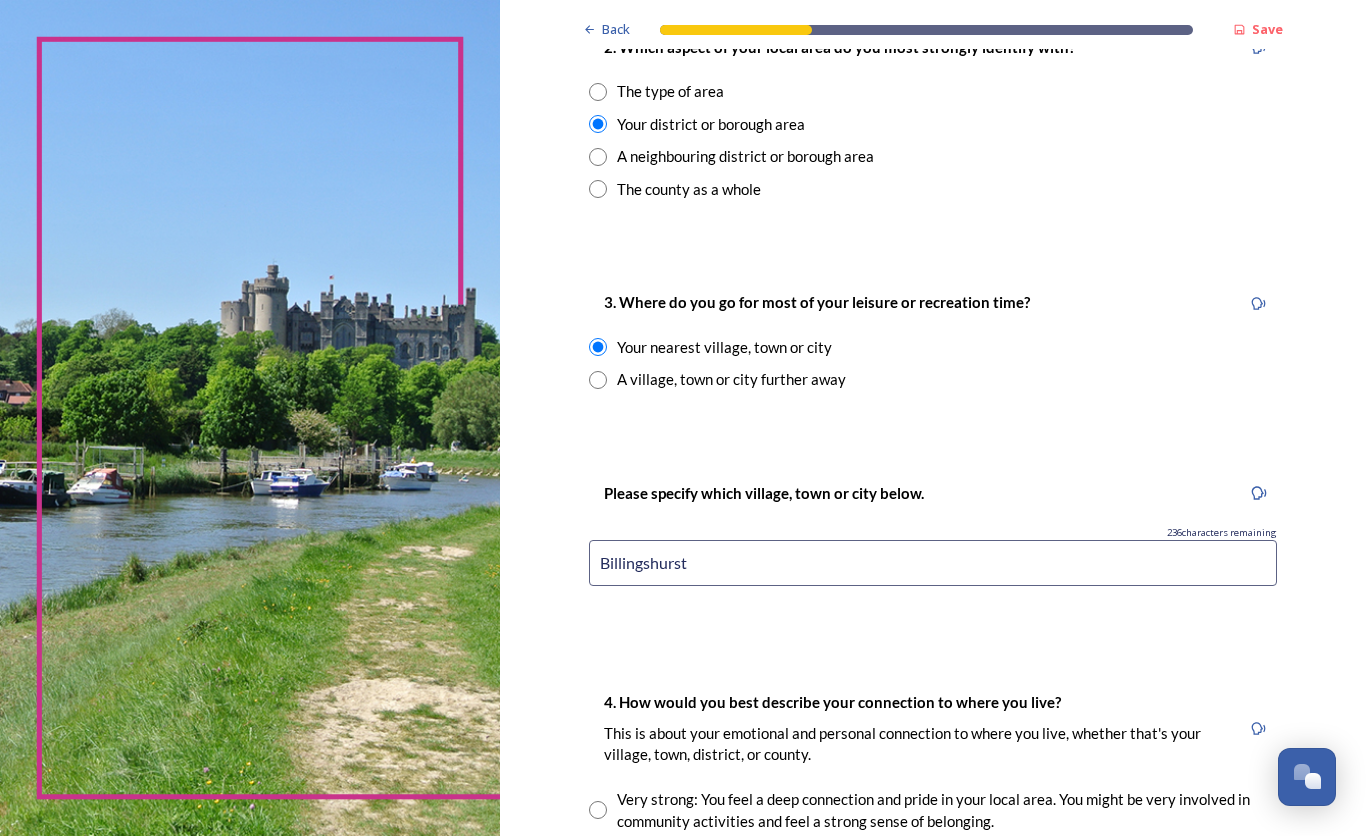 scroll, scrollTop: 1000, scrollLeft: 0, axis: vertical 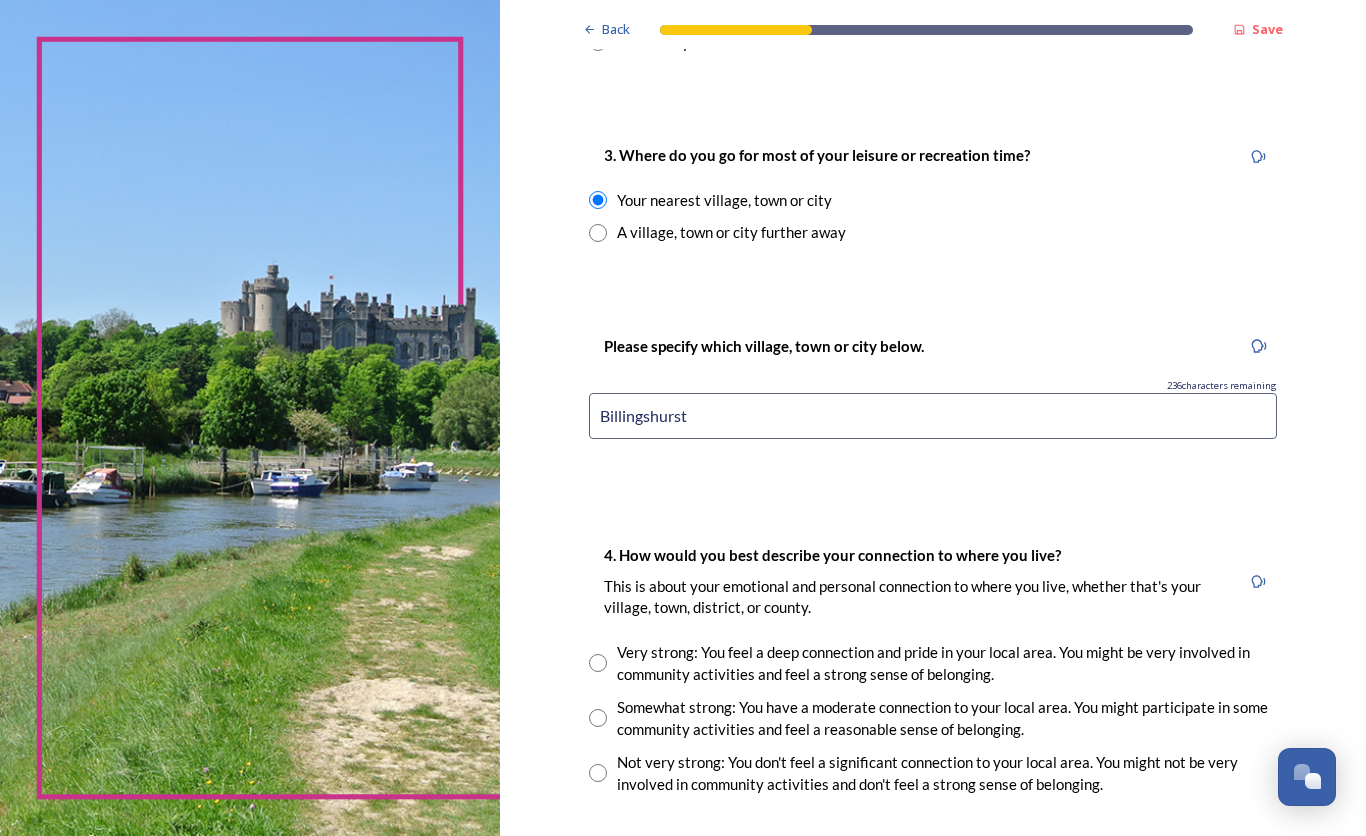 type on "Billingshurst" 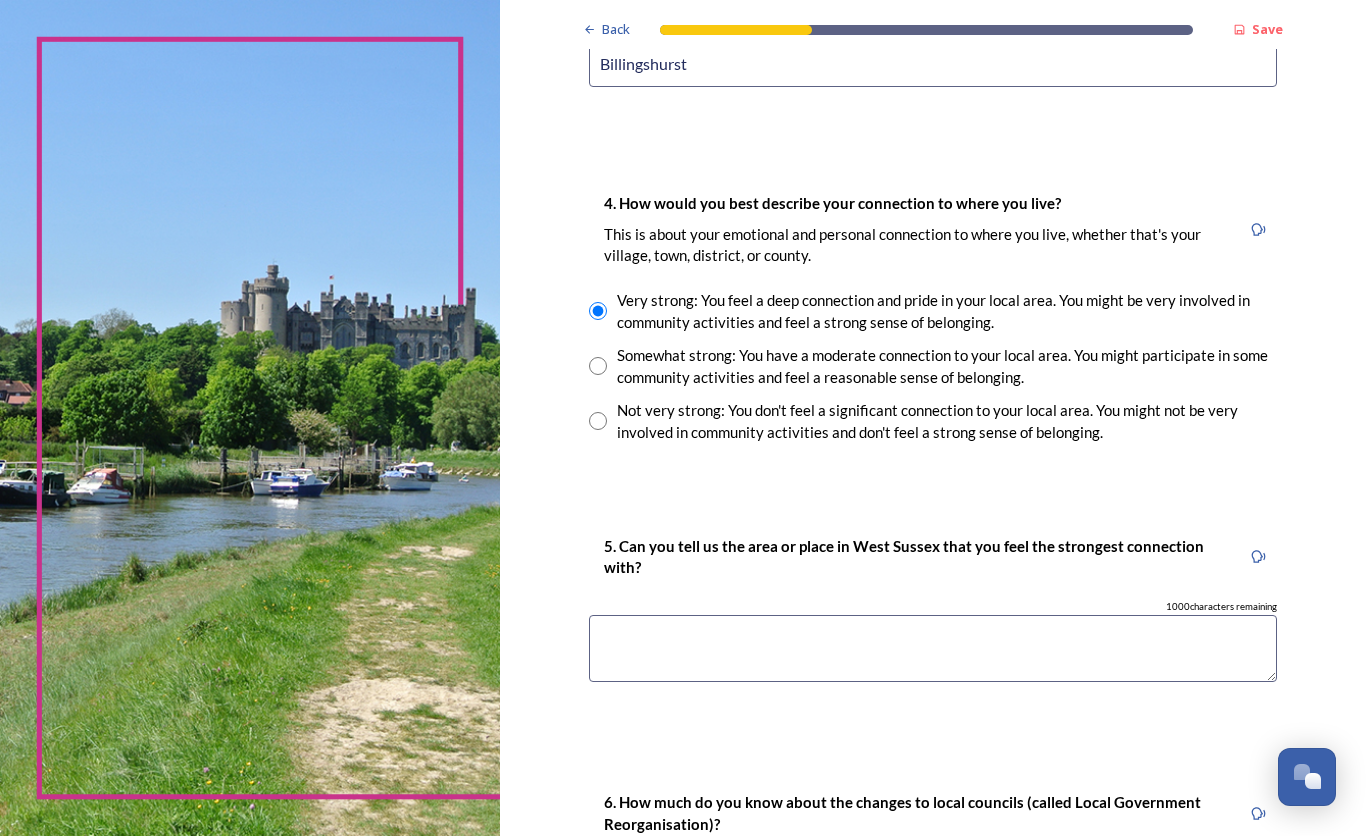 scroll, scrollTop: 1400, scrollLeft: 0, axis: vertical 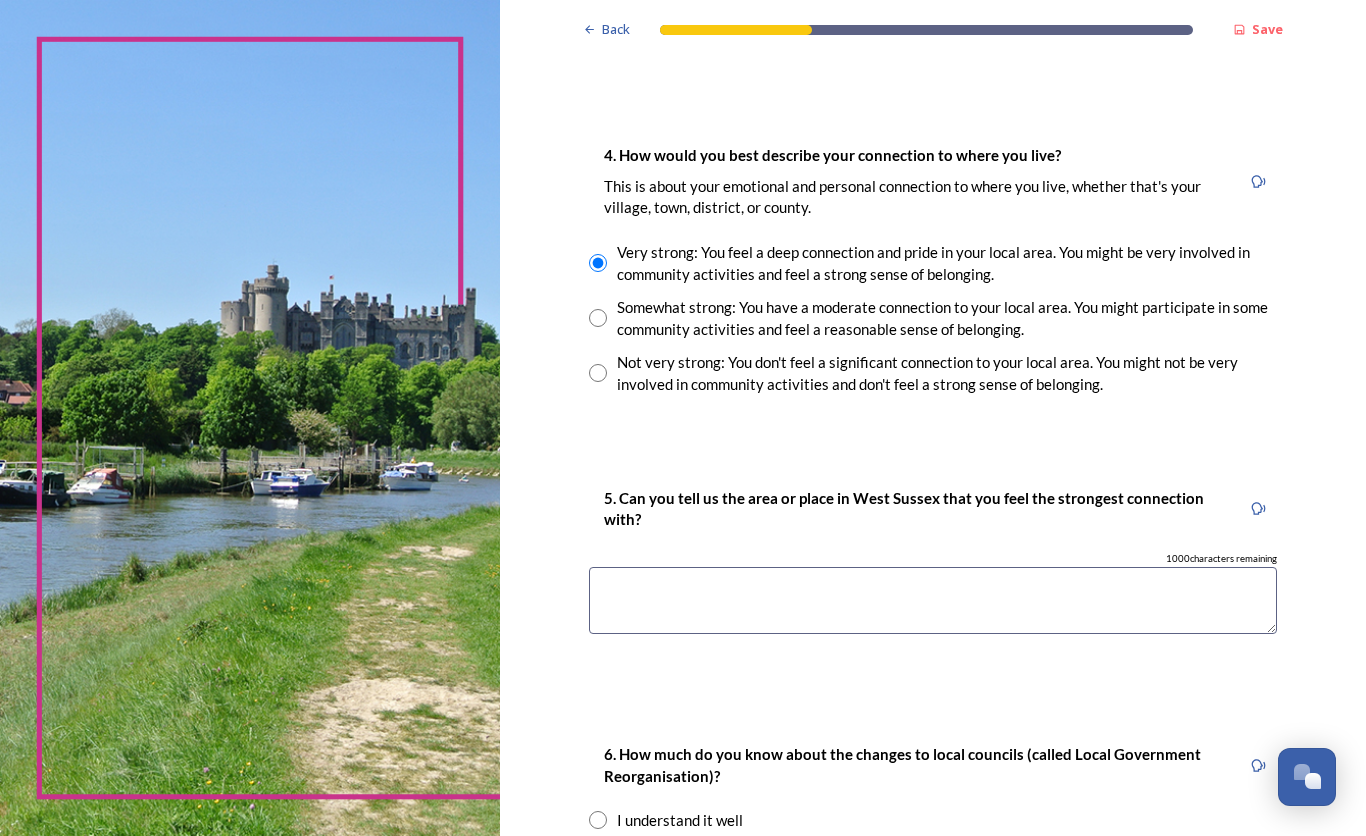 click at bounding box center [933, 600] 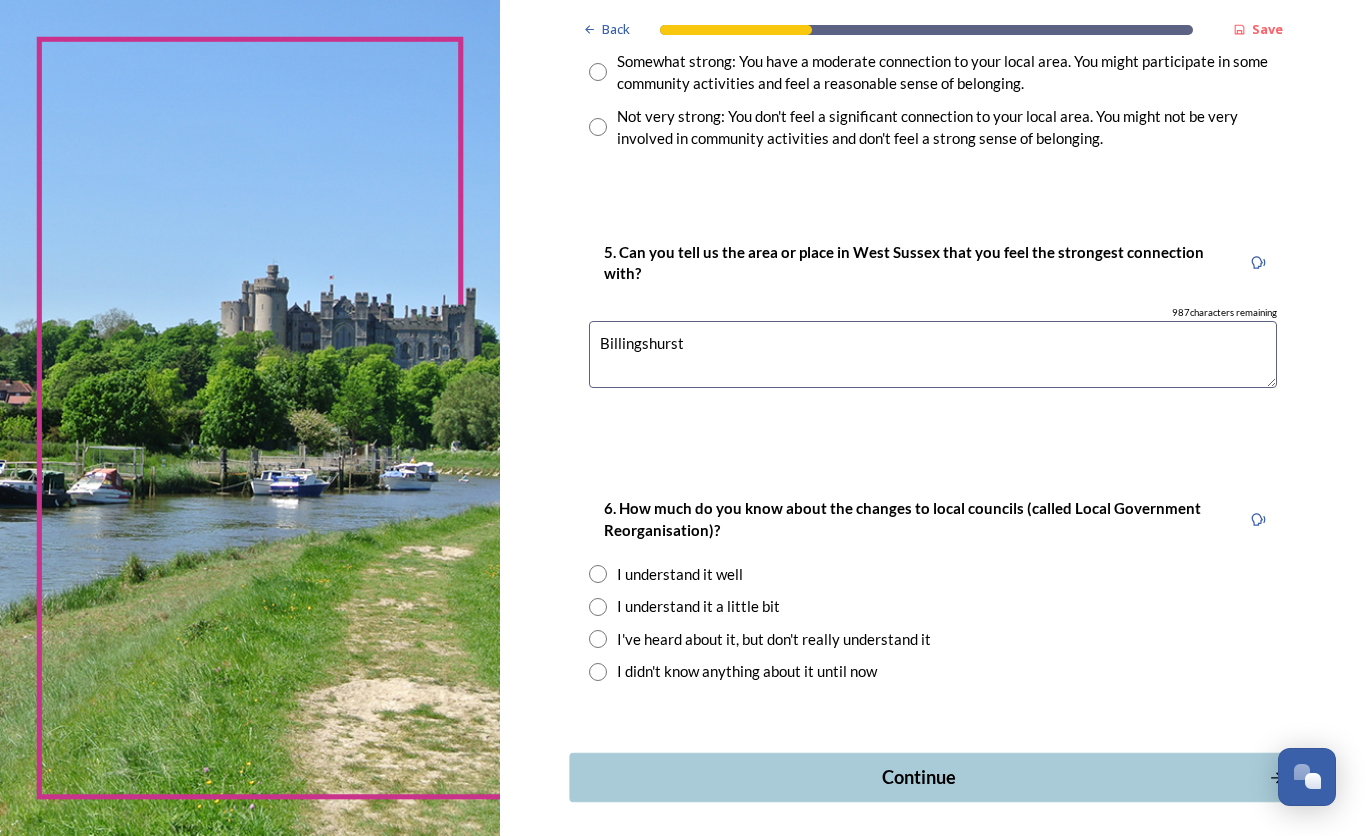 scroll, scrollTop: 1700, scrollLeft: 0, axis: vertical 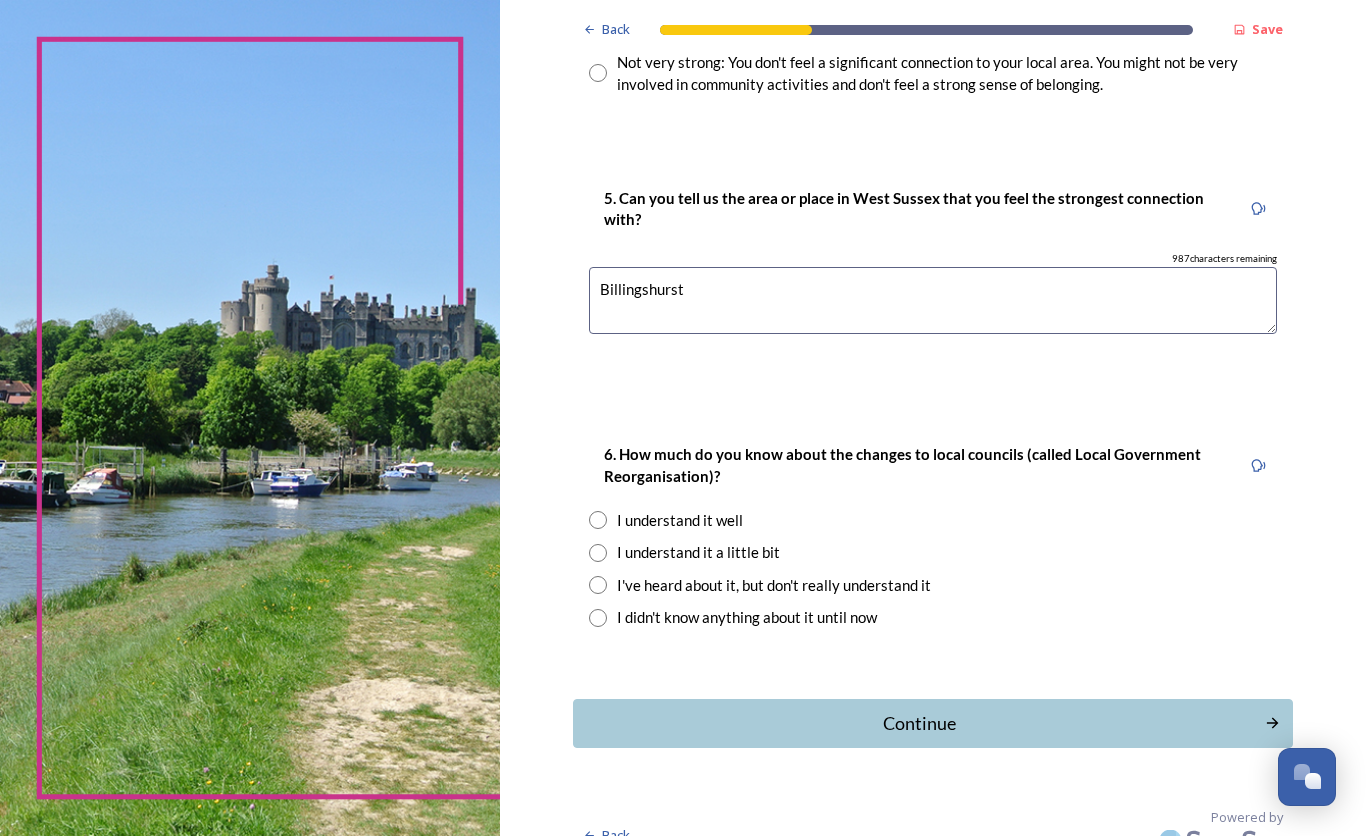 type on "Billingshurst" 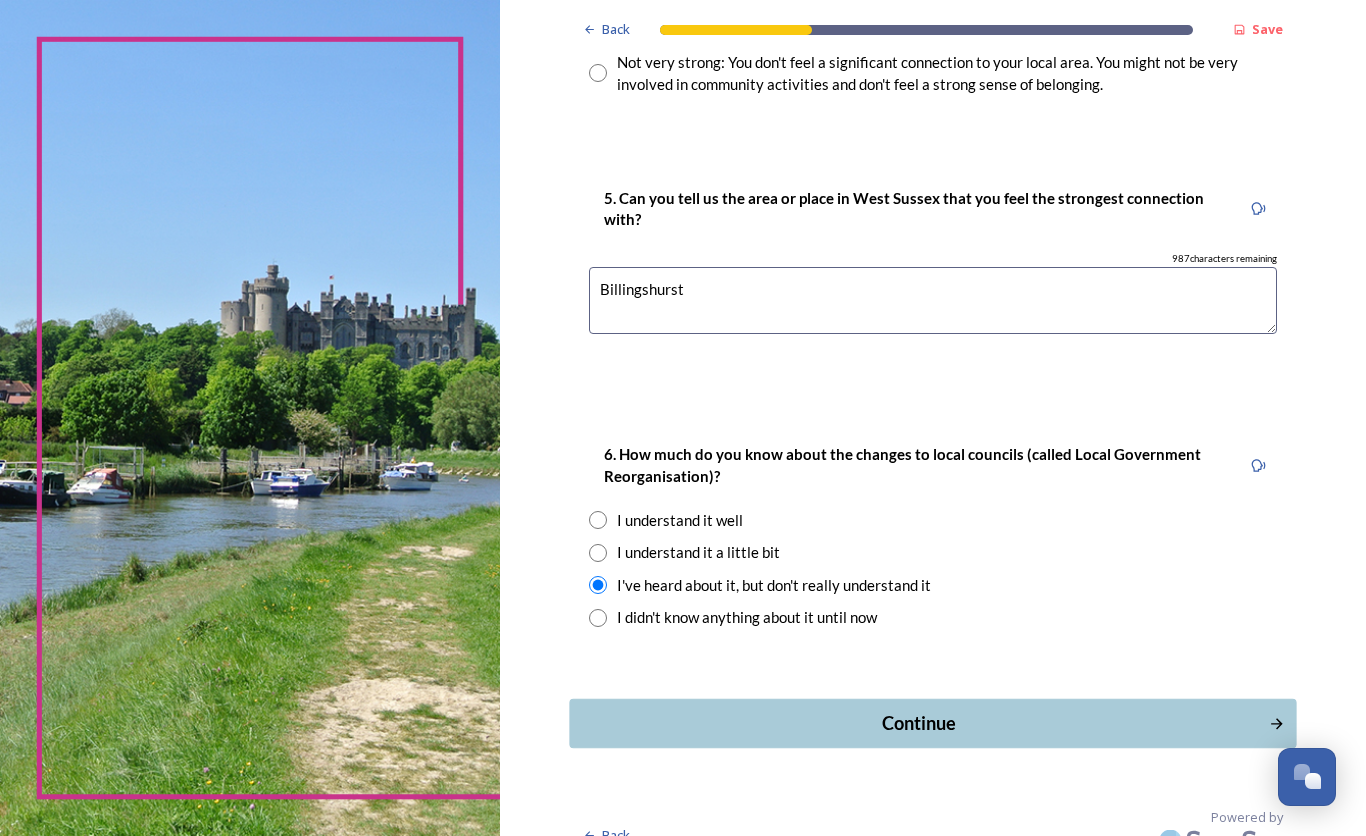 click on "Continue" at bounding box center [918, 723] 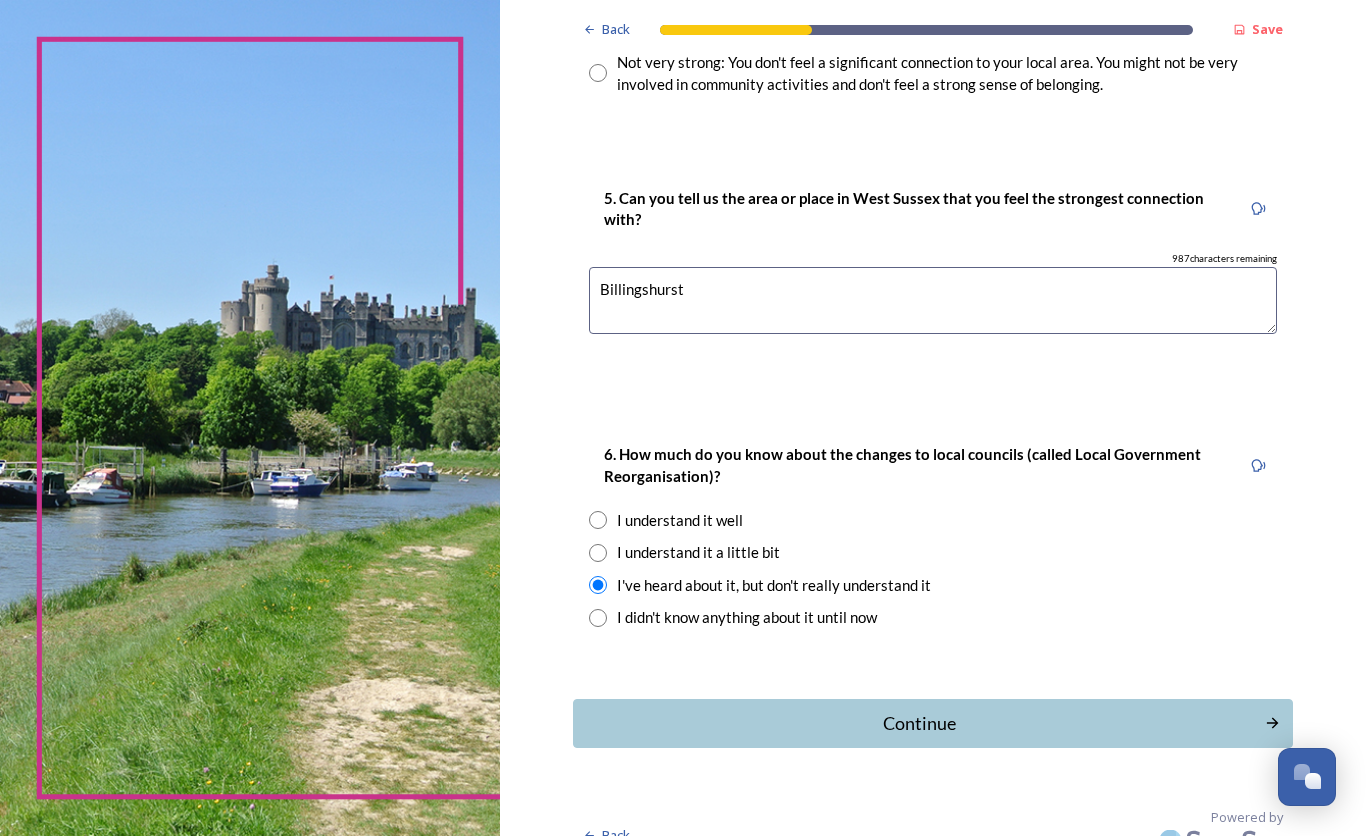 scroll, scrollTop: 0, scrollLeft: 0, axis: both 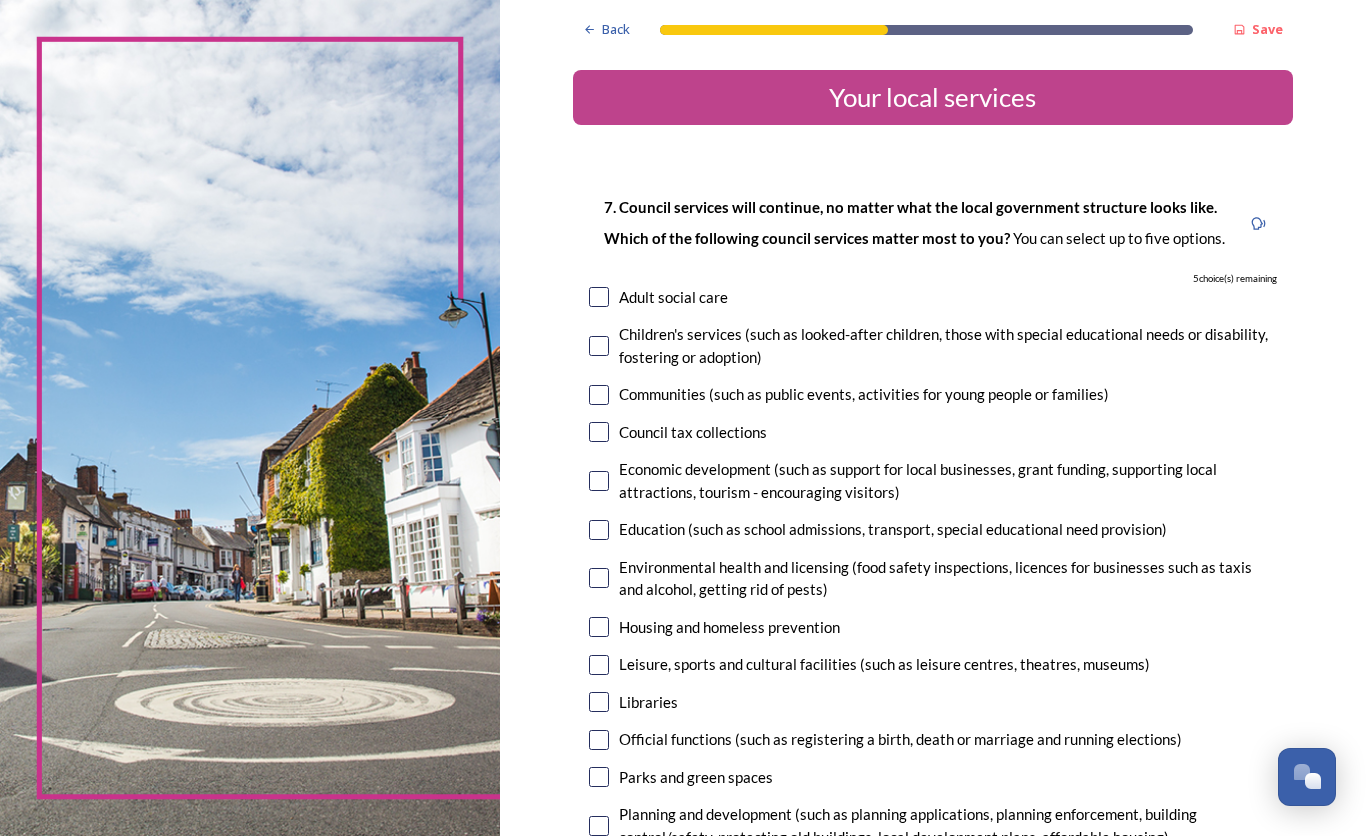 click at bounding box center [599, 432] 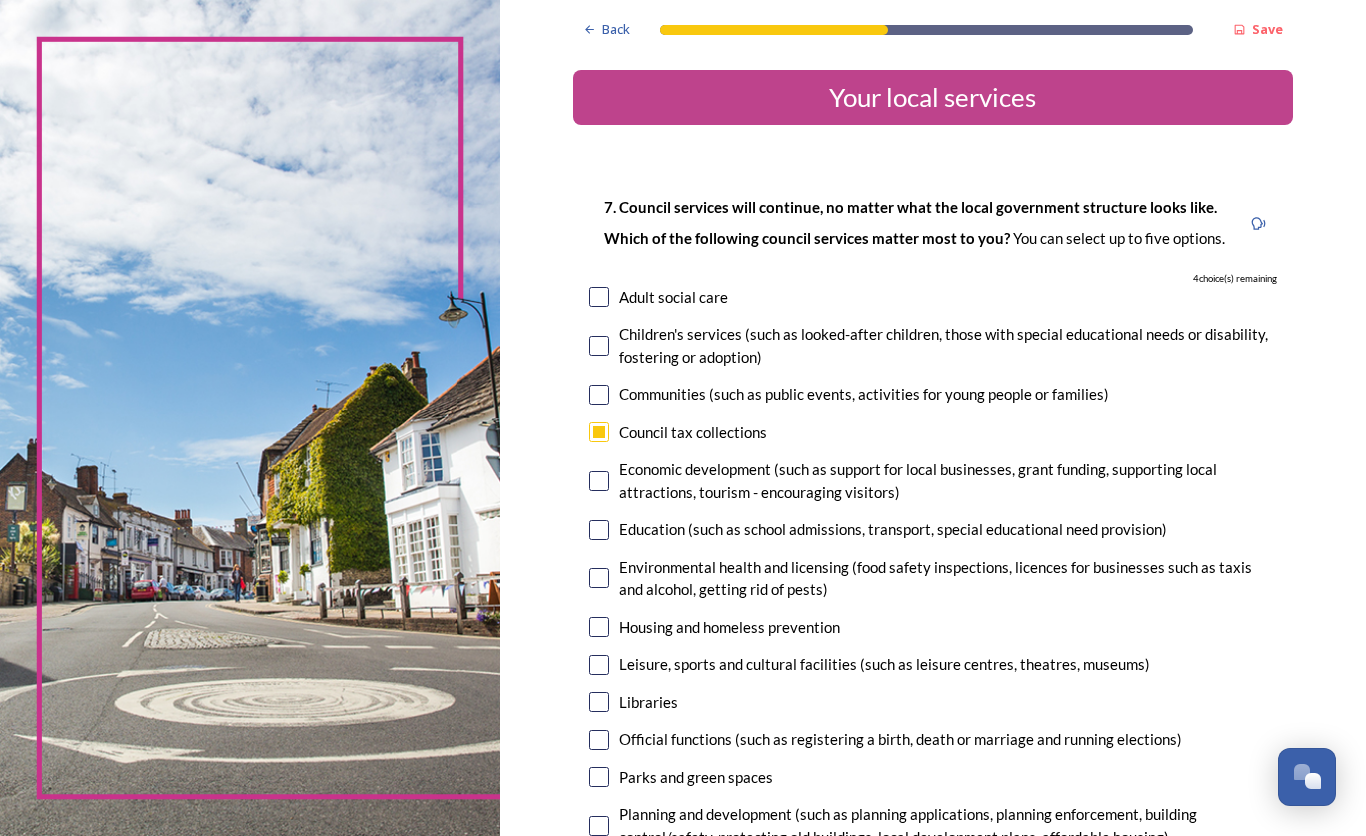 click at bounding box center (599, 530) 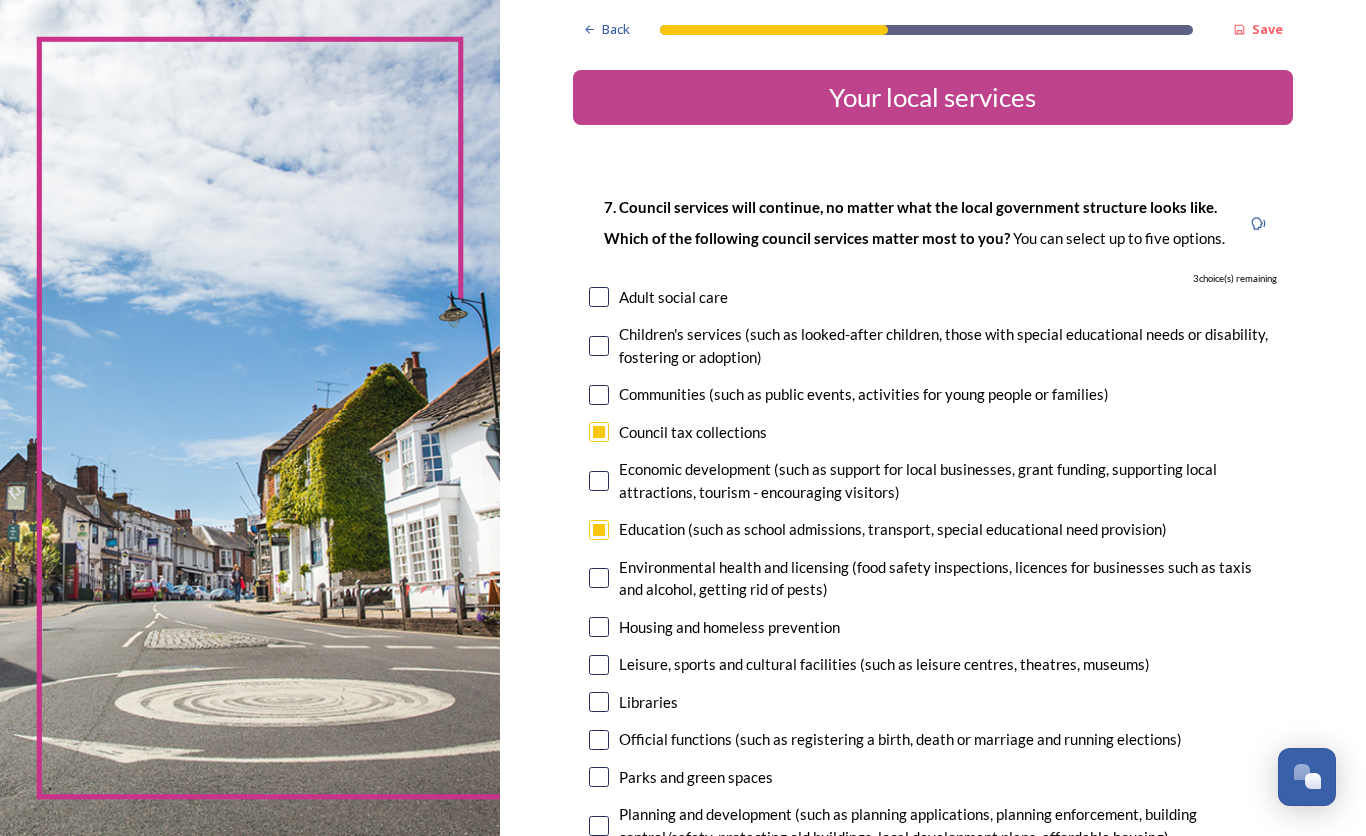 click at bounding box center [599, 530] 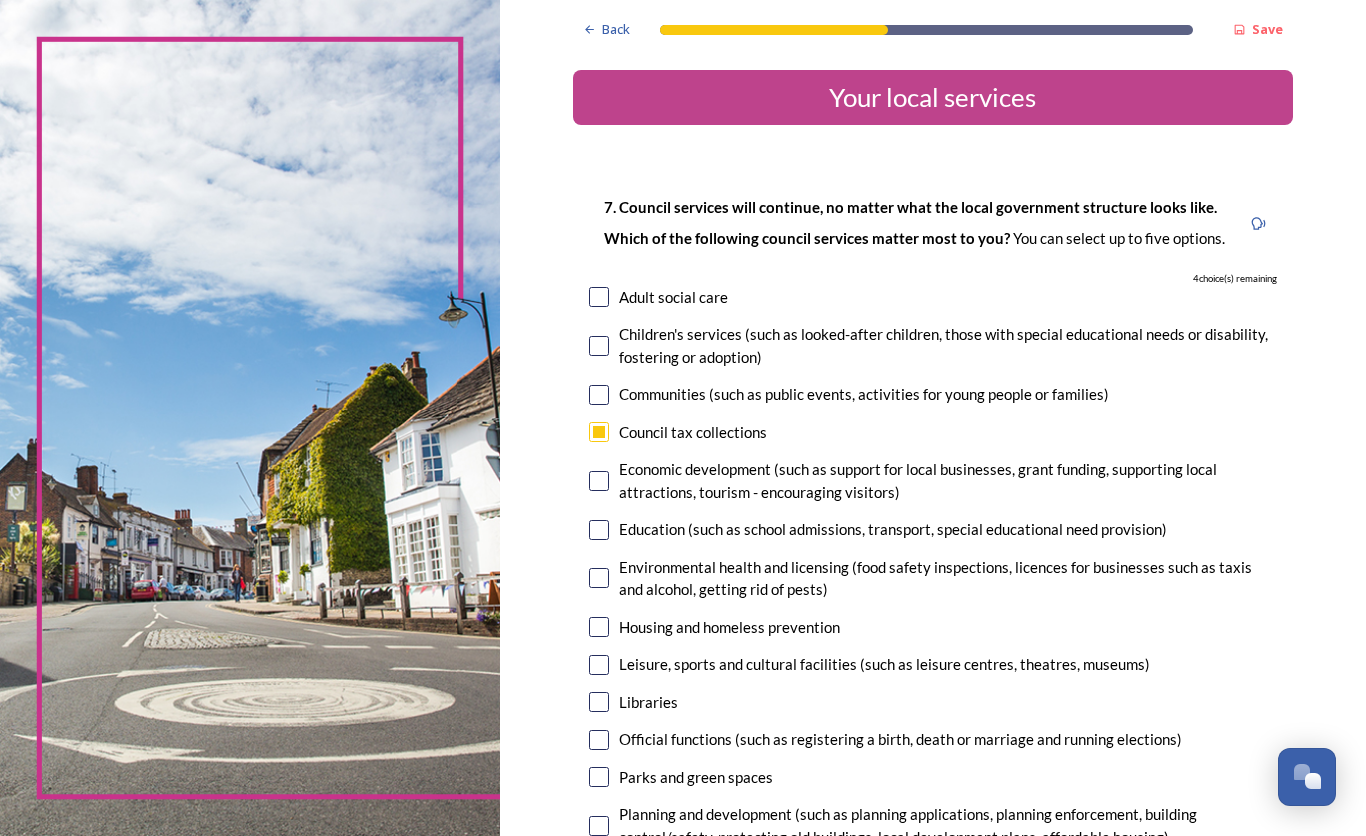click at bounding box center [599, 665] 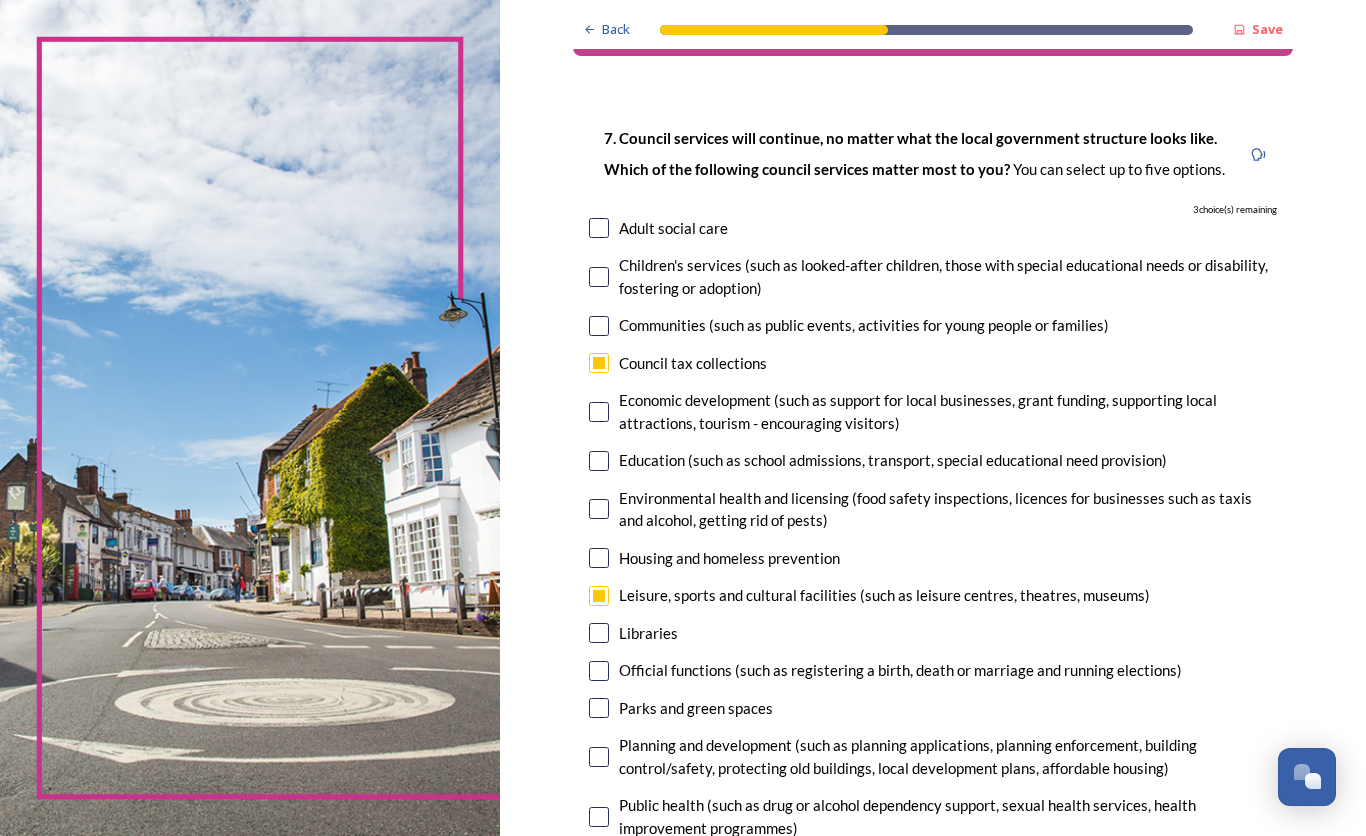 scroll, scrollTop: 100, scrollLeft: 0, axis: vertical 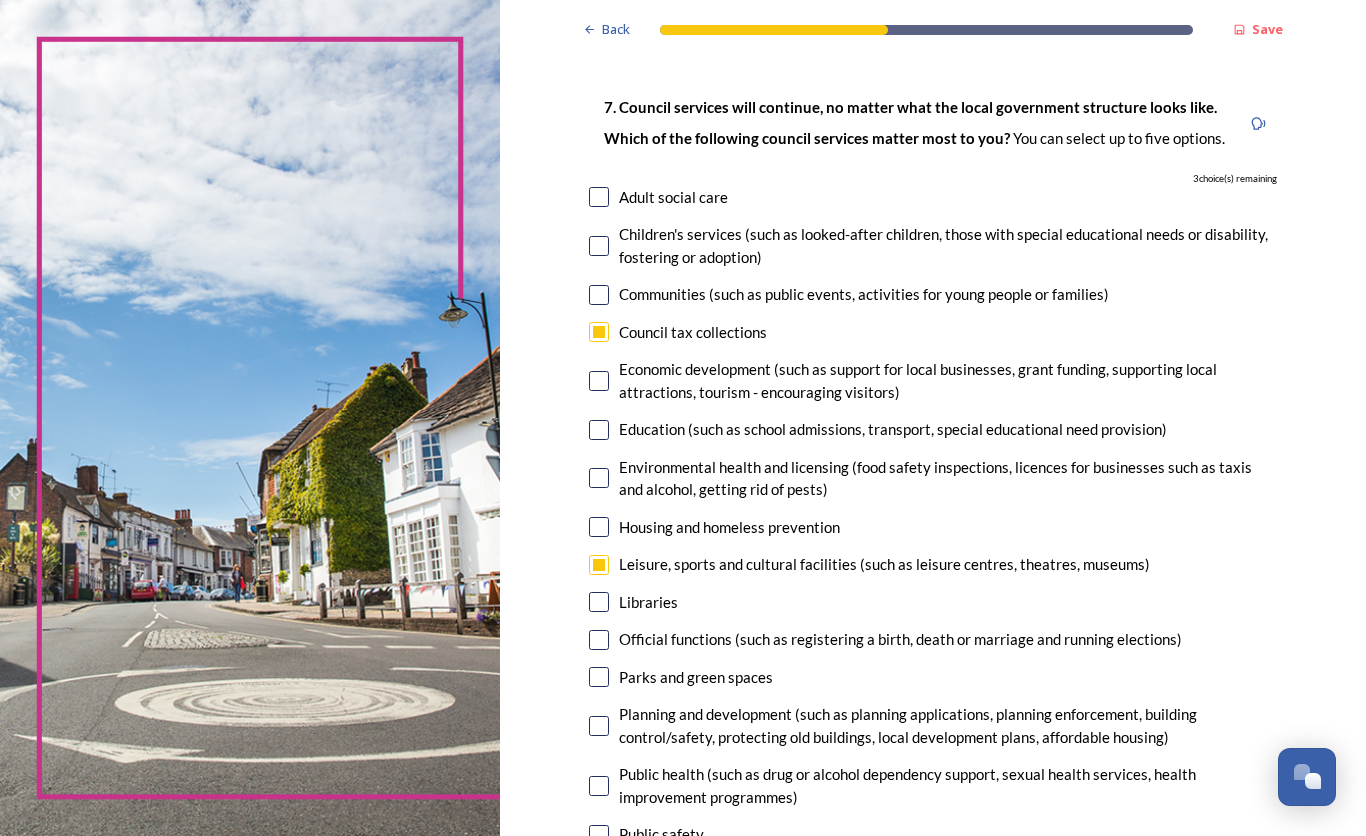 click at bounding box center [599, 677] 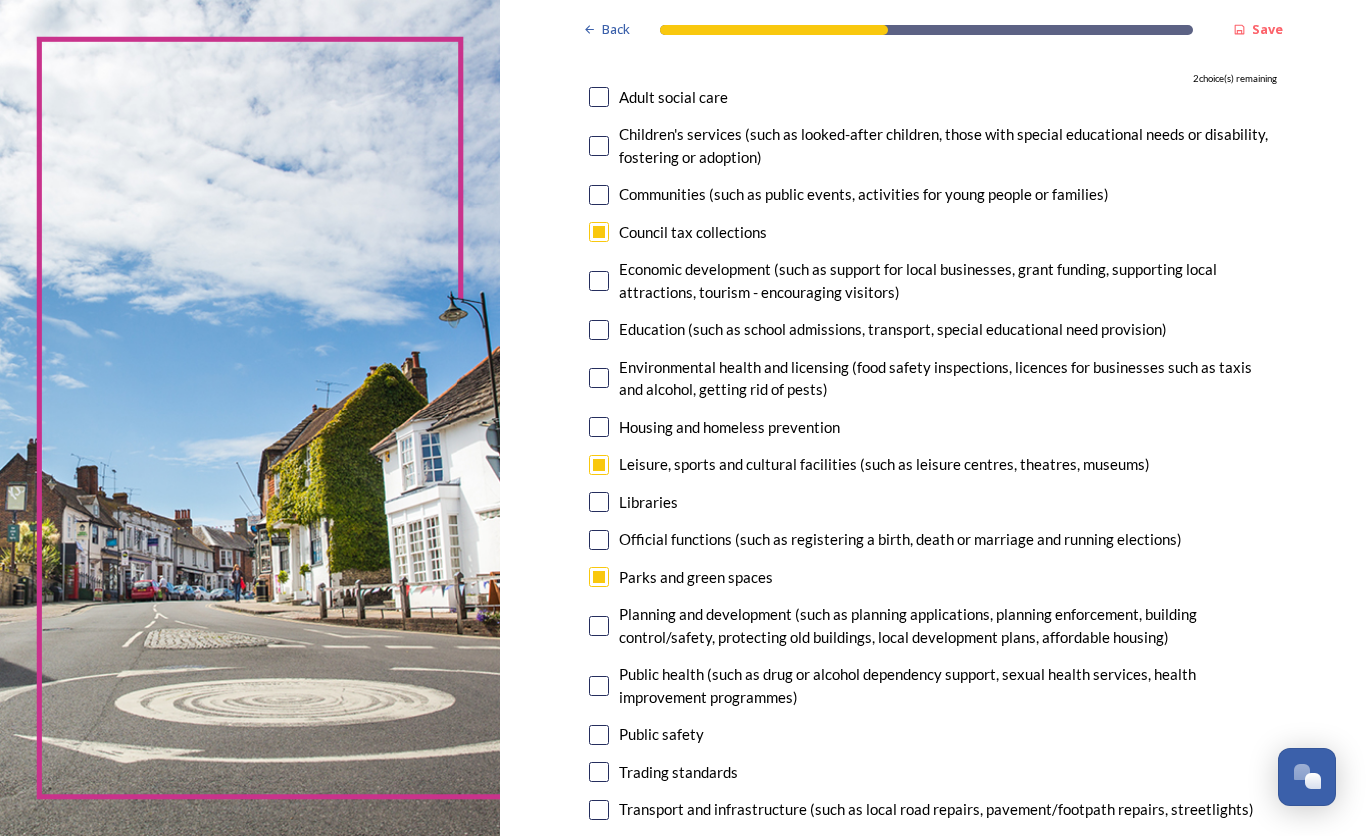 scroll, scrollTop: 300, scrollLeft: 0, axis: vertical 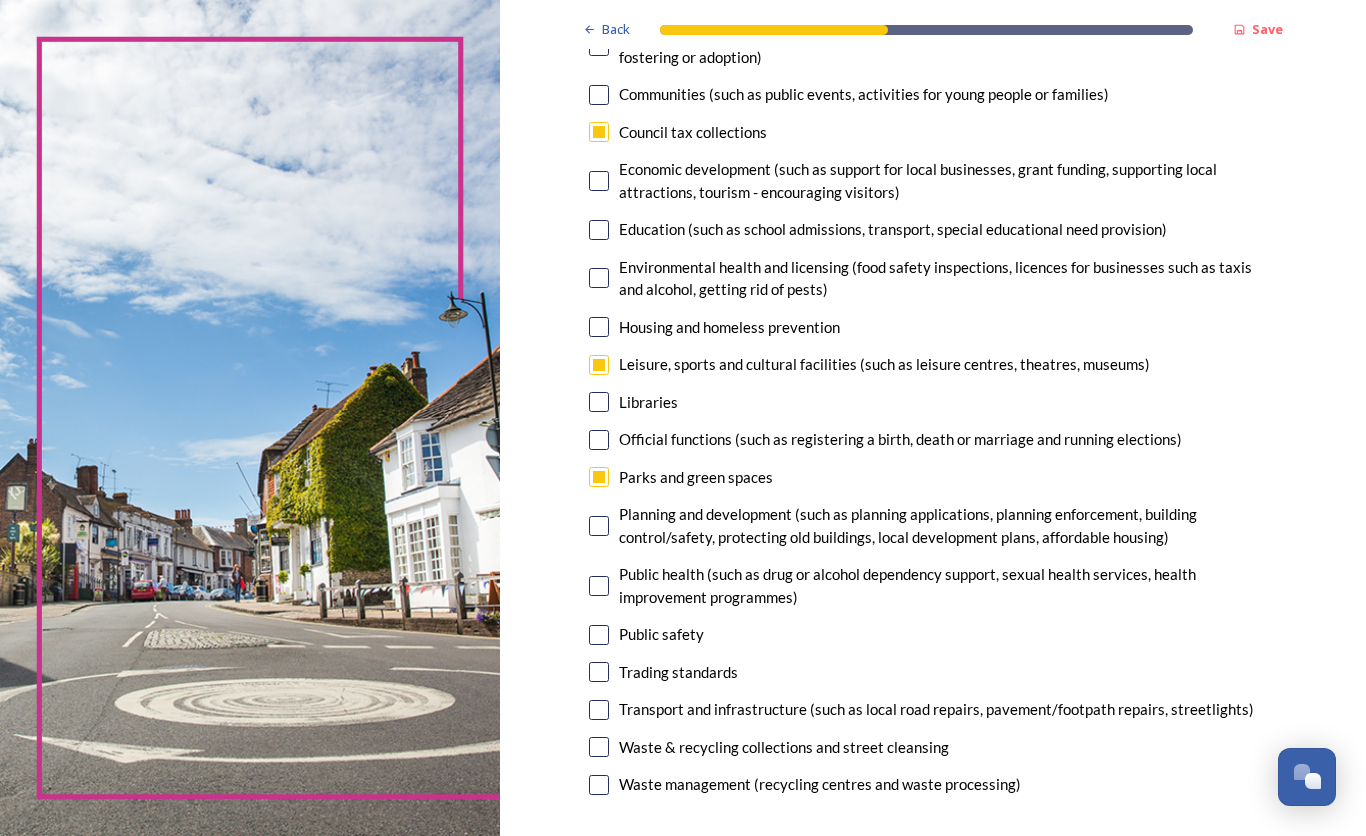 click at bounding box center [599, 710] 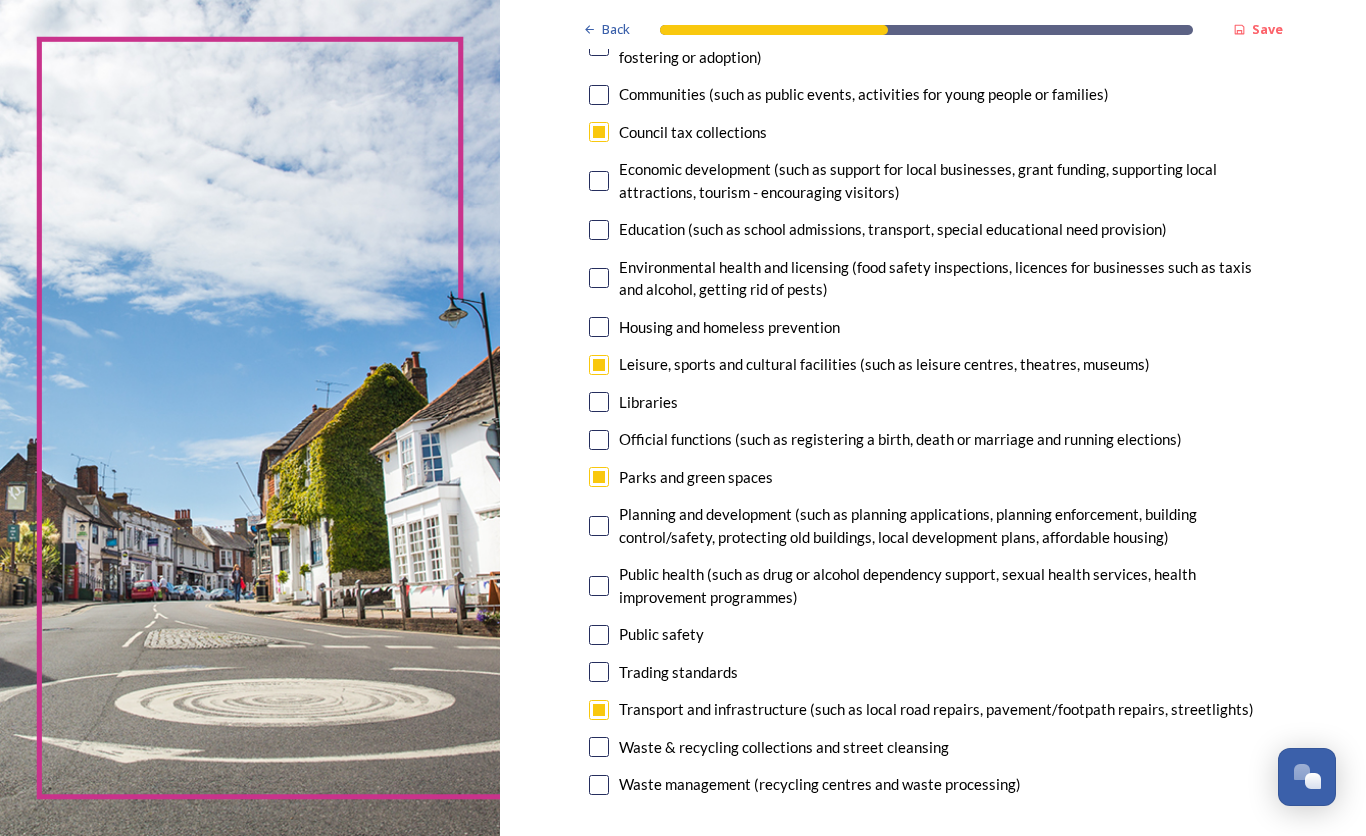 click at bounding box center [599, 747] 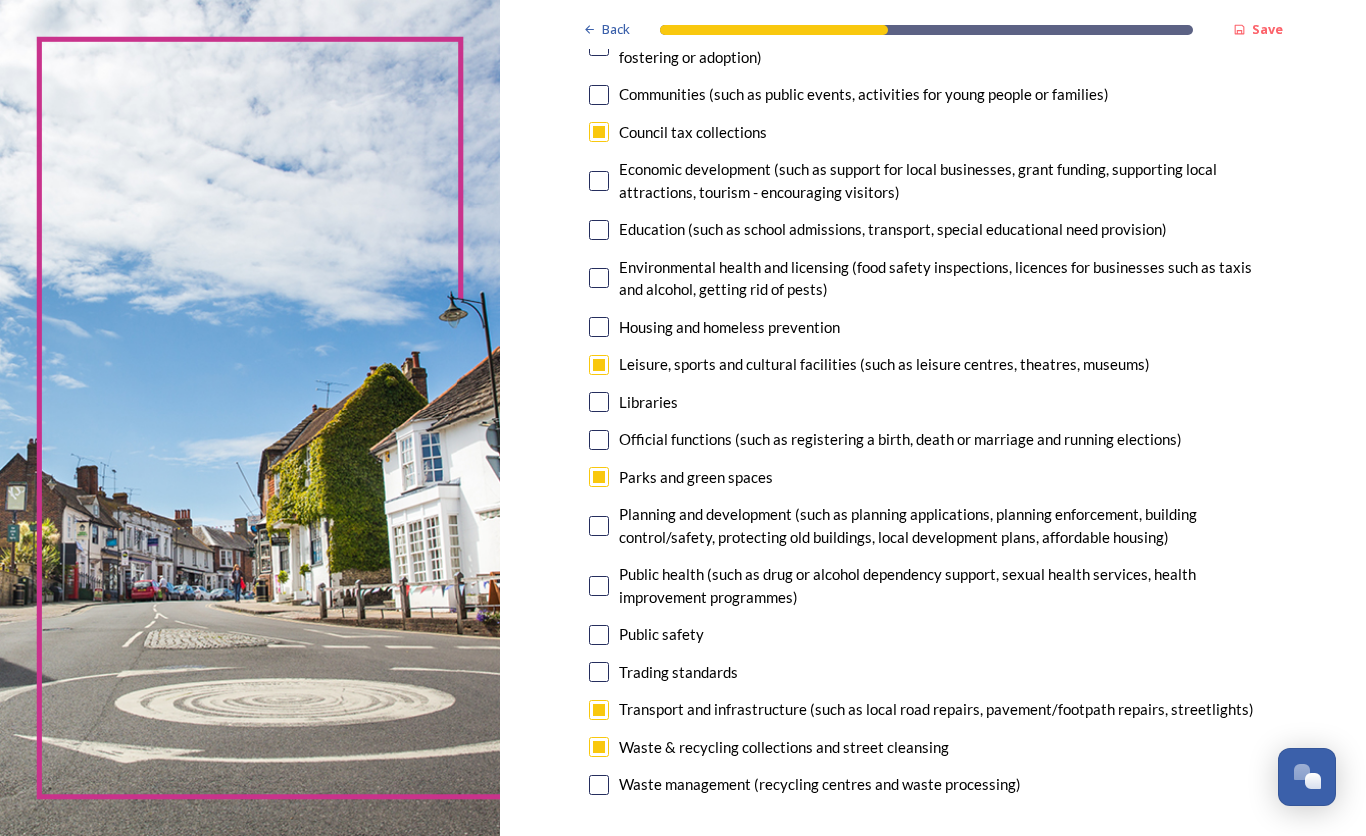 click at bounding box center [599, 785] 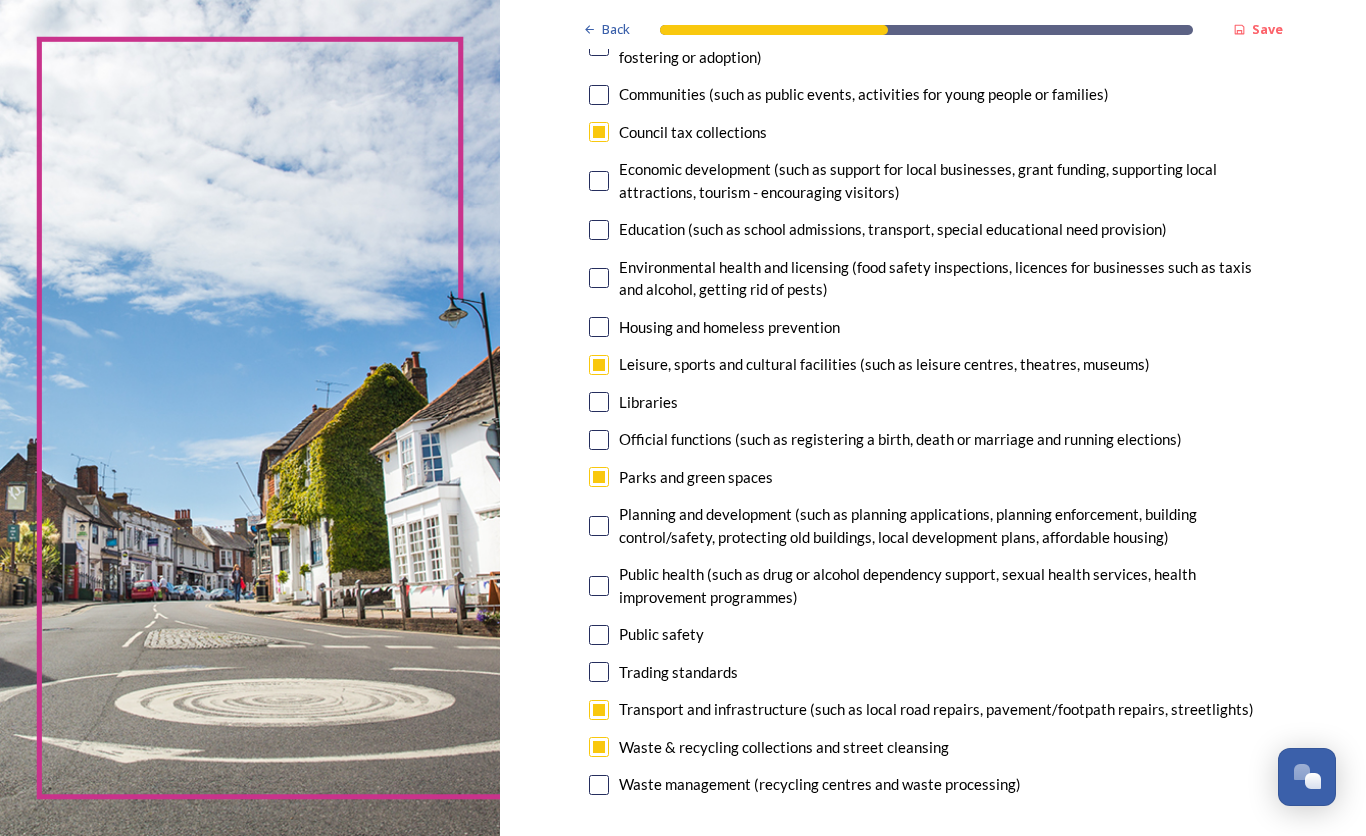 click at bounding box center [599, 402] 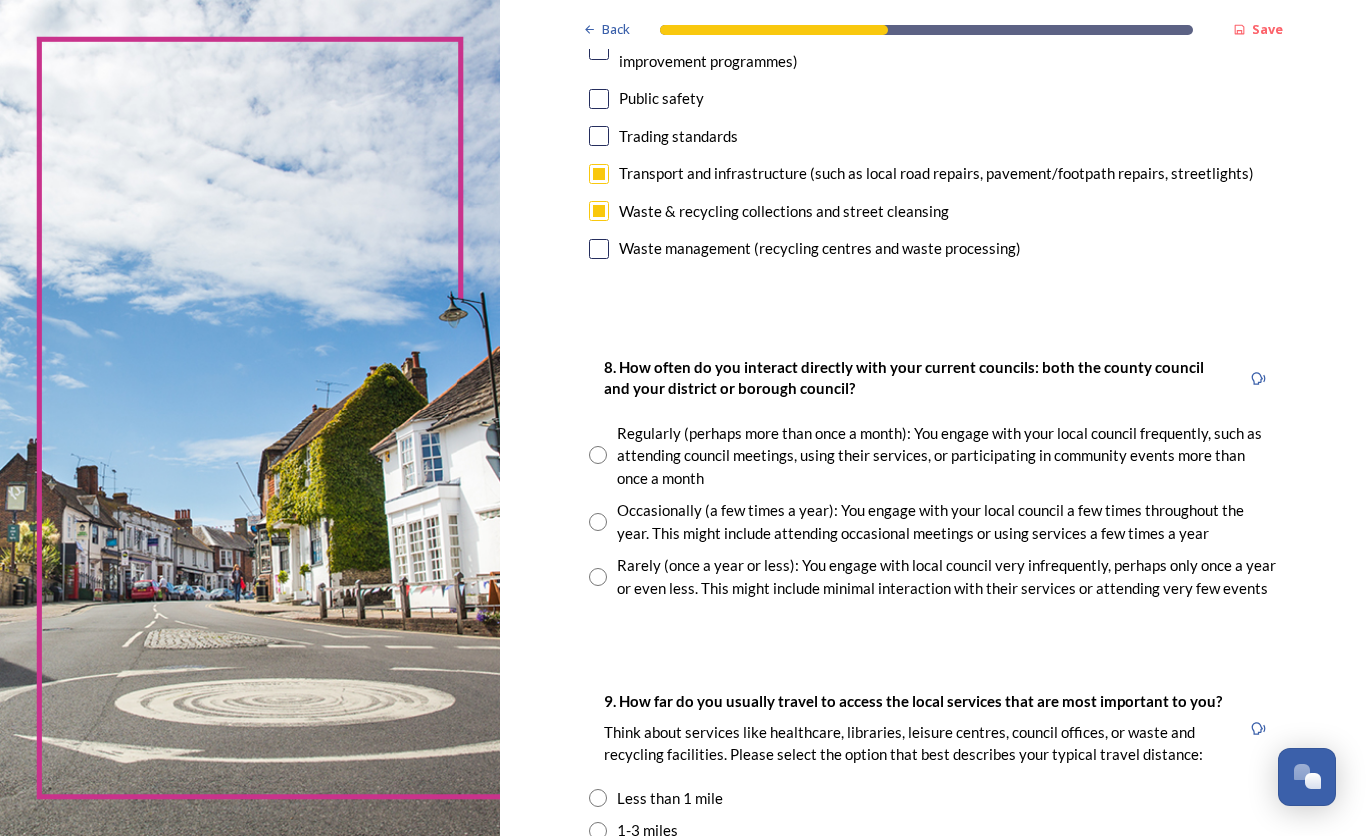 scroll, scrollTop: 900, scrollLeft: 0, axis: vertical 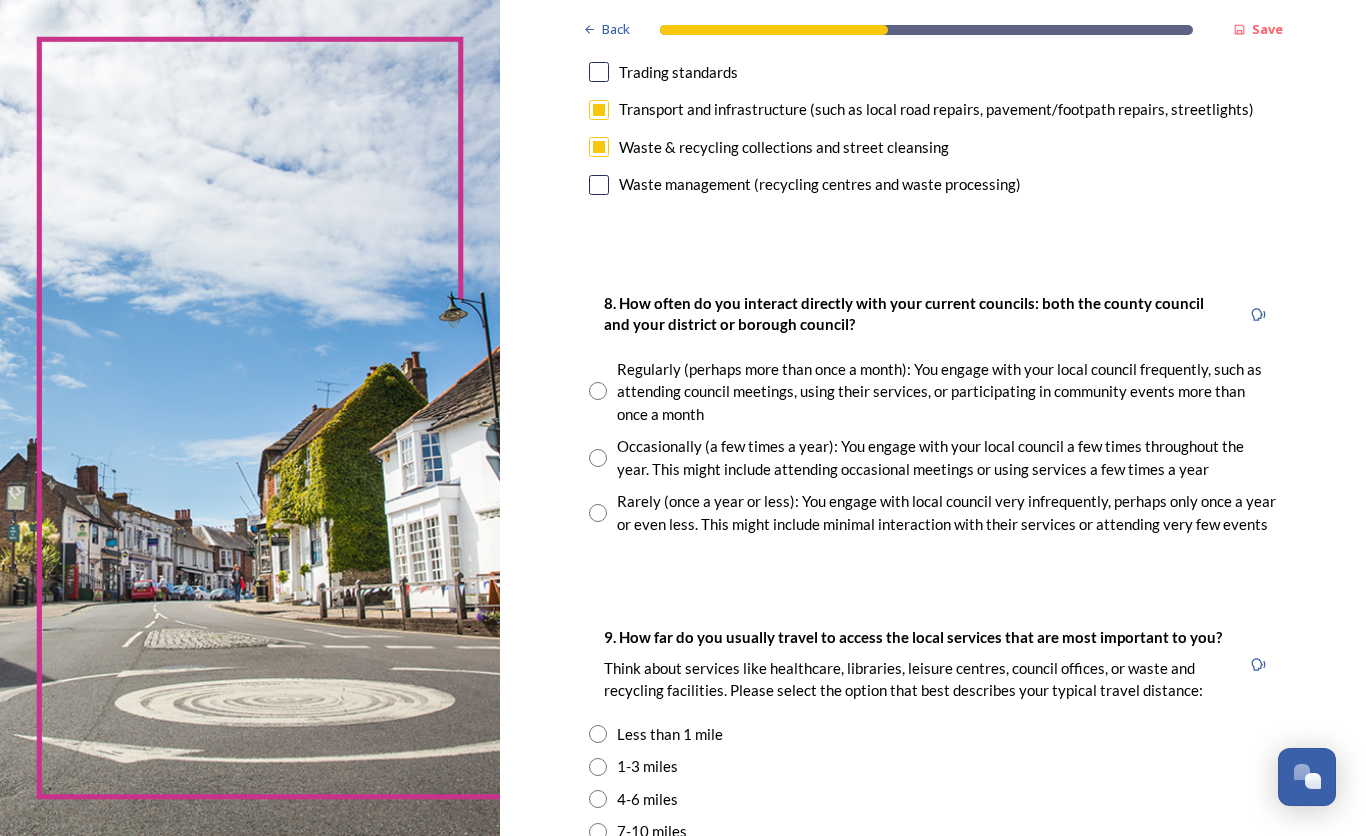 click at bounding box center (598, 458) 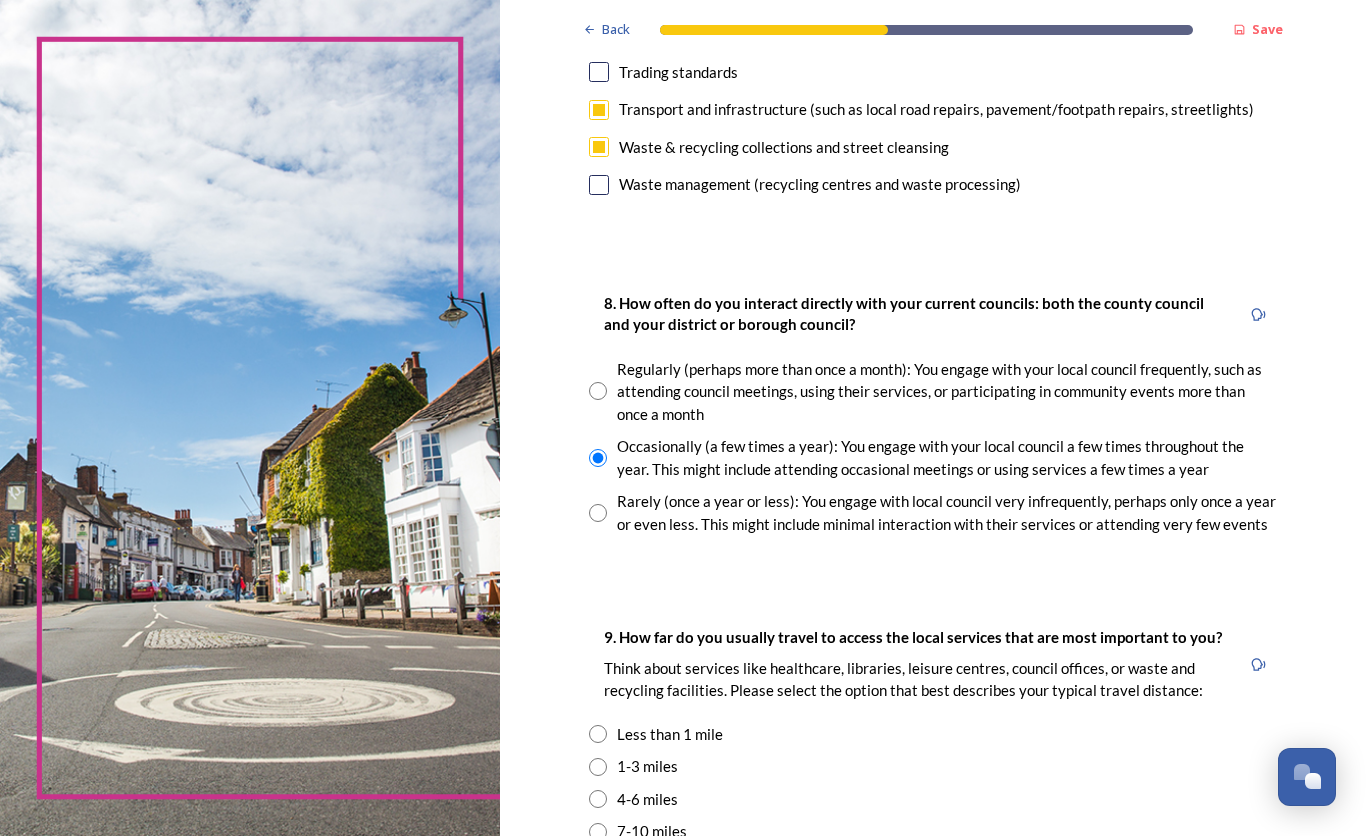 scroll, scrollTop: 1000, scrollLeft: 0, axis: vertical 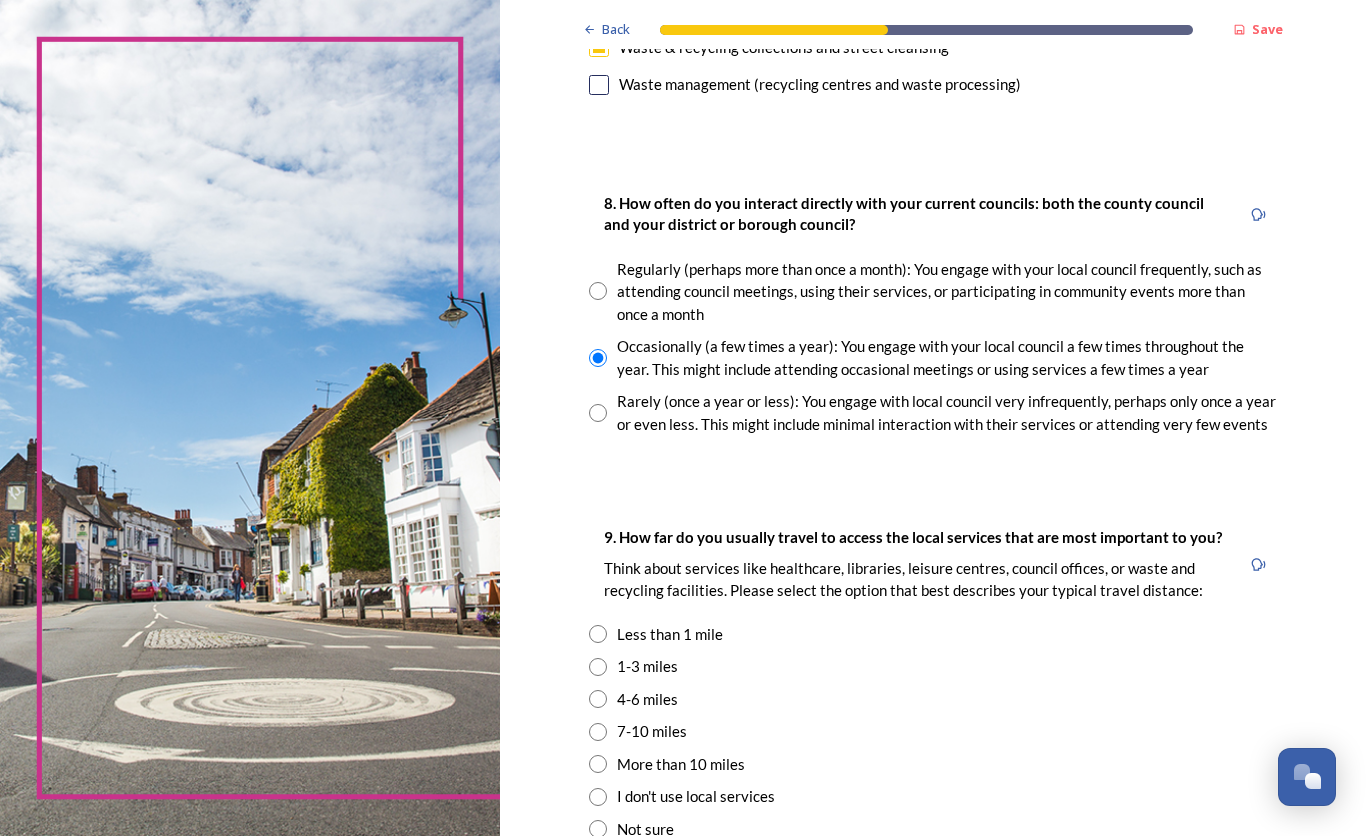 click at bounding box center [598, 634] 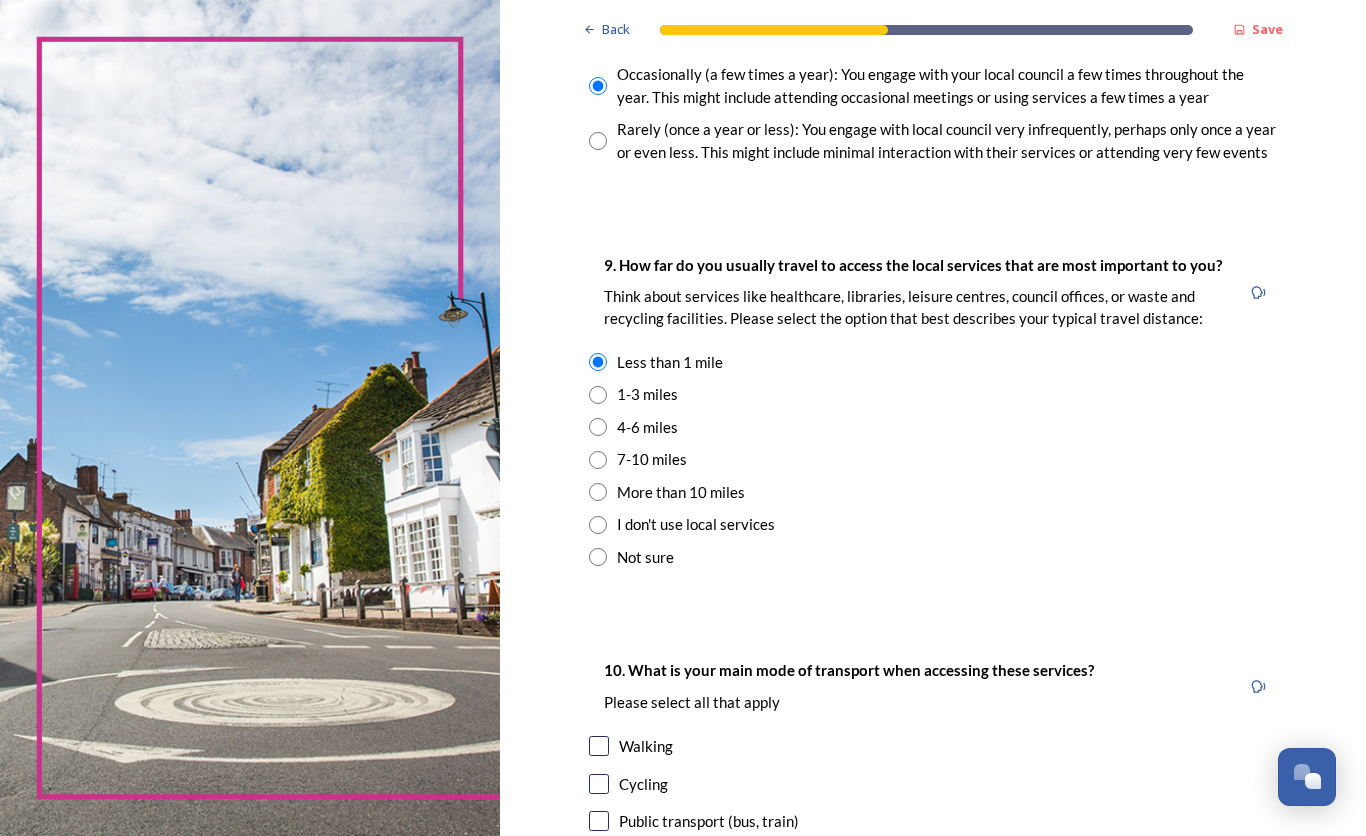 scroll, scrollTop: 1300, scrollLeft: 0, axis: vertical 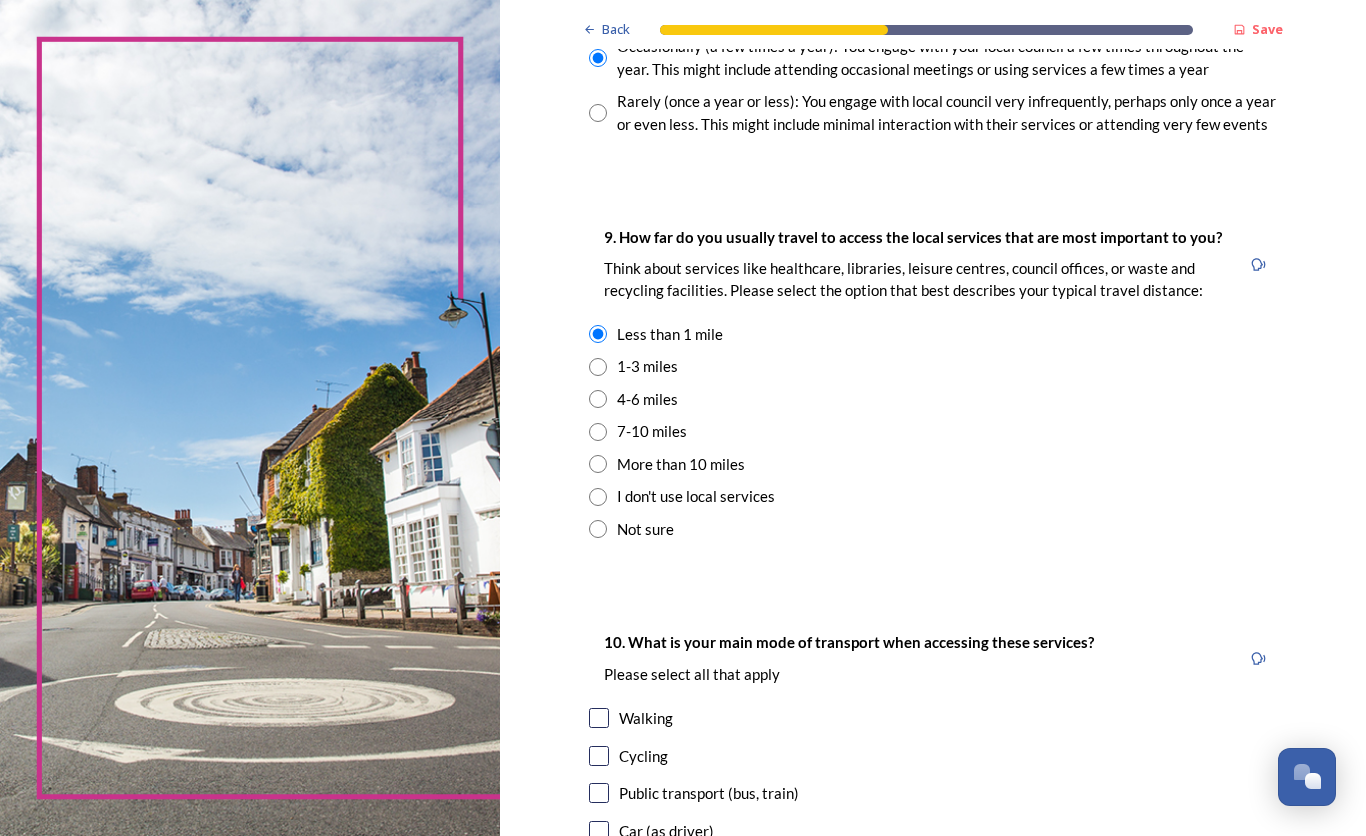 click at bounding box center [599, 718] 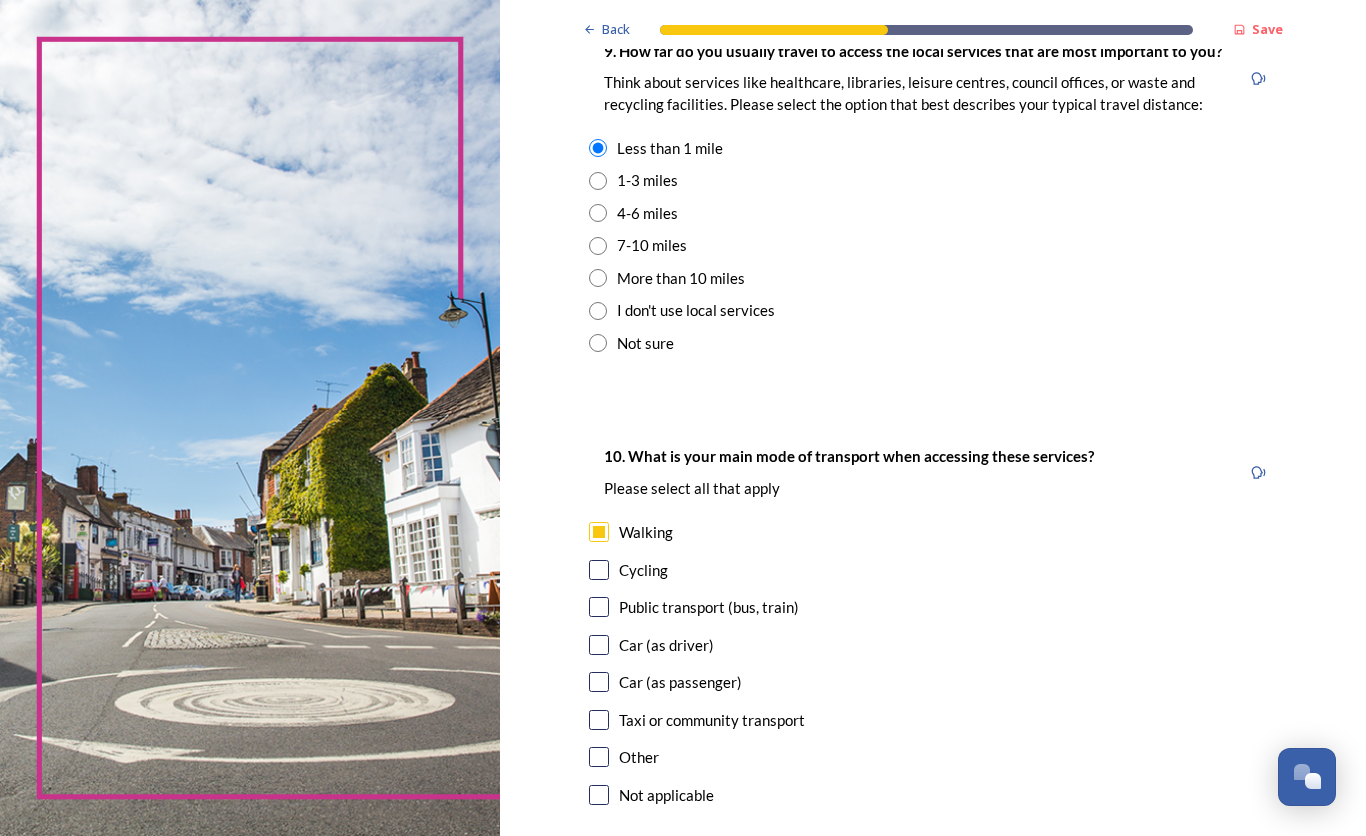scroll, scrollTop: 1500, scrollLeft: 0, axis: vertical 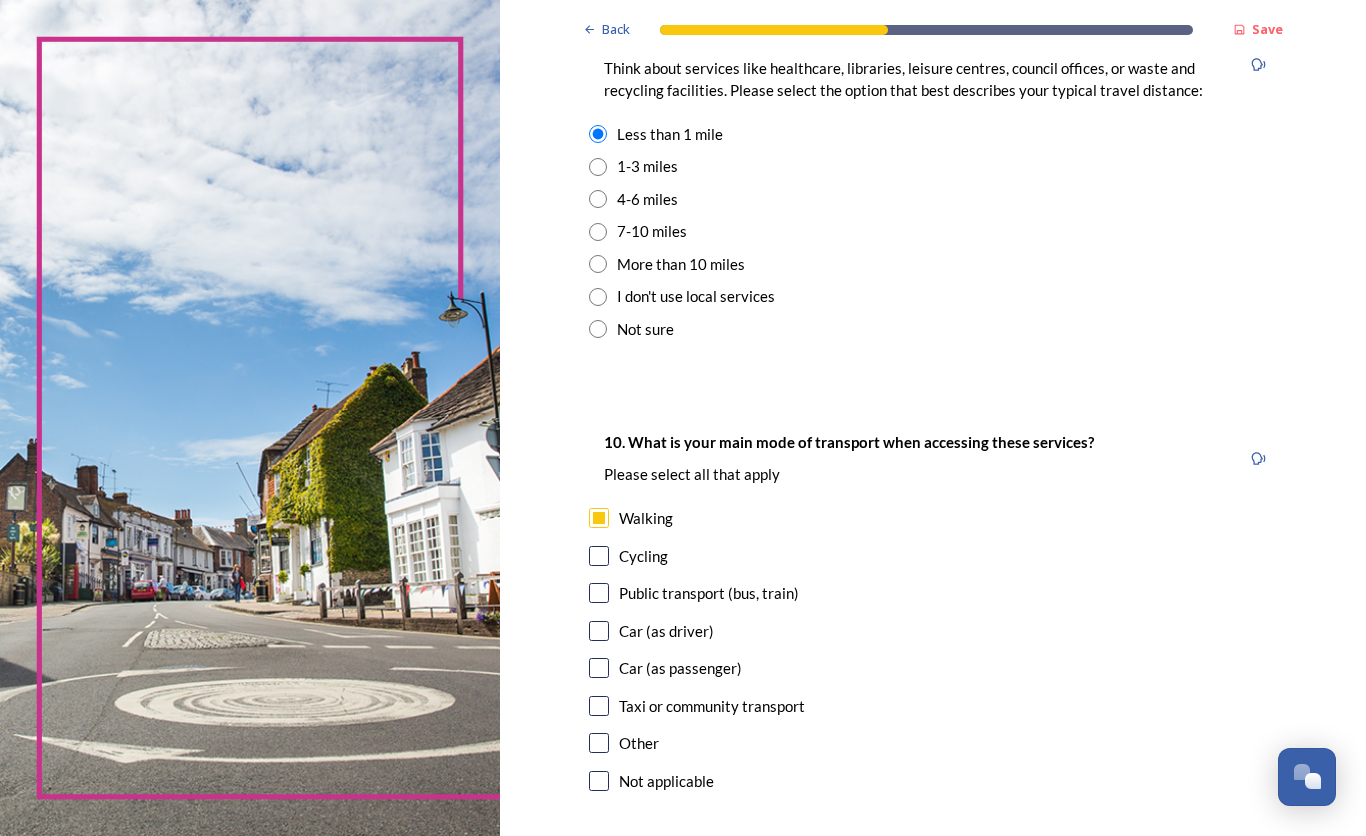 click at bounding box center (599, 631) 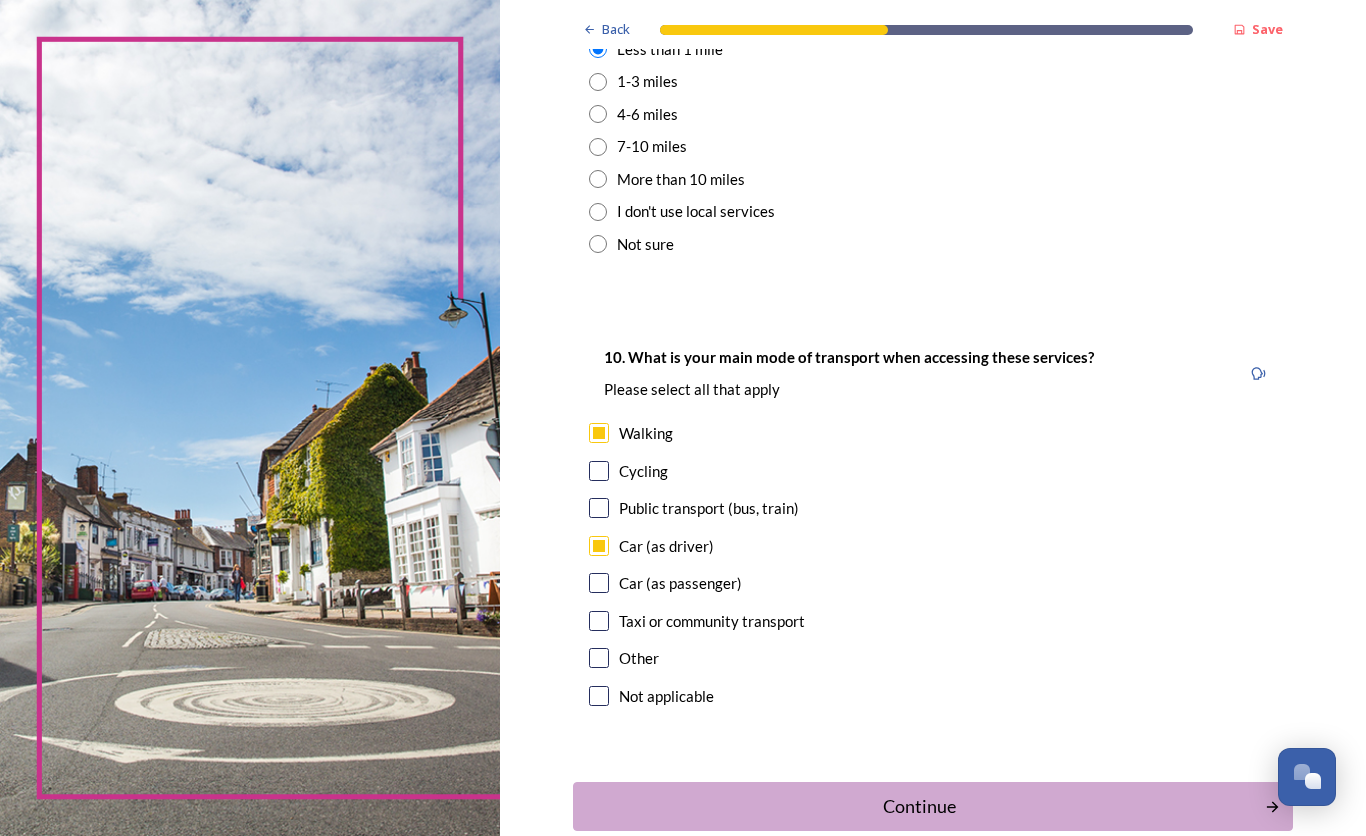 scroll, scrollTop: 1696, scrollLeft: 0, axis: vertical 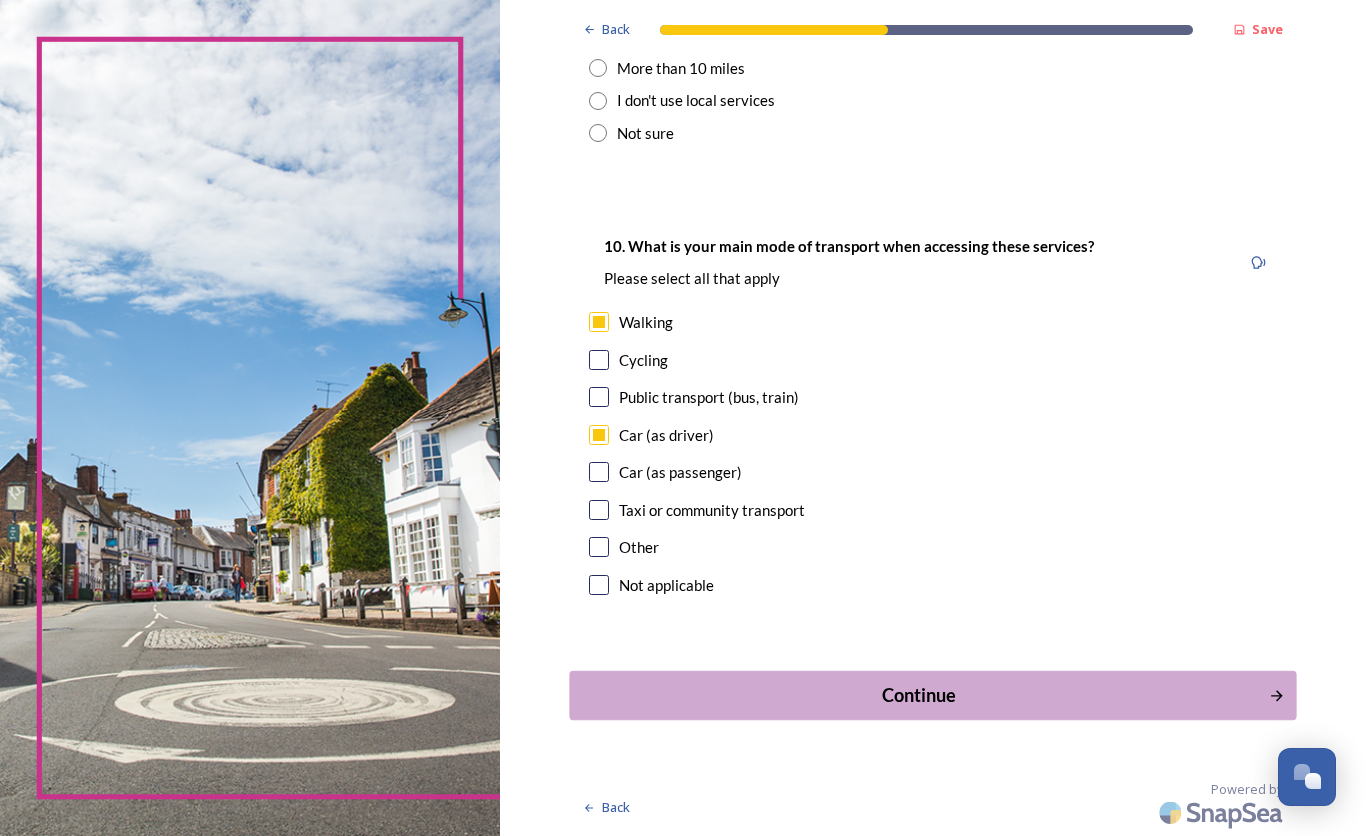 click on "Continue" at bounding box center [918, 695] 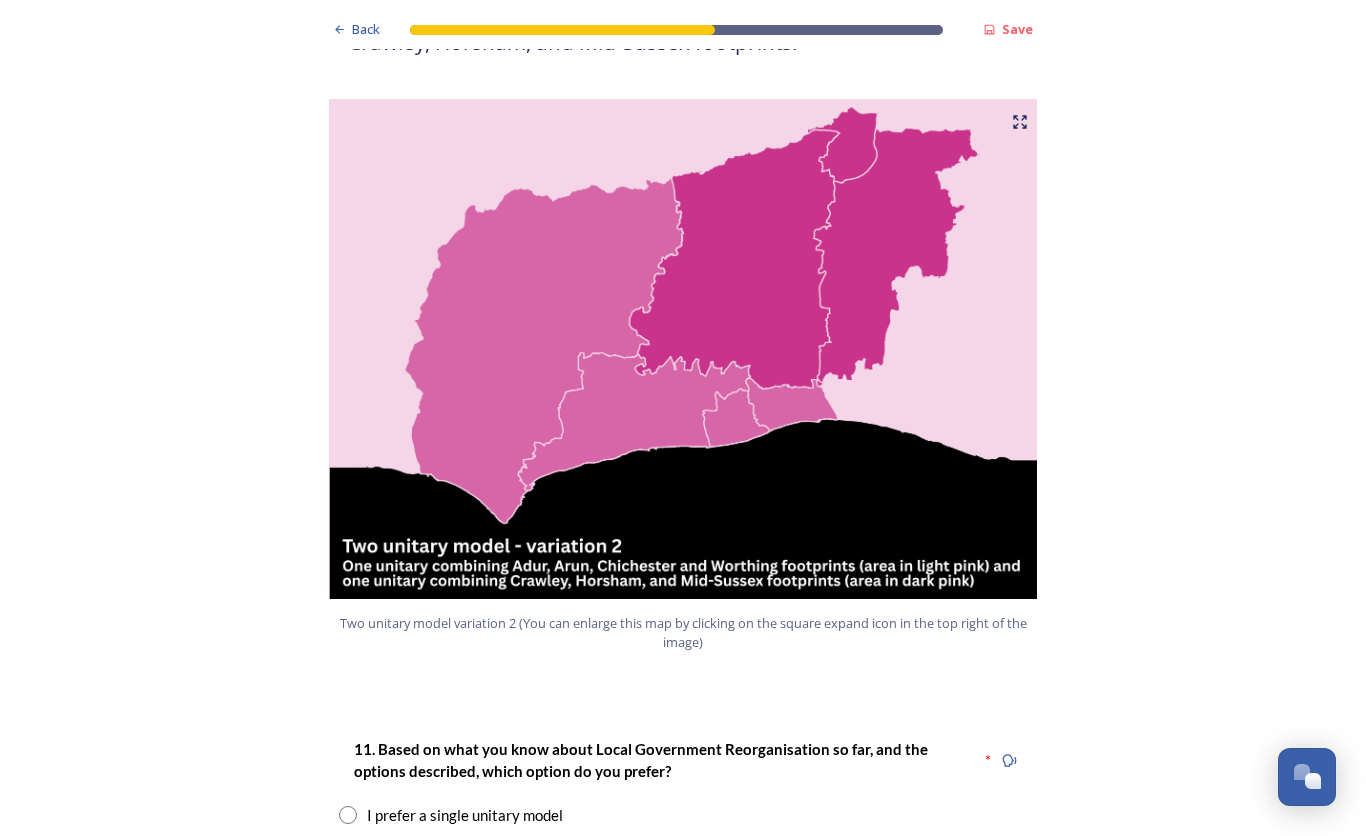 scroll, scrollTop: 2100, scrollLeft: 0, axis: vertical 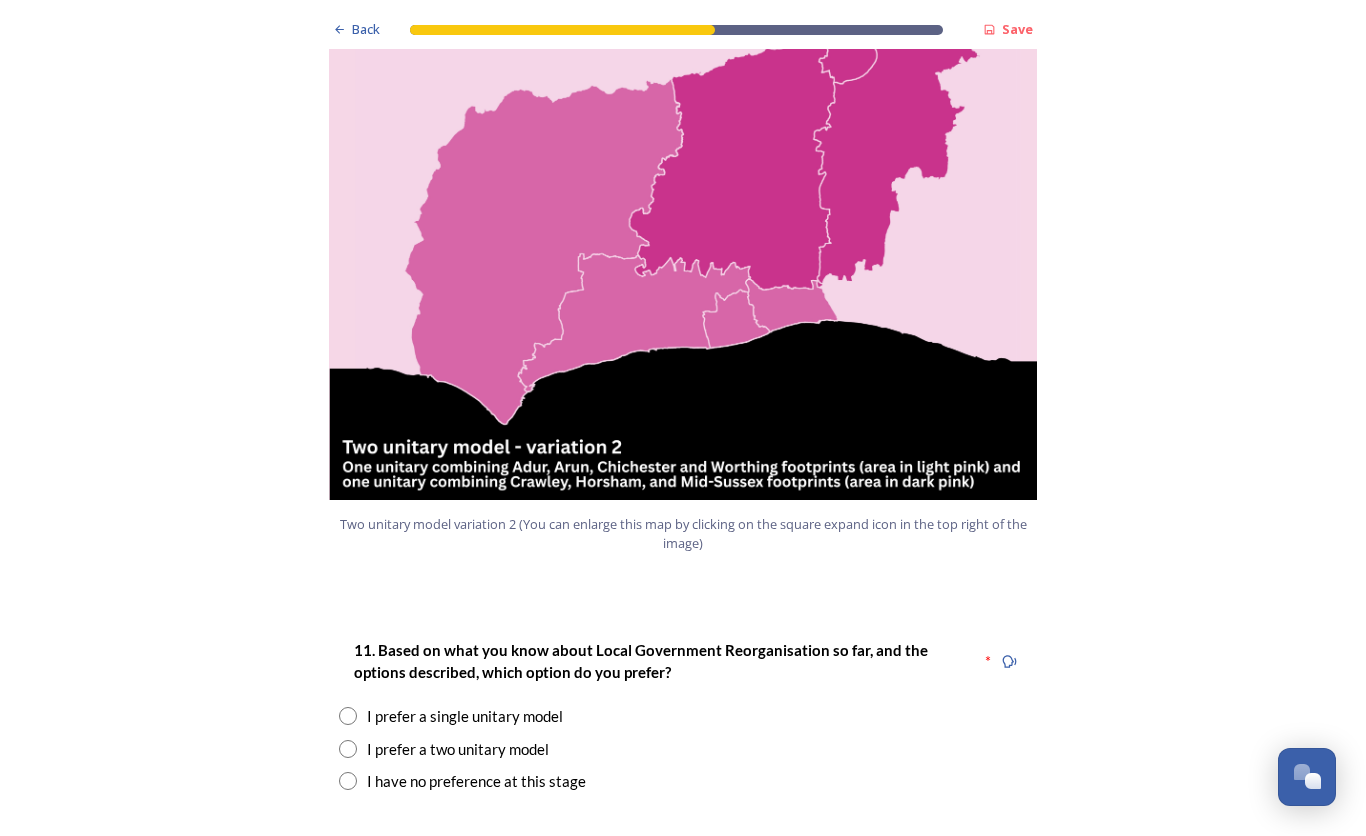 click at bounding box center (348, 781) 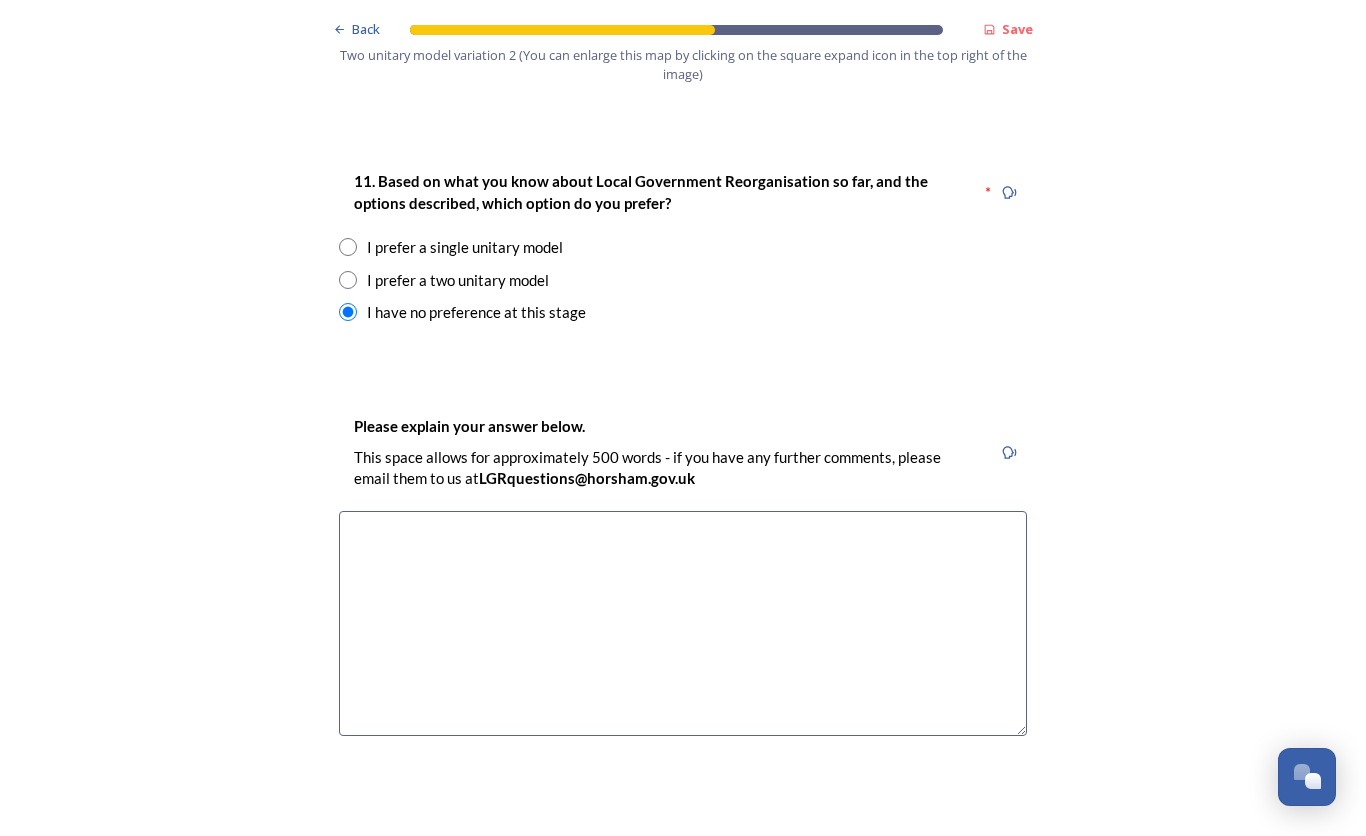 scroll, scrollTop: 2600, scrollLeft: 0, axis: vertical 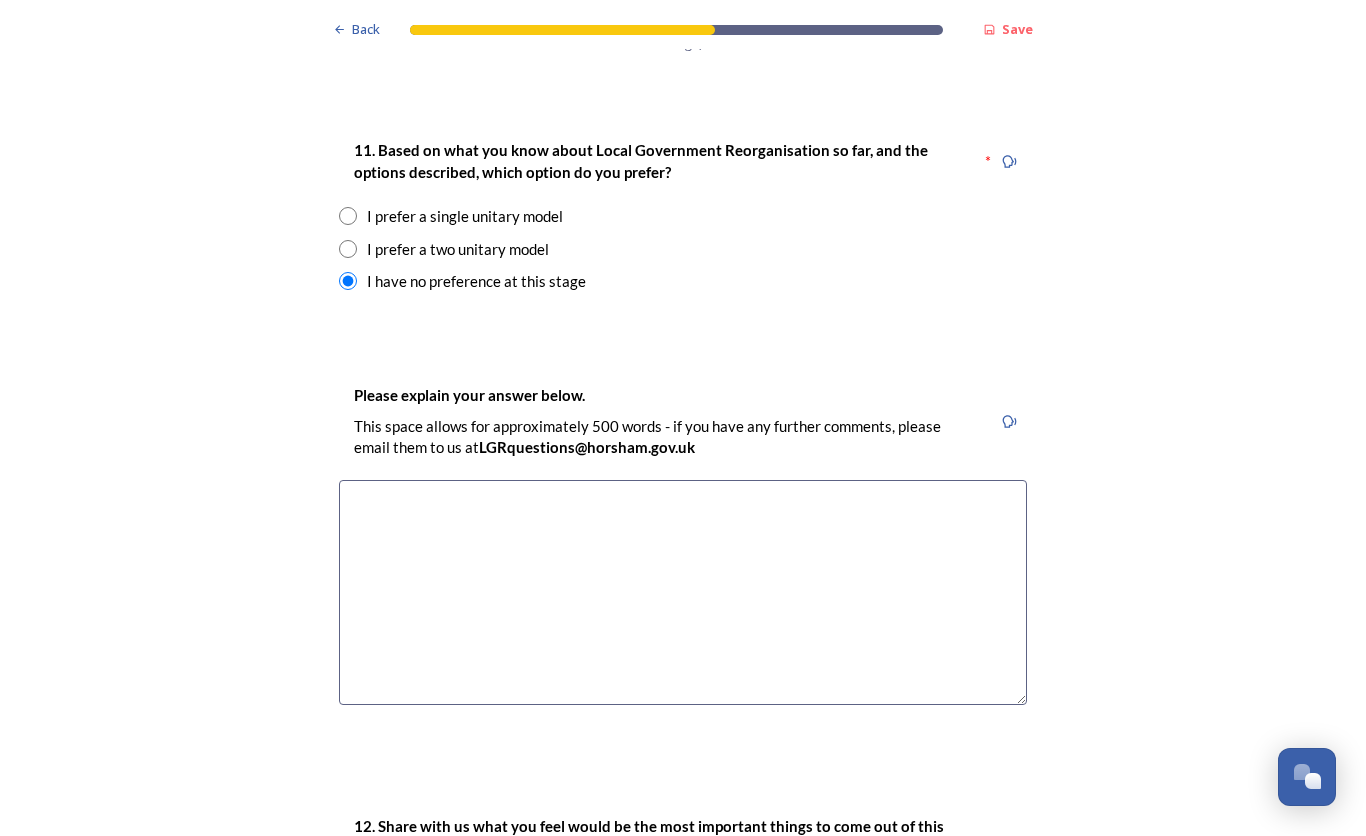 click at bounding box center [683, 592] 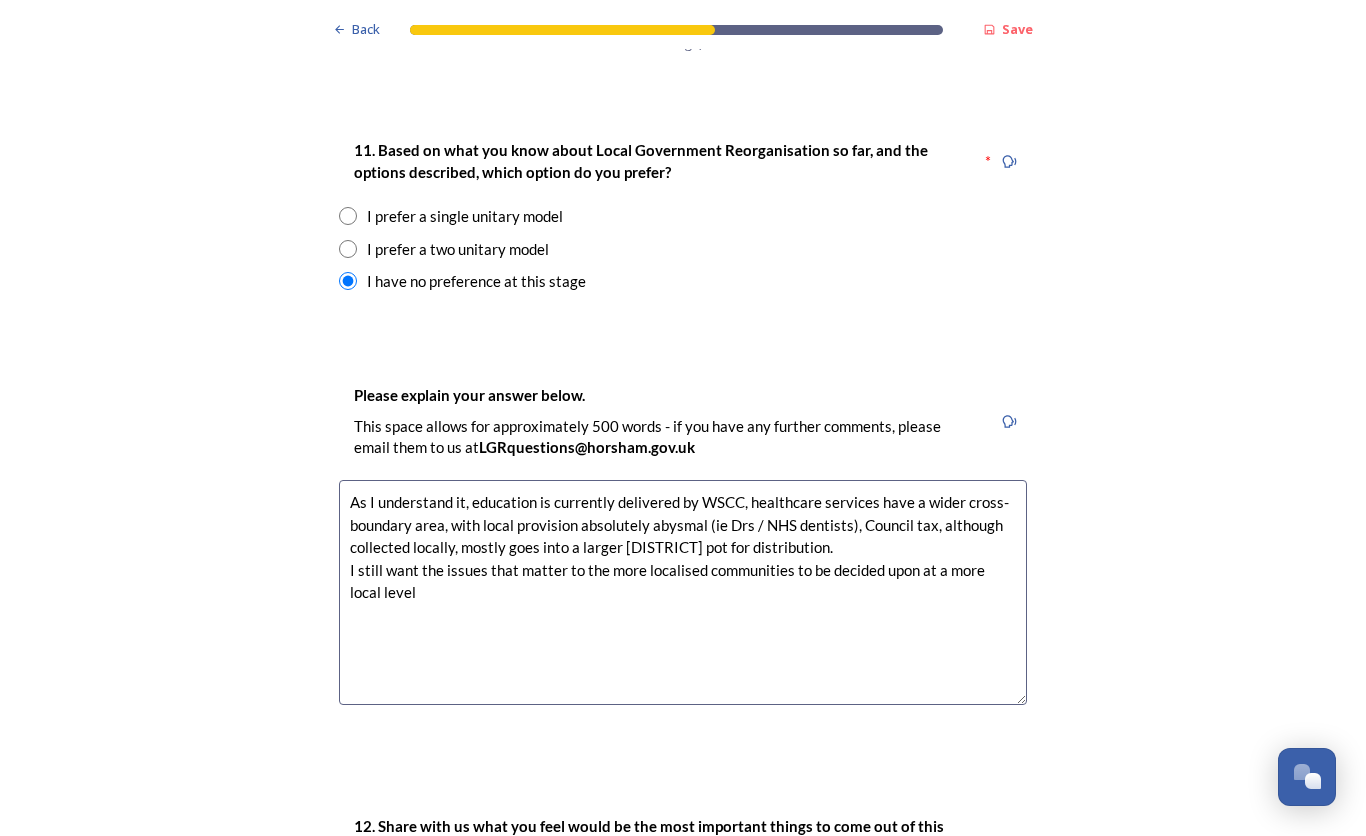 click on "As I understand it, education is currently delivered by WSCC, healthcare services have a wider cross-boundary area, with local provision absolutely abysmal (ie Drs / NHS dentists), Council tax, although collected locally, mostly goes into a larger [DISTRICT] pot for distribution.
I still want the issues that matter to the more localised communities to be decided upon at a more local level" at bounding box center [683, 592] 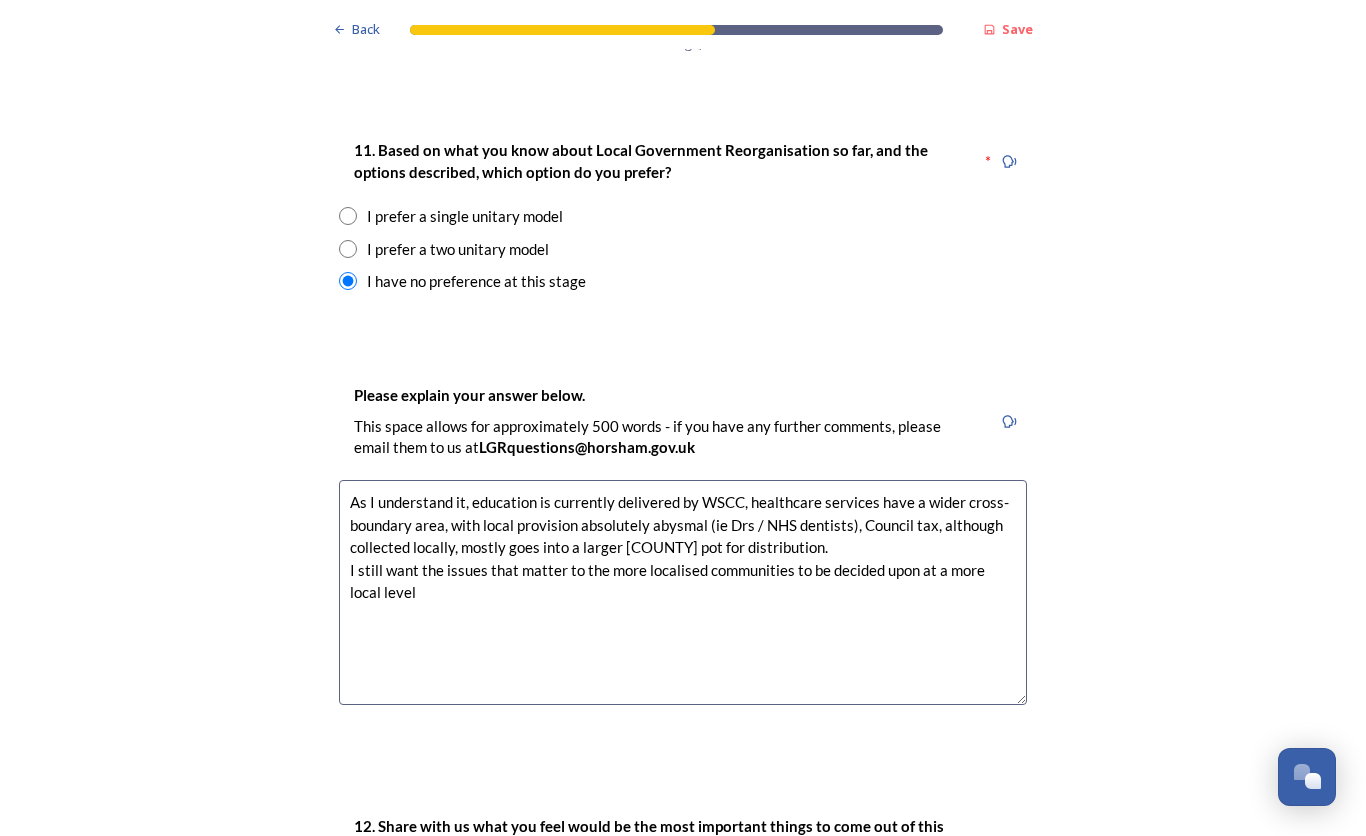 click on "As I understand it, education is currently delivered by WSCC, healthcare services have a wider cross-boundary area, with local provision absolutely abysmal (ie Drs / NHS dentists), Council tax, although collected locally, mostly goes into a larger [COUNTY] pot for distribution.
I still want the issues that matter to the more localised communities to be decided upon at a more local level" at bounding box center (683, 592) 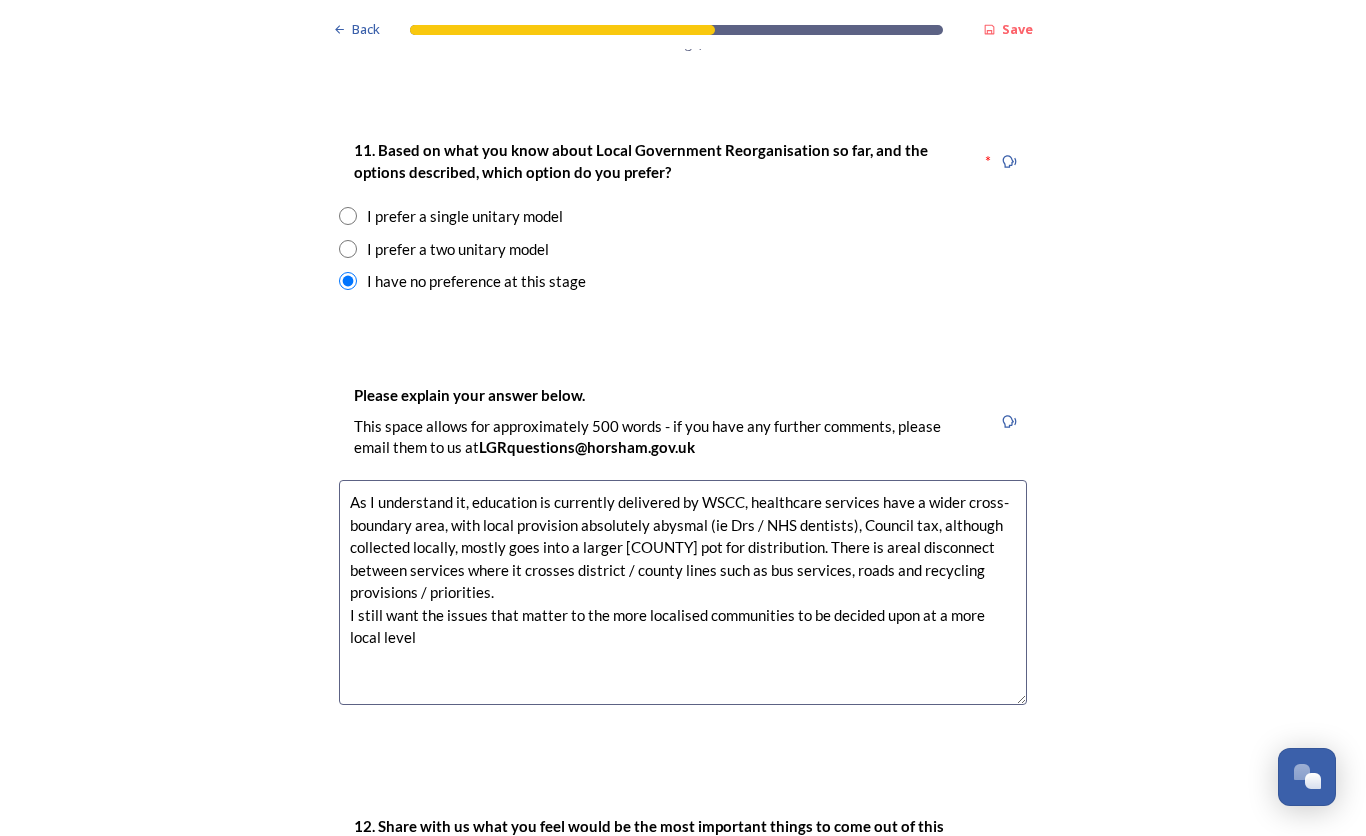click on "As I understand it, education is currently delivered by WSCC, healthcare services have a wider cross-boundary area, with local provision absolutely abysmal (ie Drs / NHS dentists), Council tax, although collected locally, mostly goes into a larger [COUNTY] pot for distribution. There is areal disconnect between services where it crosses district / county lines such as bus services, roads and recycling provisions / priorities.
I still want the issues that matter to the more localised communities to be decided upon at a more local level" at bounding box center (683, 592) 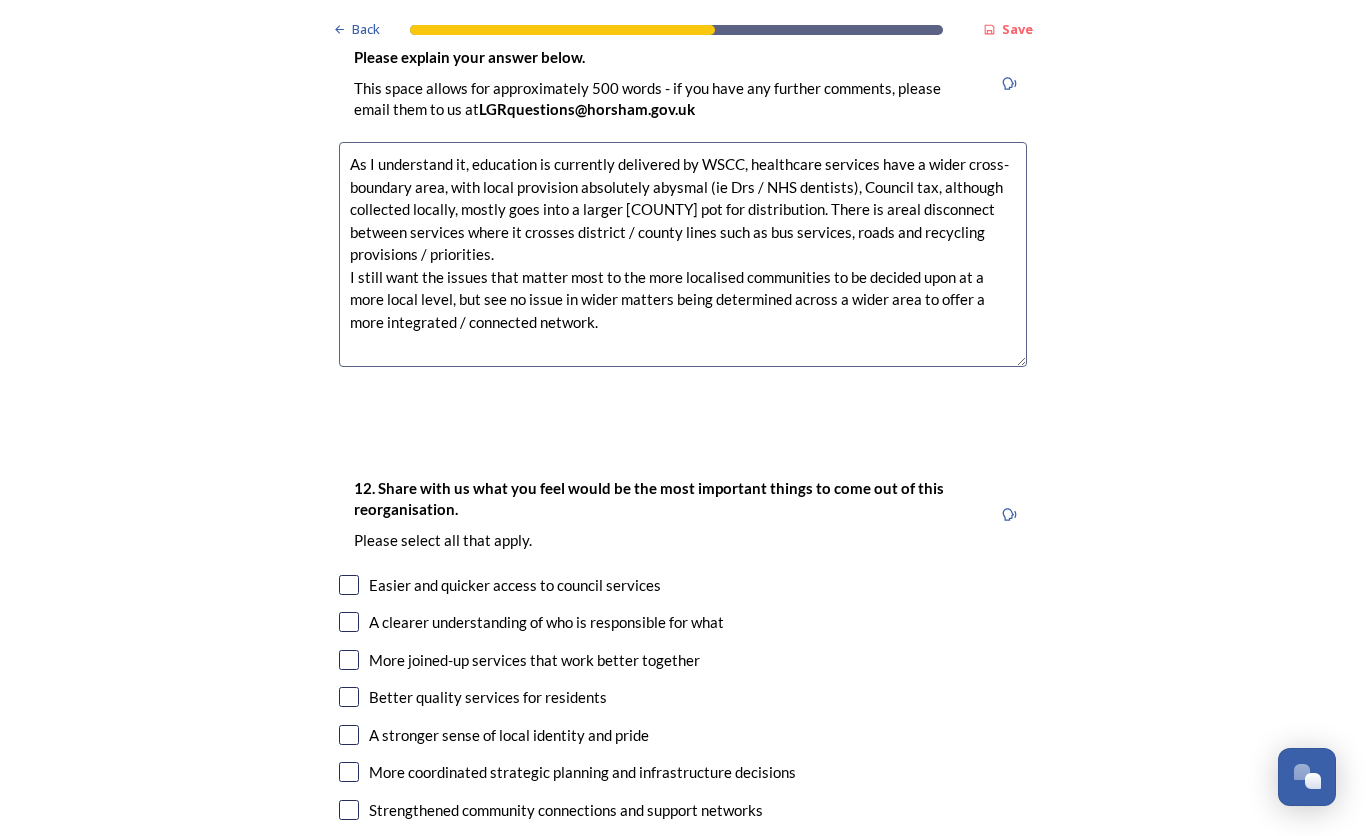 scroll, scrollTop: 3000, scrollLeft: 0, axis: vertical 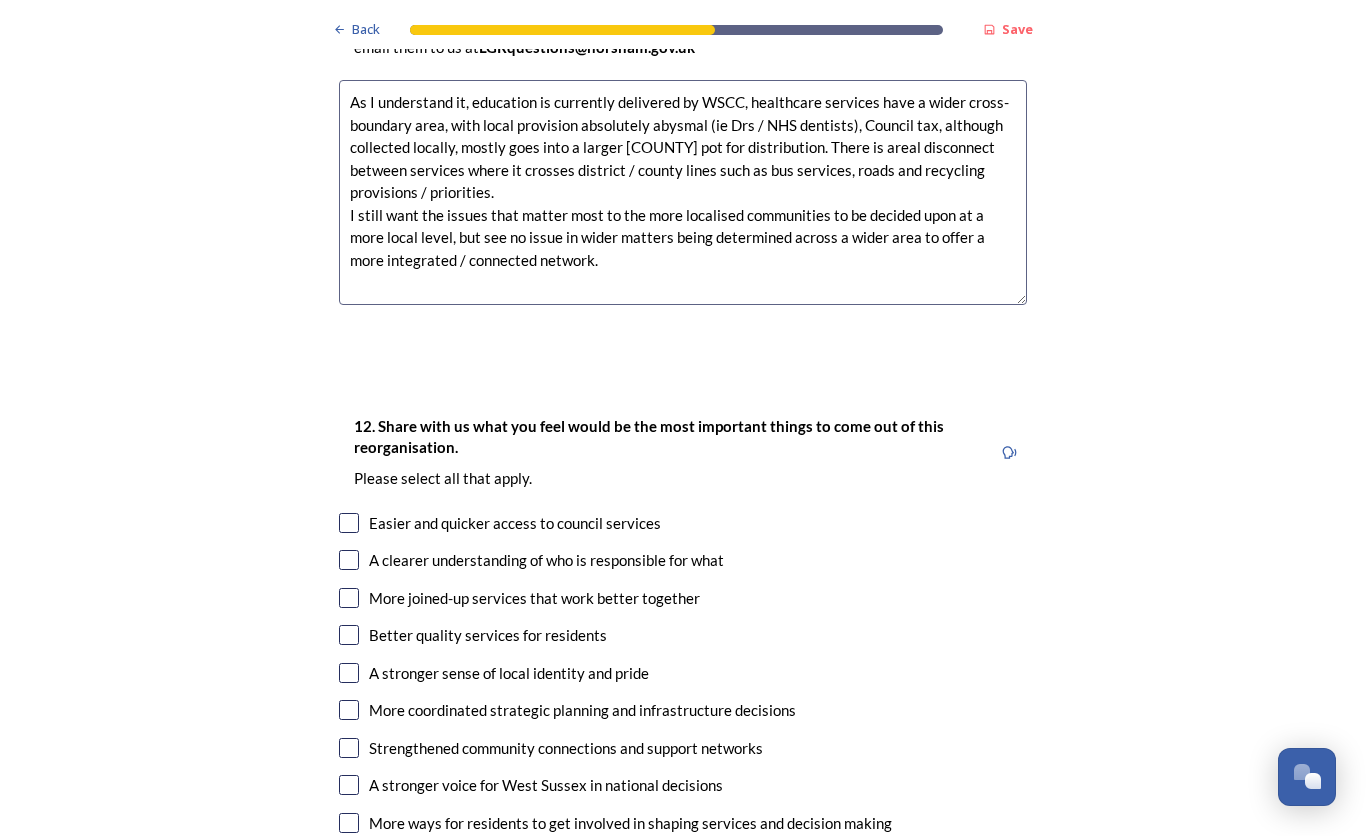 type on "As I understand it, education is currently delivered by WSCC, healthcare services have a wider cross-boundary area, with local provision absolutely abysmal (ie Drs / NHS dentists), Council tax, although collected locally, mostly goes into a larger [COUNTY] pot for distribution. There is areal disconnect between services where it crosses district / county lines such as bus services, roads and recycling provisions / priorities.
I still want the issues that matter most to the more localised communities to be decided upon at a more local level, but see no issue in wider matters being determined across a wider area to offer a more integrated / connected network." 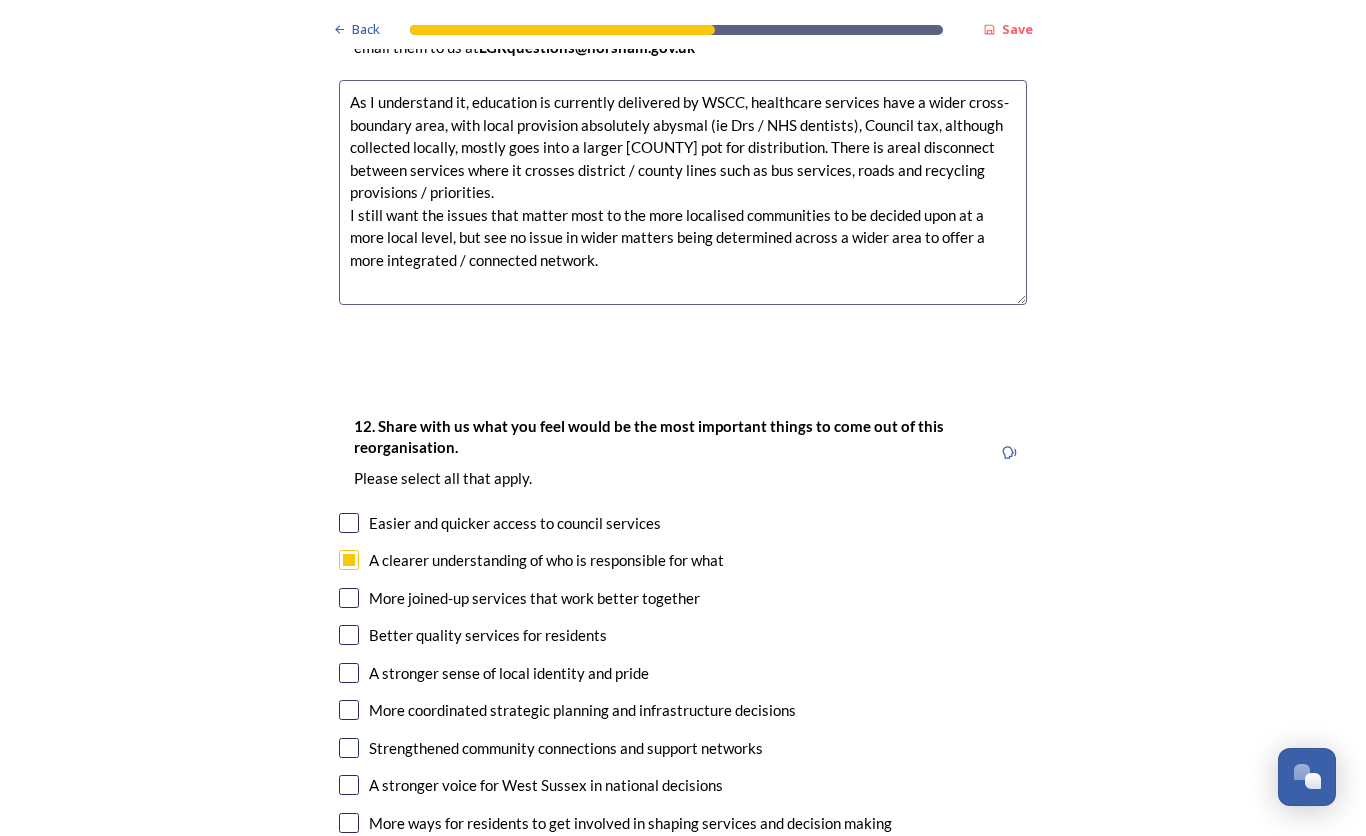 click at bounding box center (349, 598) 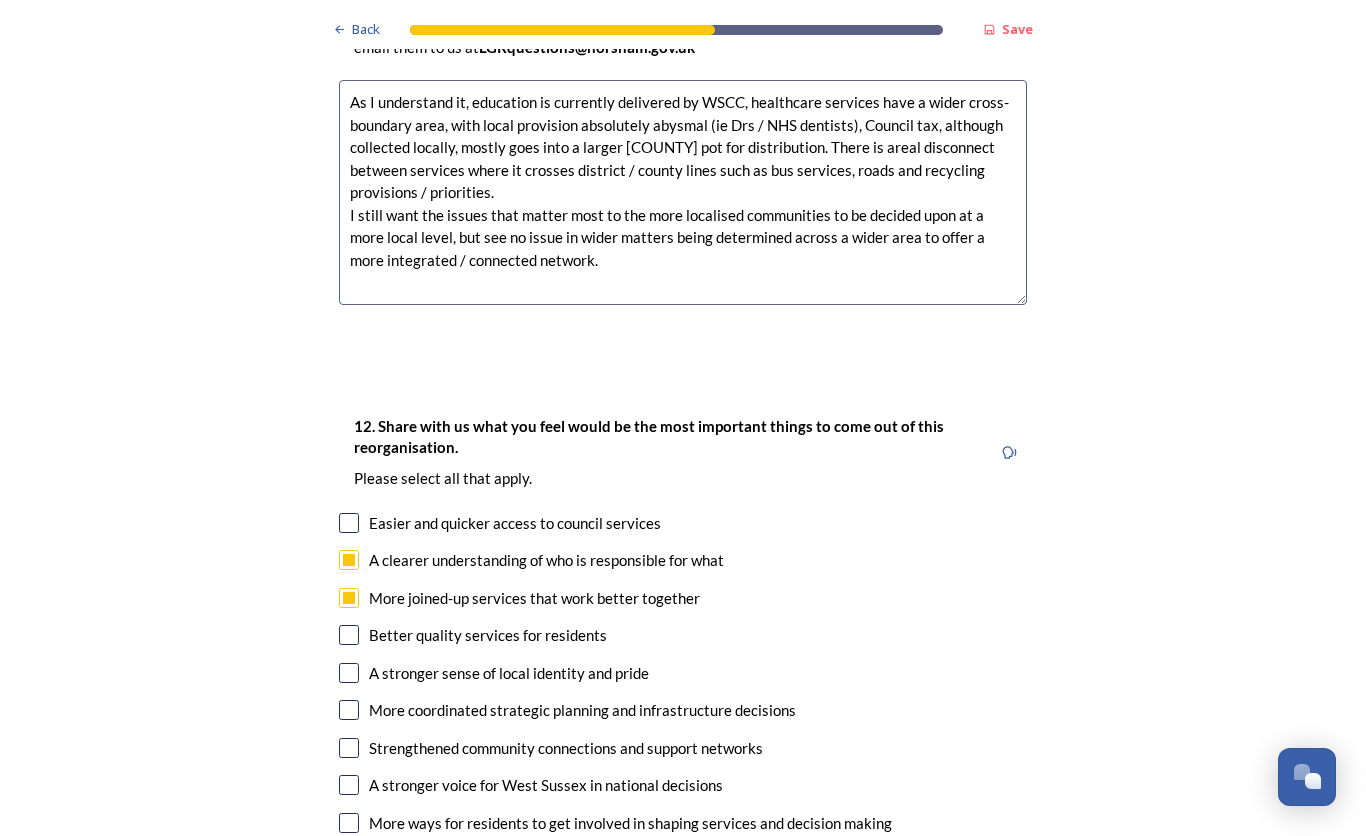 click at bounding box center [349, 635] 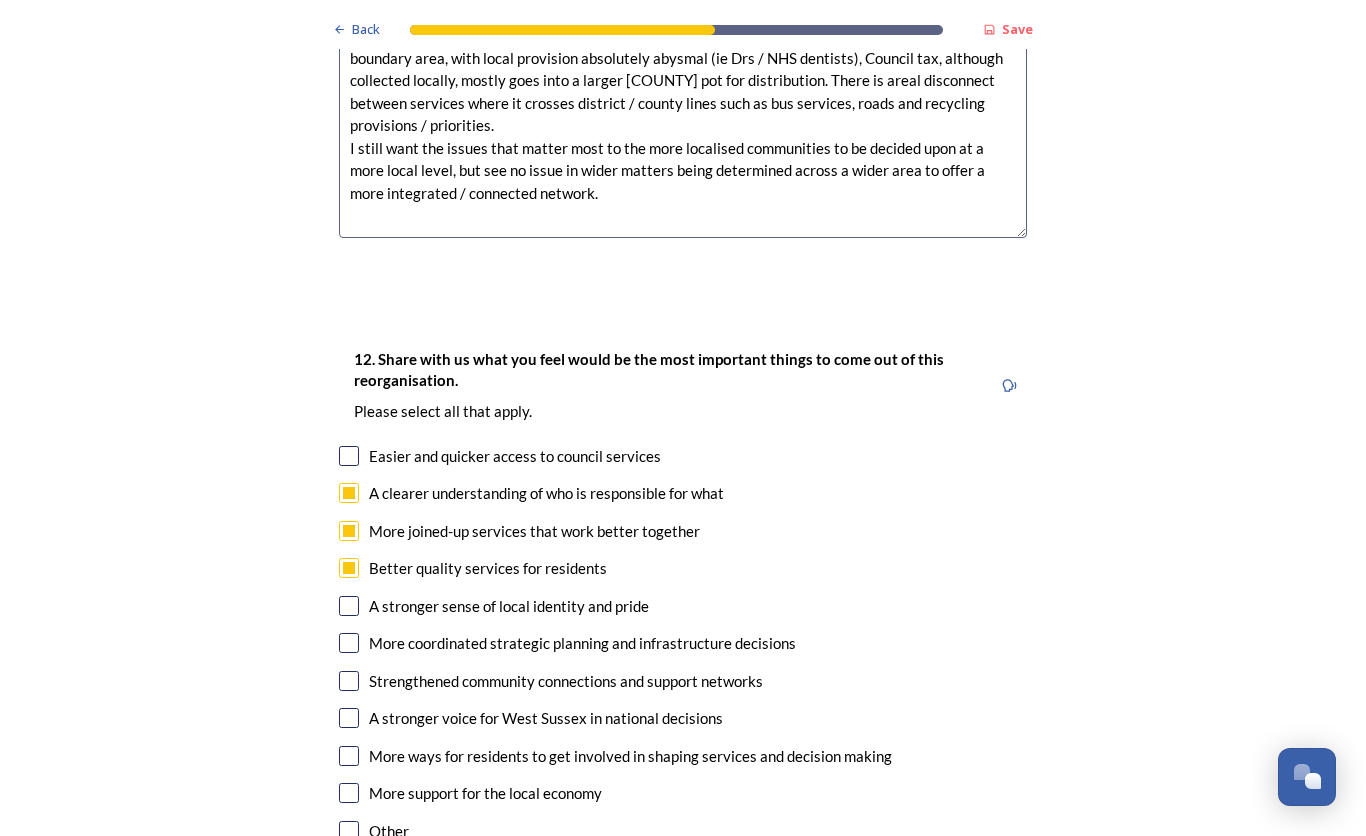 scroll, scrollTop: 3200, scrollLeft: 0, axis: vertical 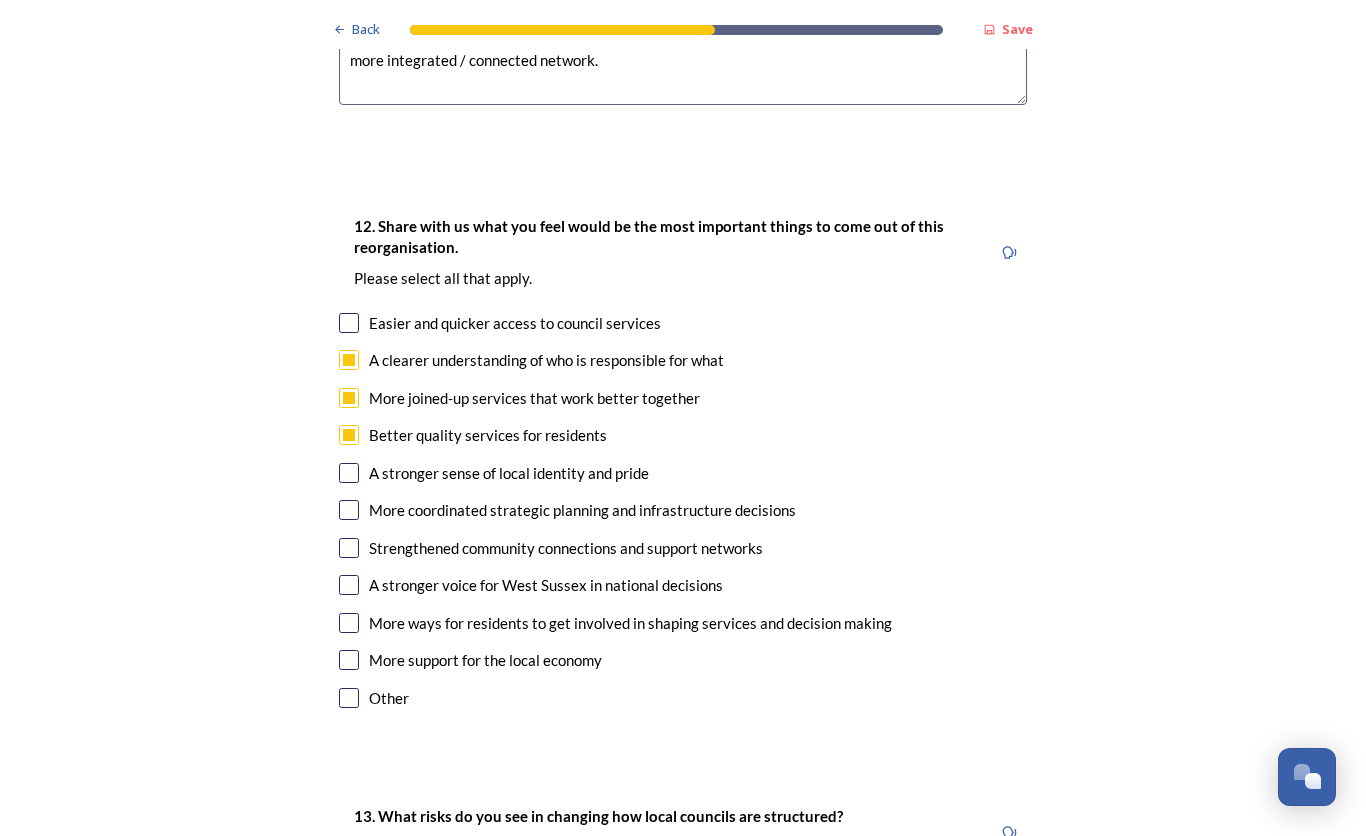 click at bounding box center (349, 473) 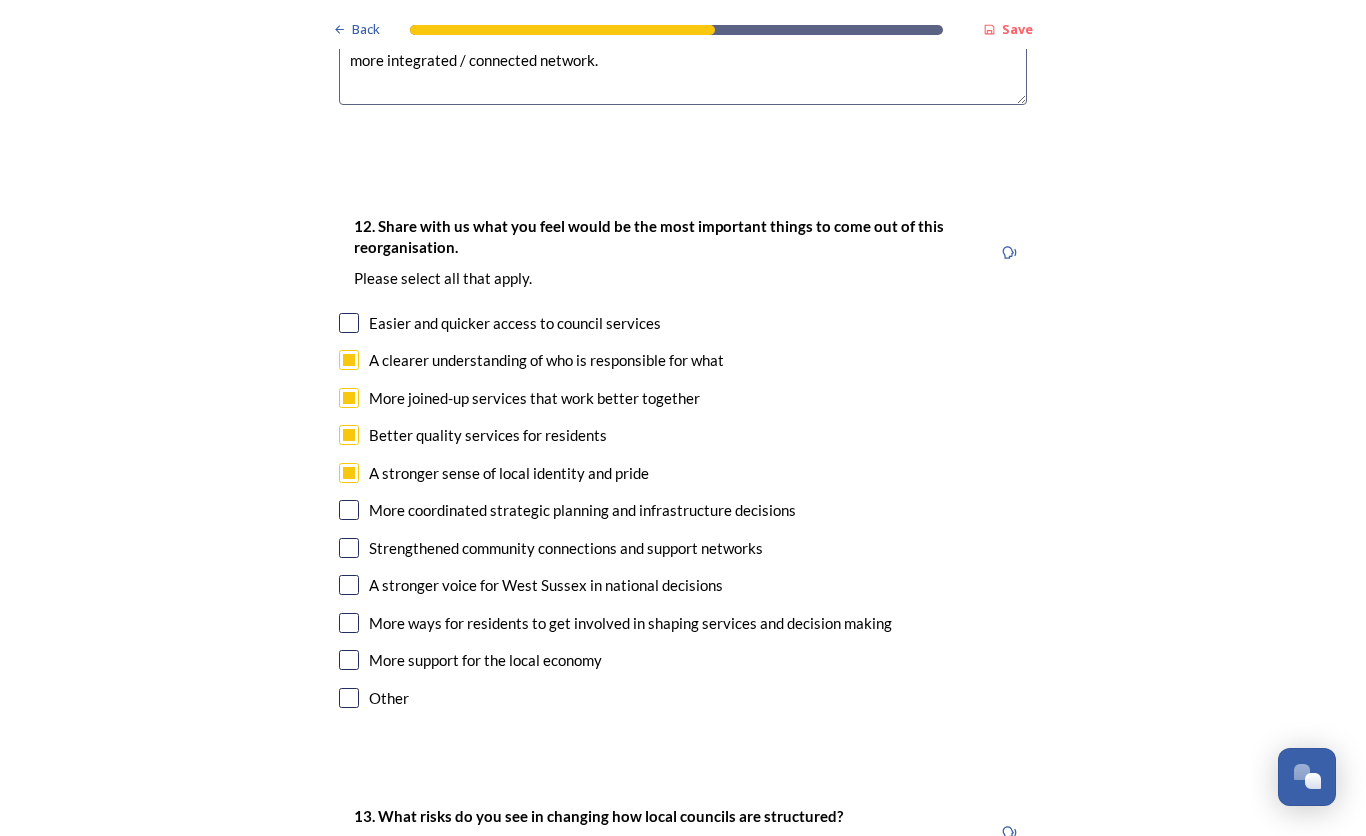 click at bounding box center (349, 323) 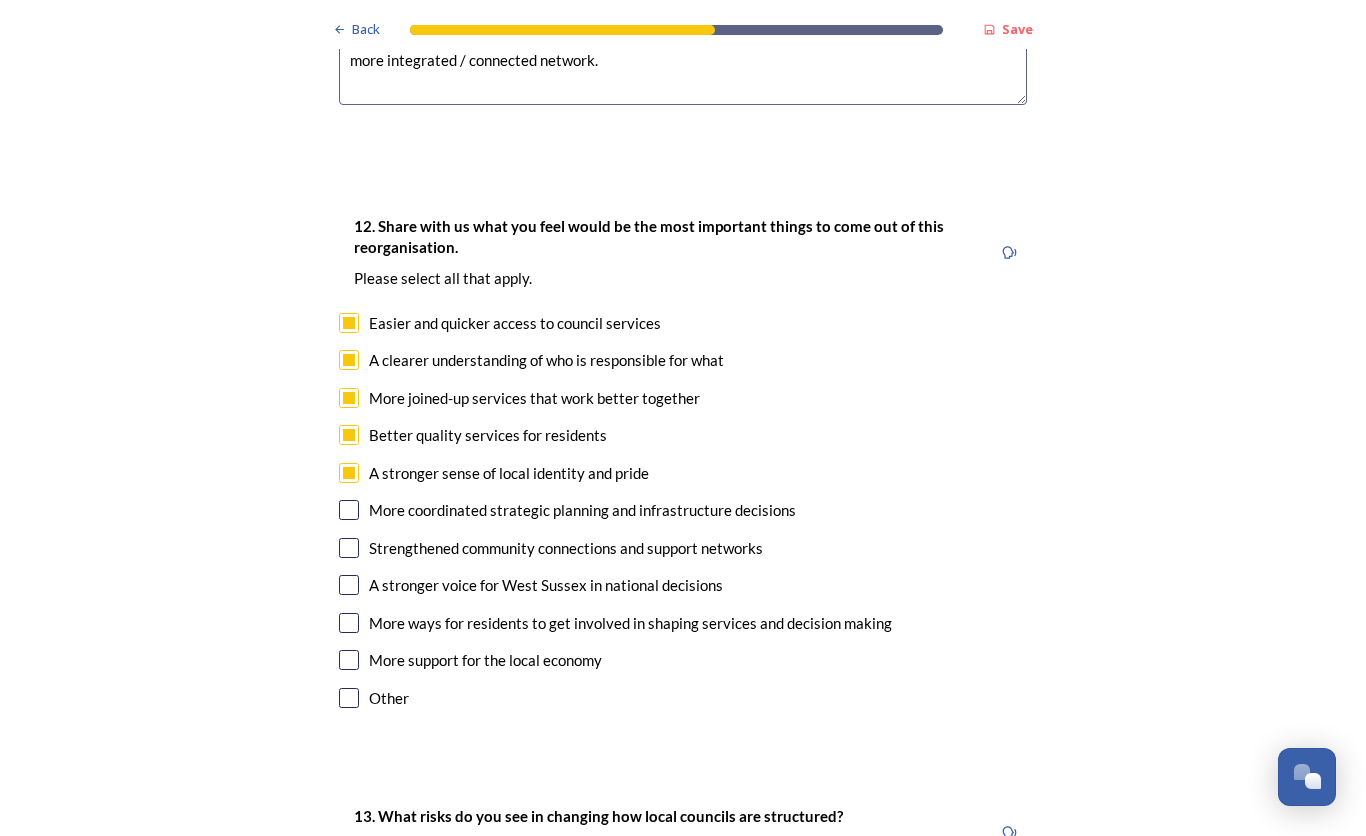 click on "12. Share with us what you feel would be the most important things to come out of this reorganisation. Please select all that apply. Easier and quicker access to council services A clearer understanding of who is responsible for what More joined-up services that work better together Better quality services for residents A stronger sense of local identity and pride More coordinated strategic planning and infrastructure decisions  Strengthened community connections and support networks A stronger voice for West Sussex in national decisions More ways for residents to get involved in shaping services and decision making More support for the local economy Other" at bounding box center (683, 464) 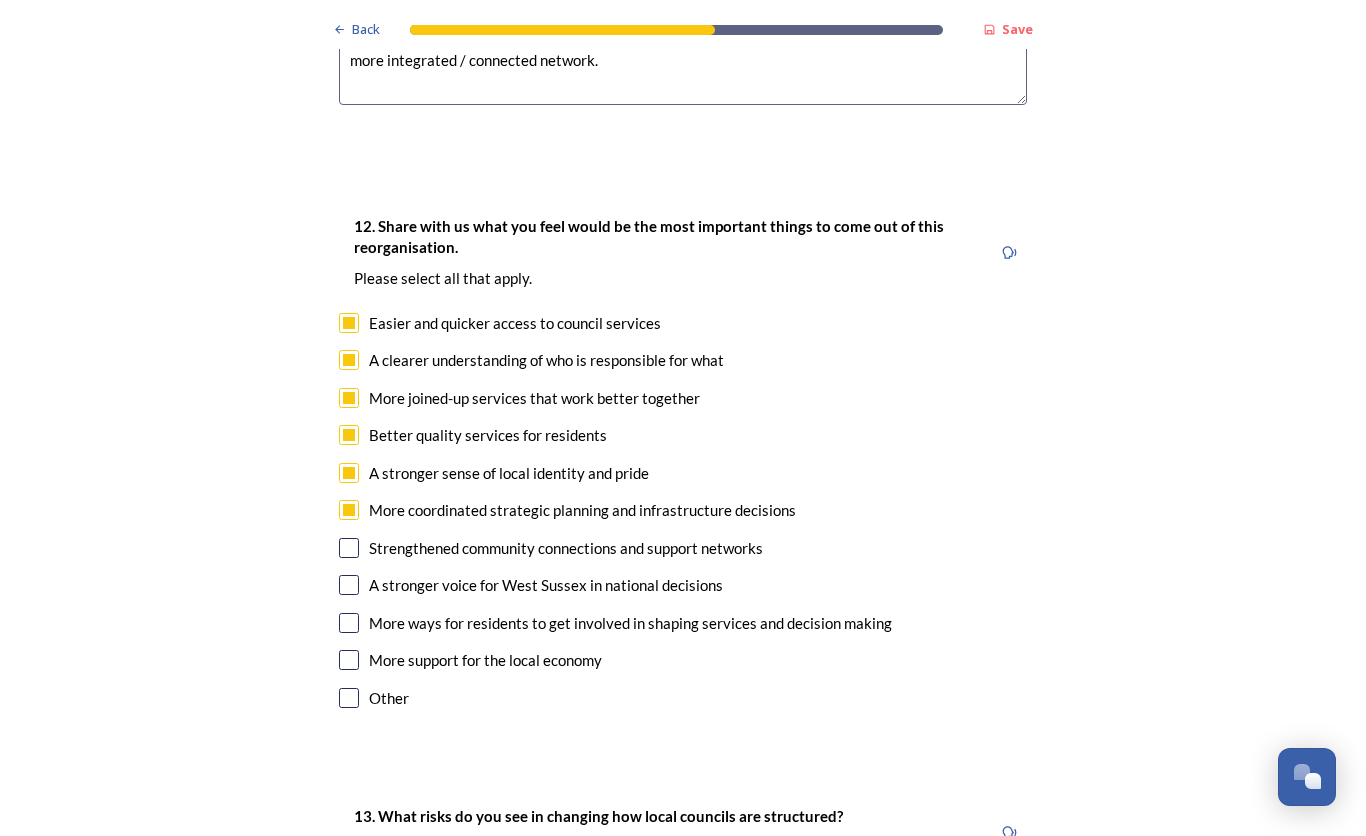 click at bounding box center [349, 548] 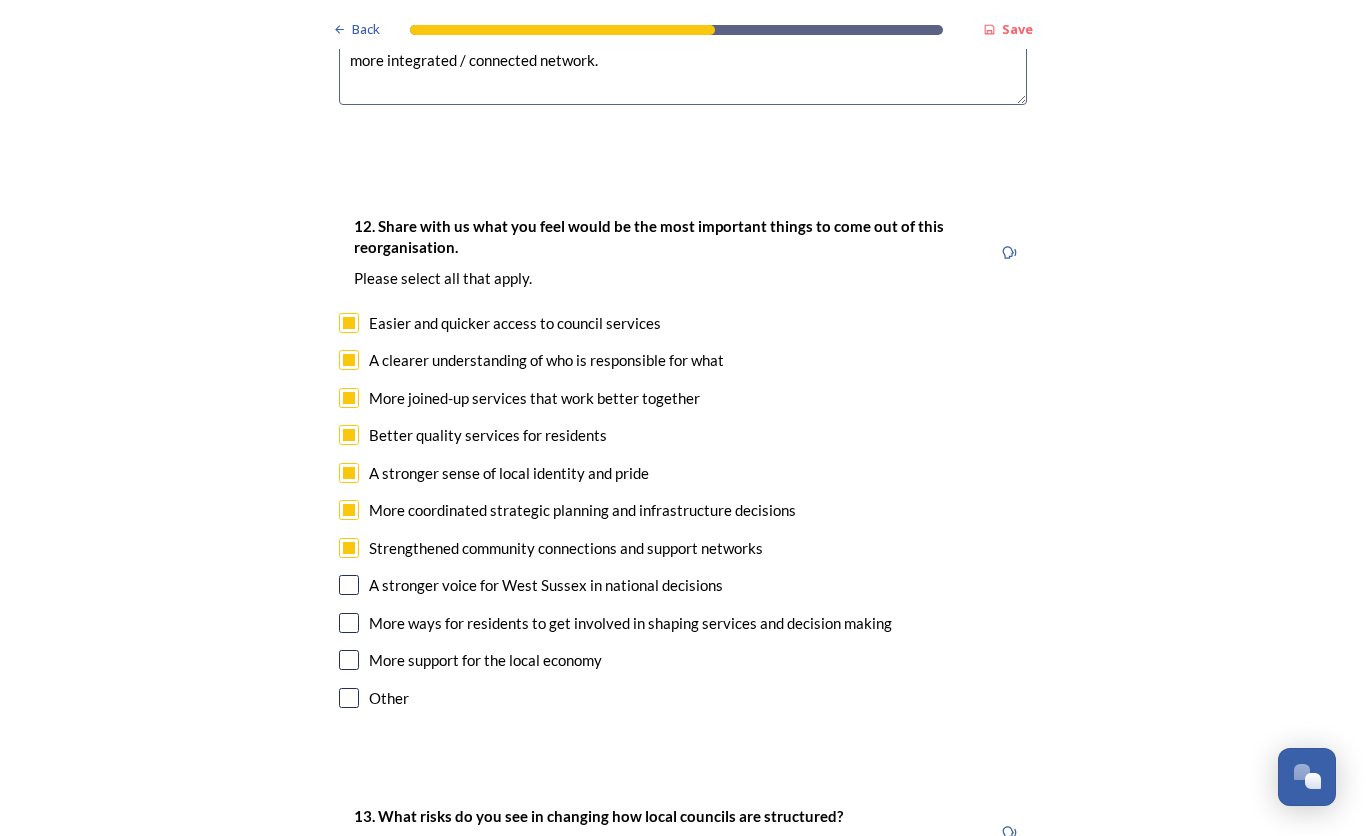 click at bounding box center [349, 585] 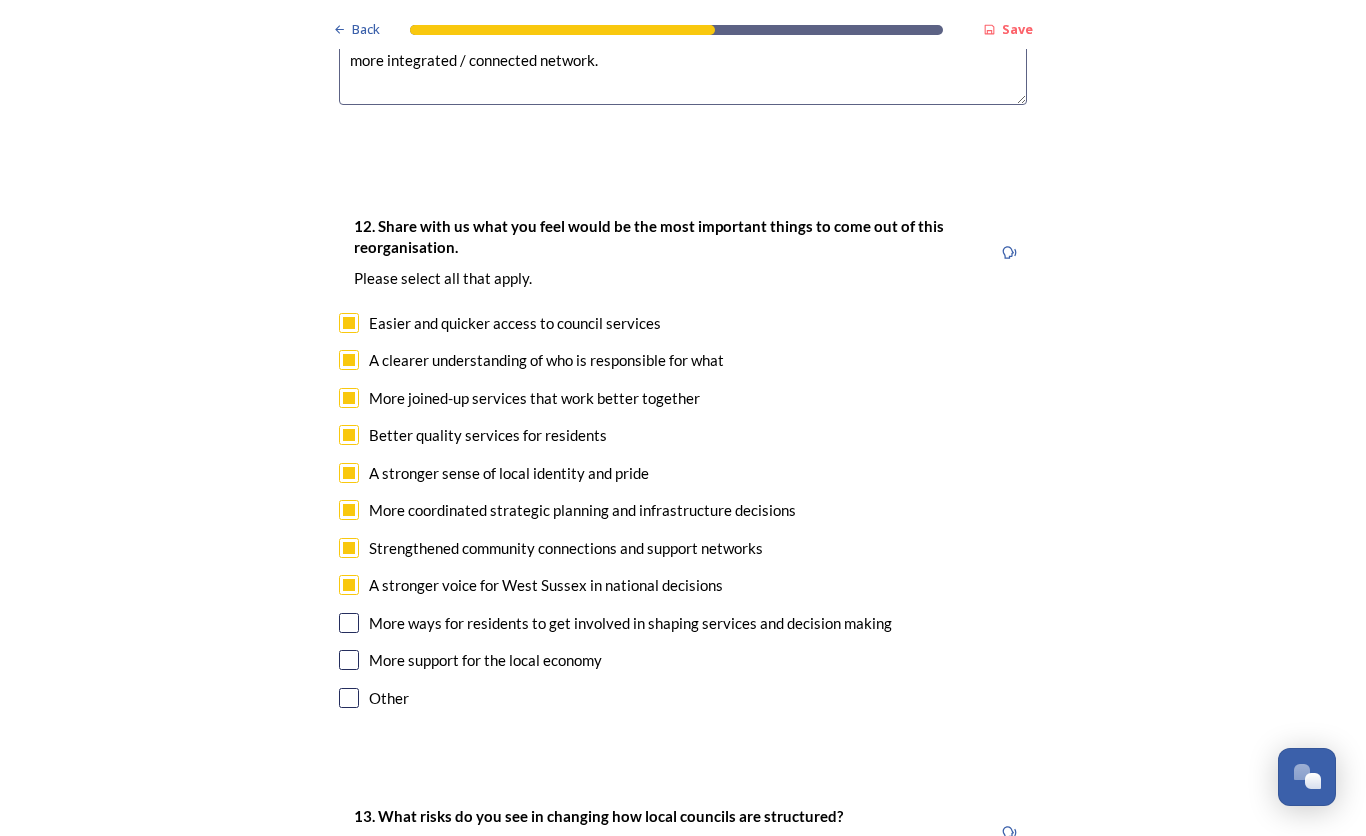 click at bounding box center [349, 660] 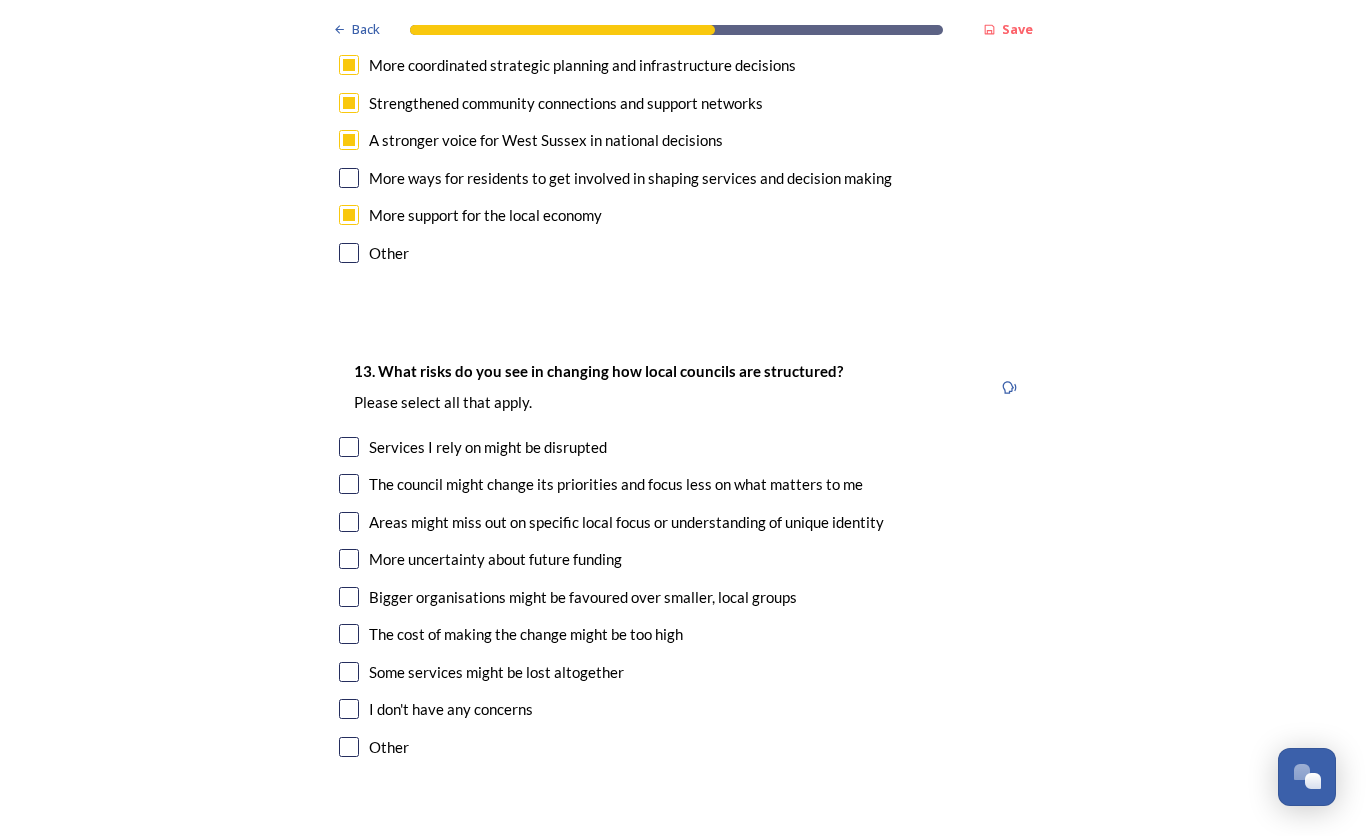 scroll, scrollTop: 3700, scrollLeft: 0, axis: vertical 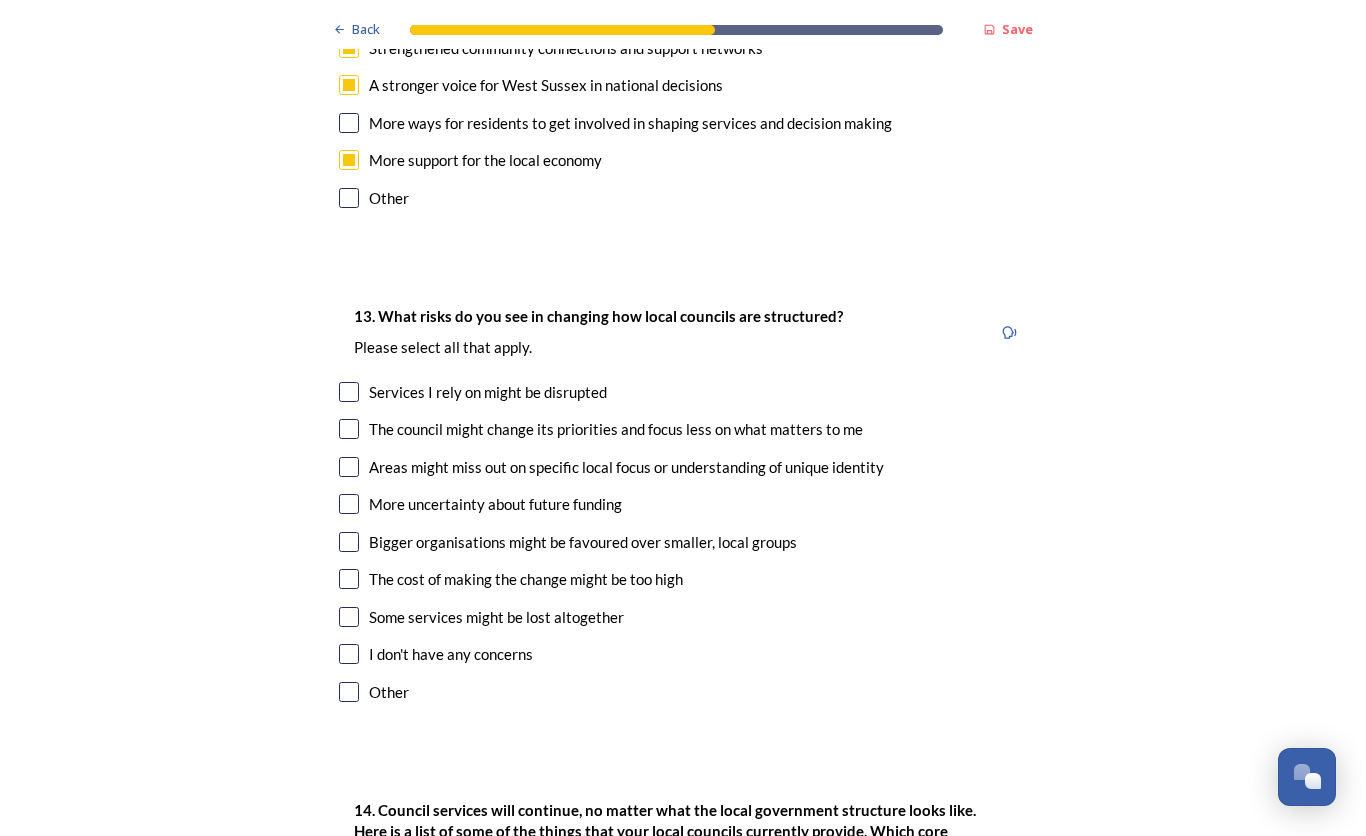 click on "The council might change its priorities and focus less on what matters to me" at bounding box center [683, 429] 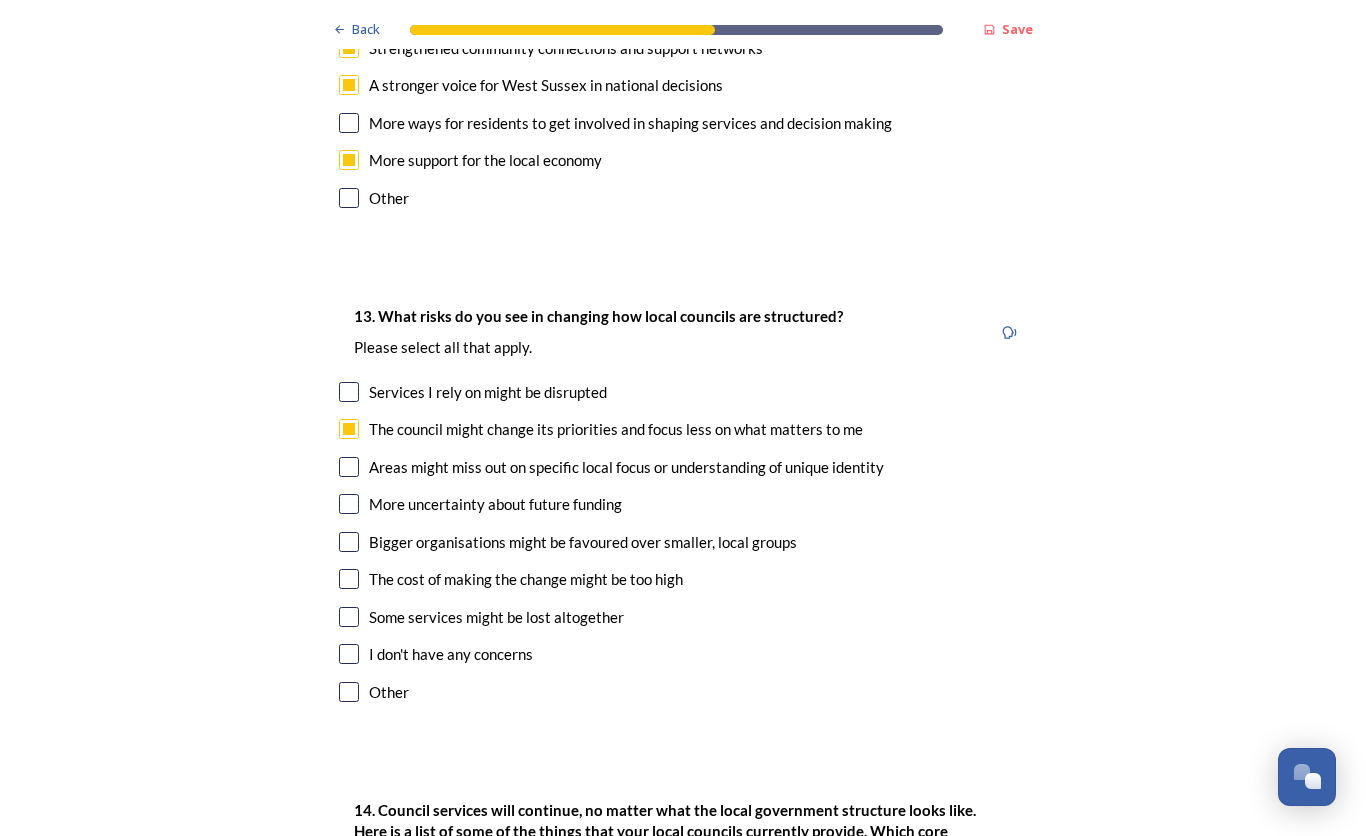 click at bounding box center [349, 467] 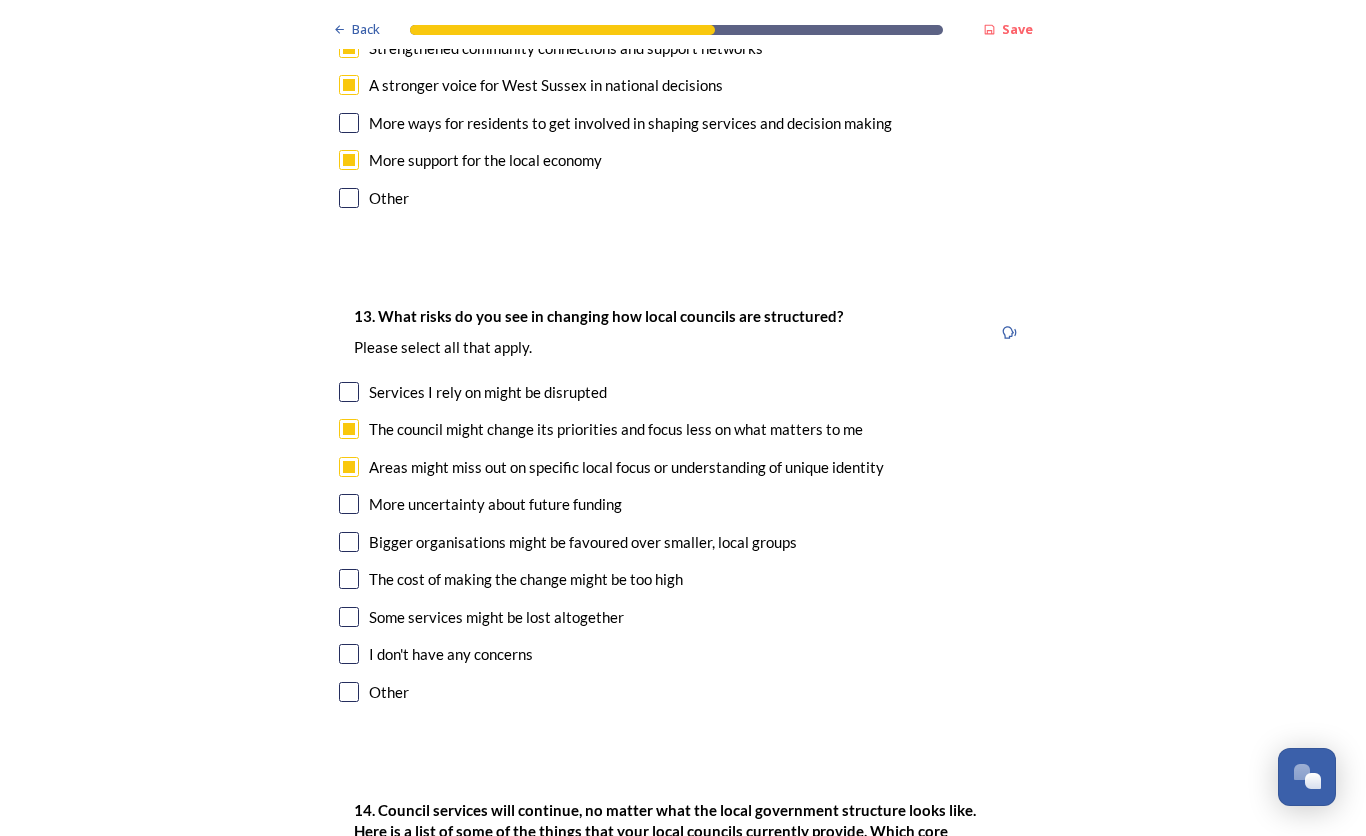 click at bounding box center (349, 542) 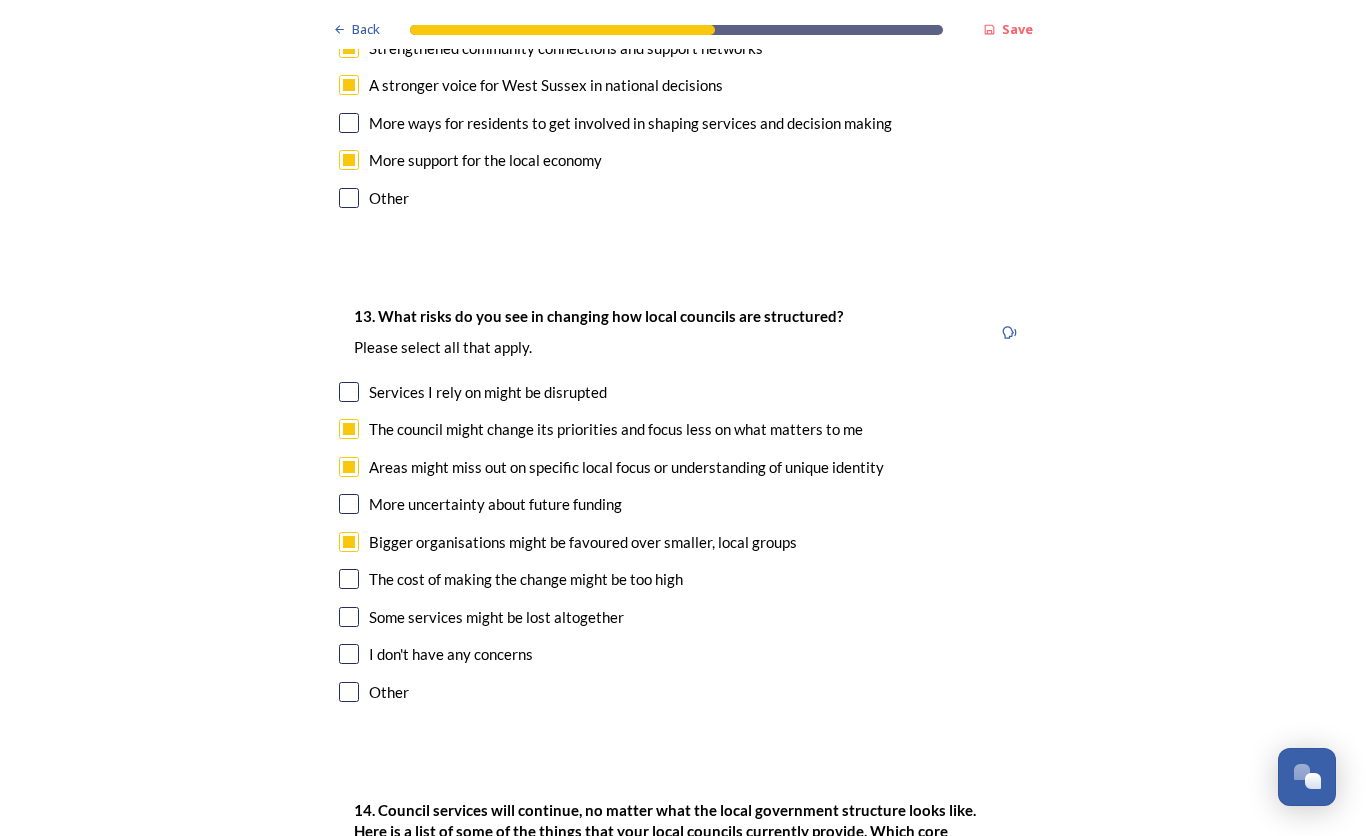 click at bounding box center (349, 617) 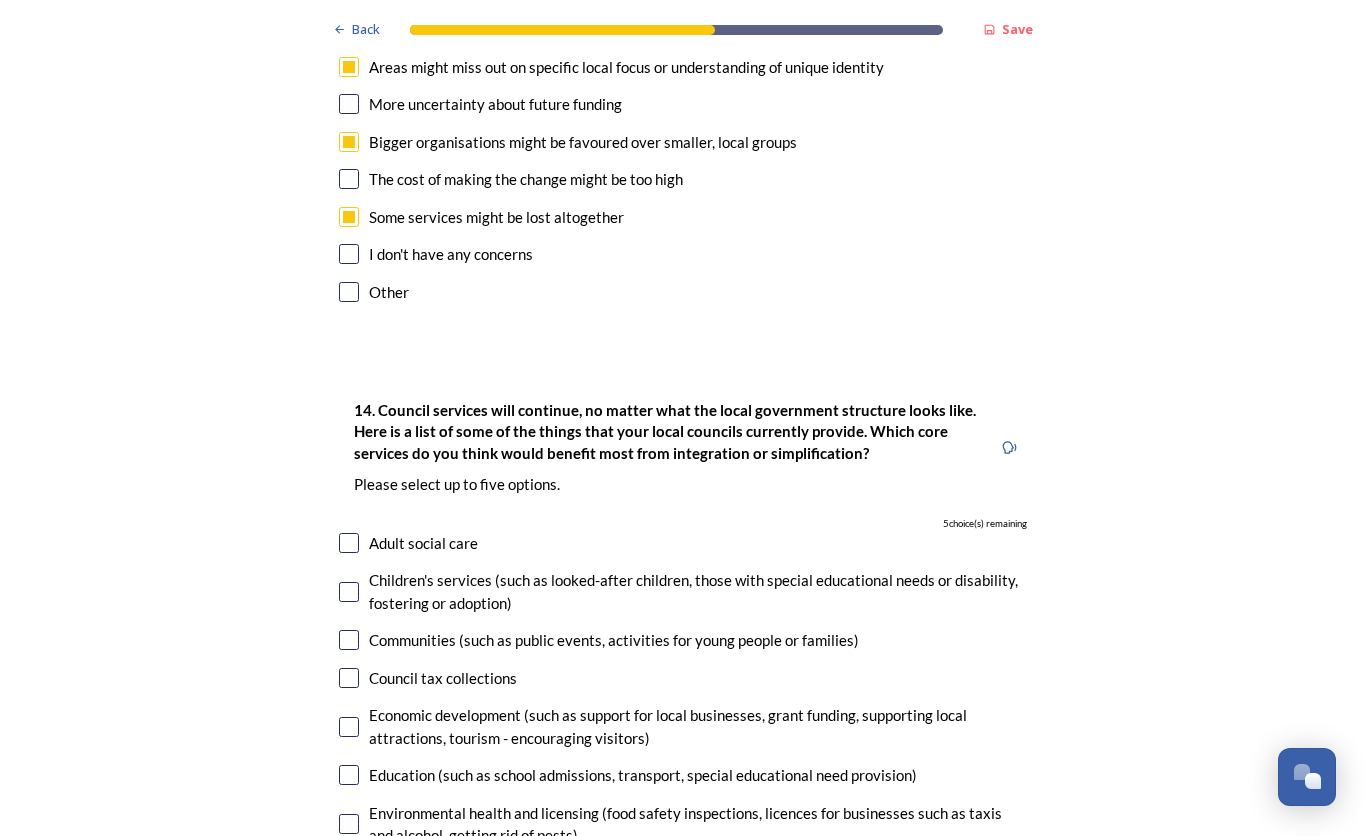 scroll, scrollTop: 4200, scrollLeft: 0, axis: vertical 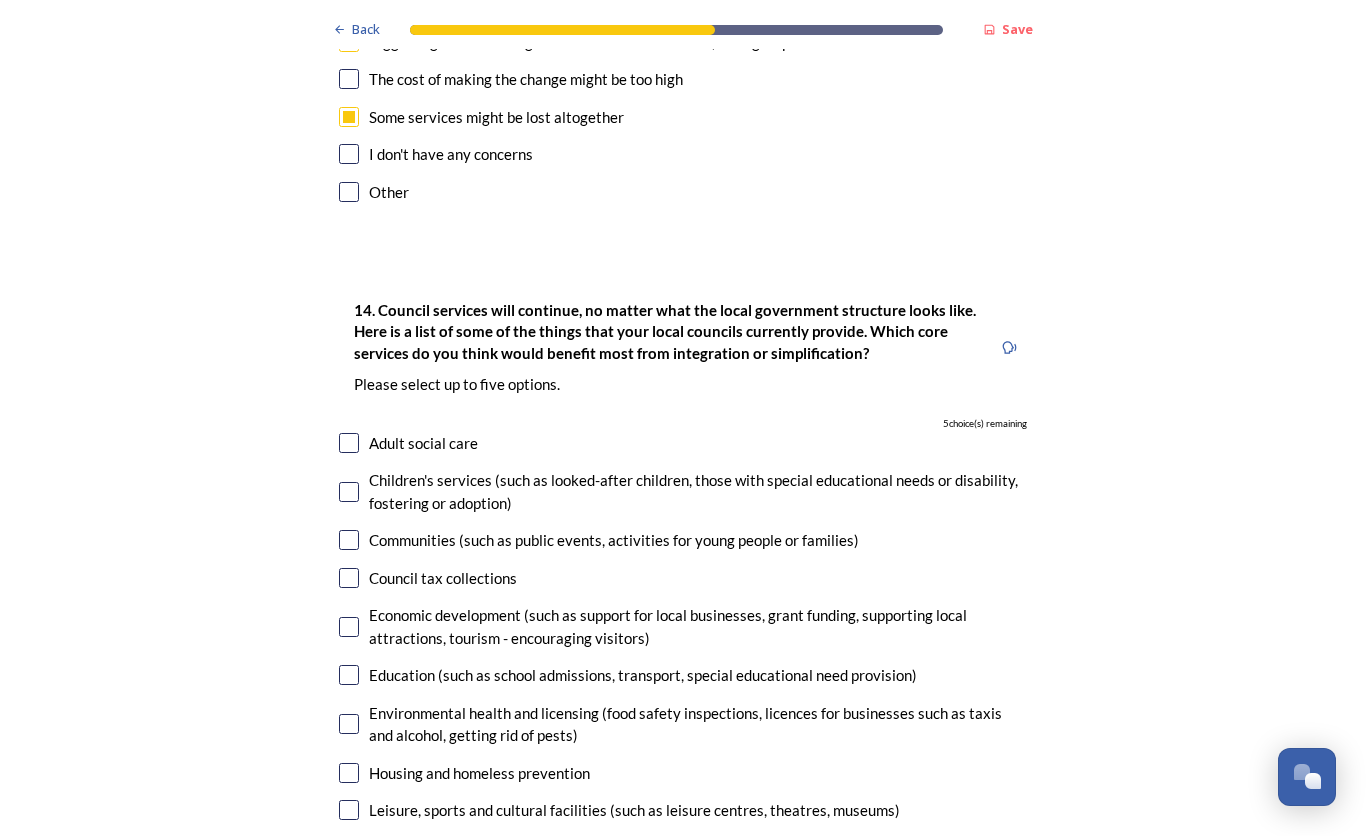 click at bounding box center (349, 578) 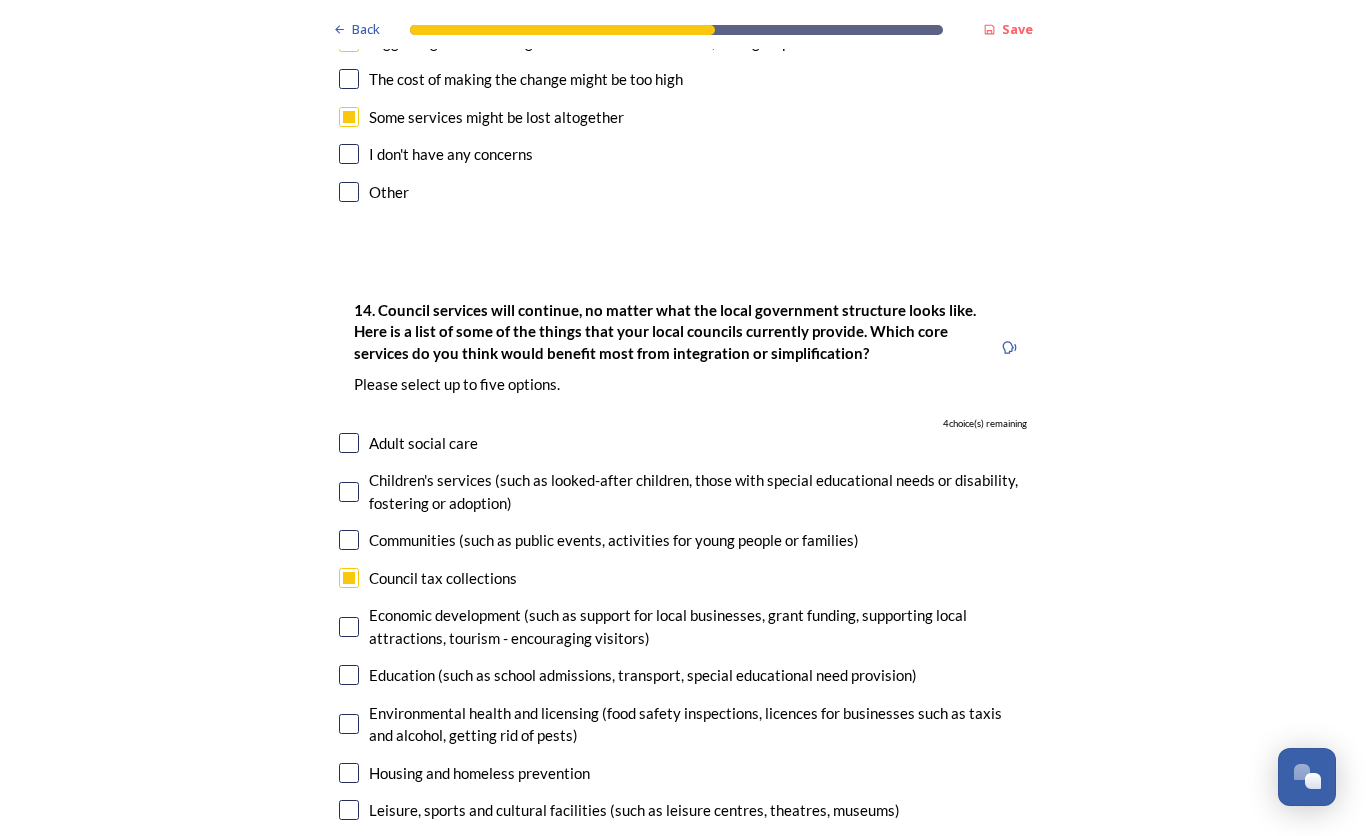 click at bounding box center (349, 578) 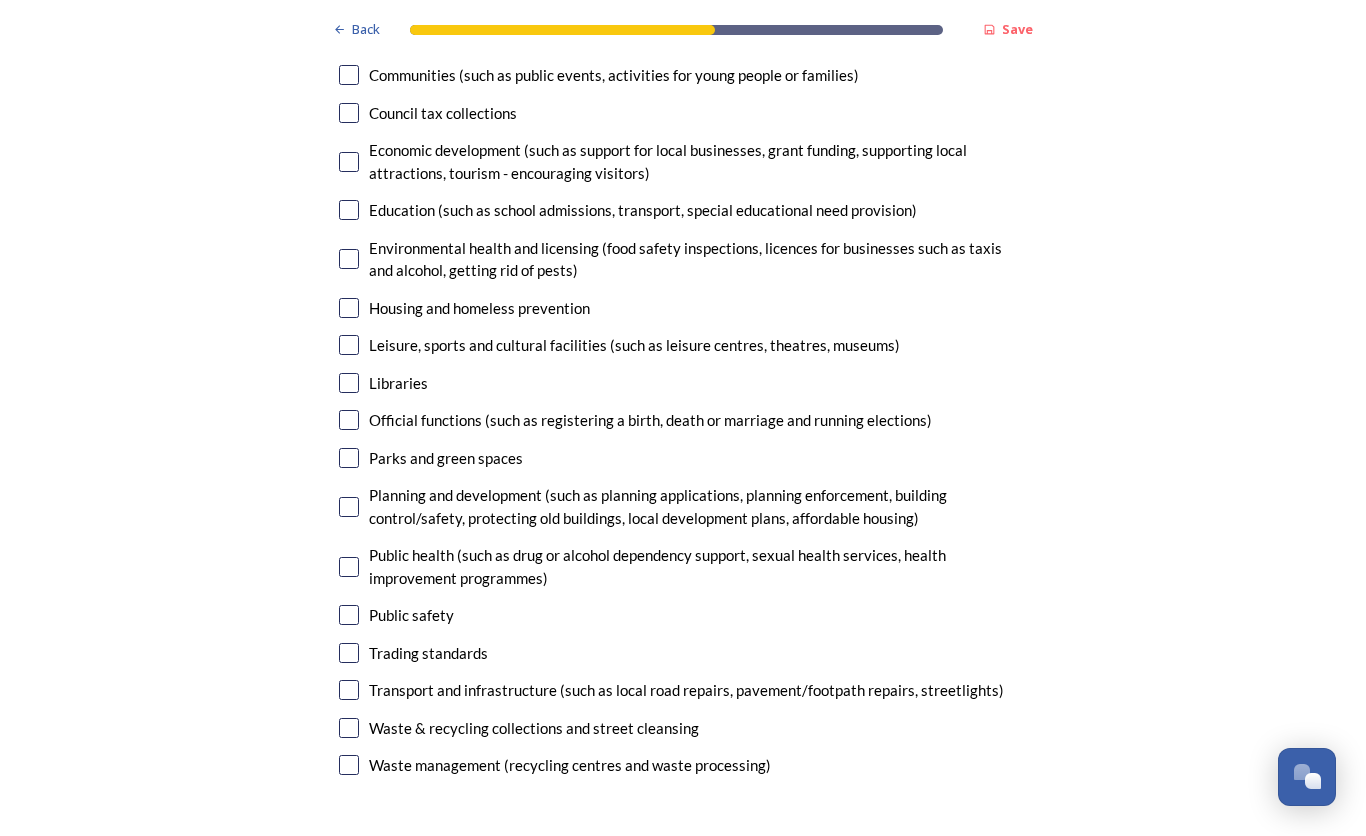 scroll, scrollTop: 4700, scrollLeft: 0, axis: vertical 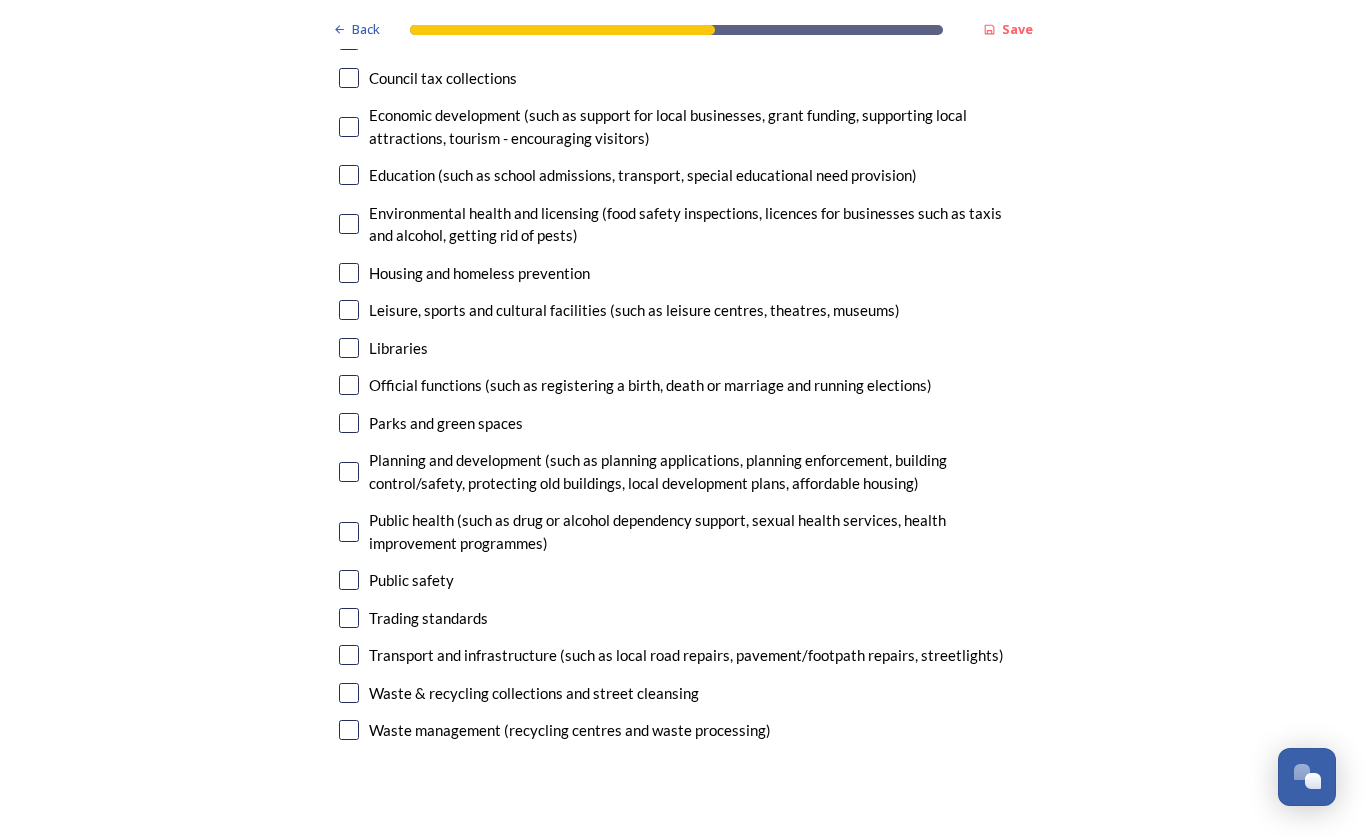 click at bounding box center [349, 655] 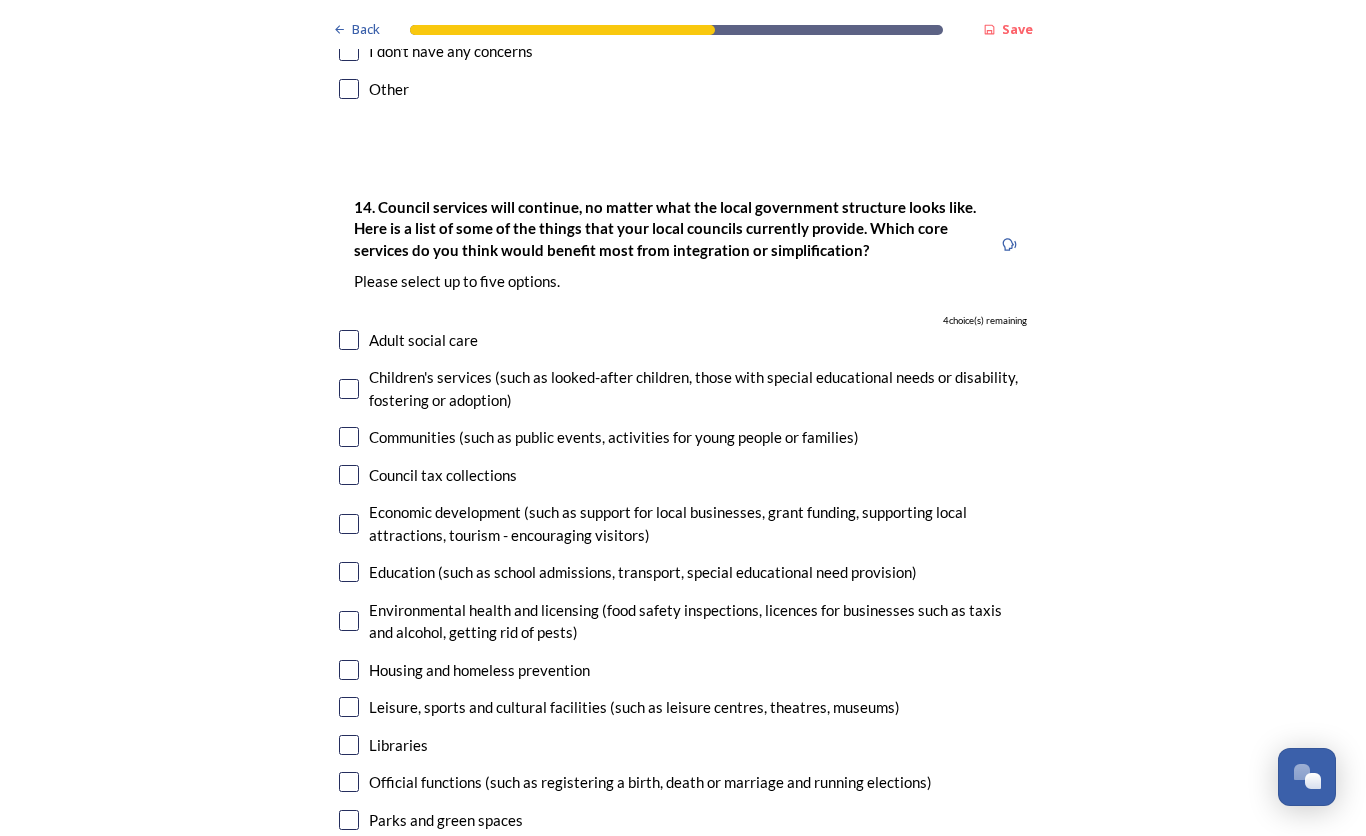 scroll, scrollTop: 4300, scrollLeft: 0, axis: vertical 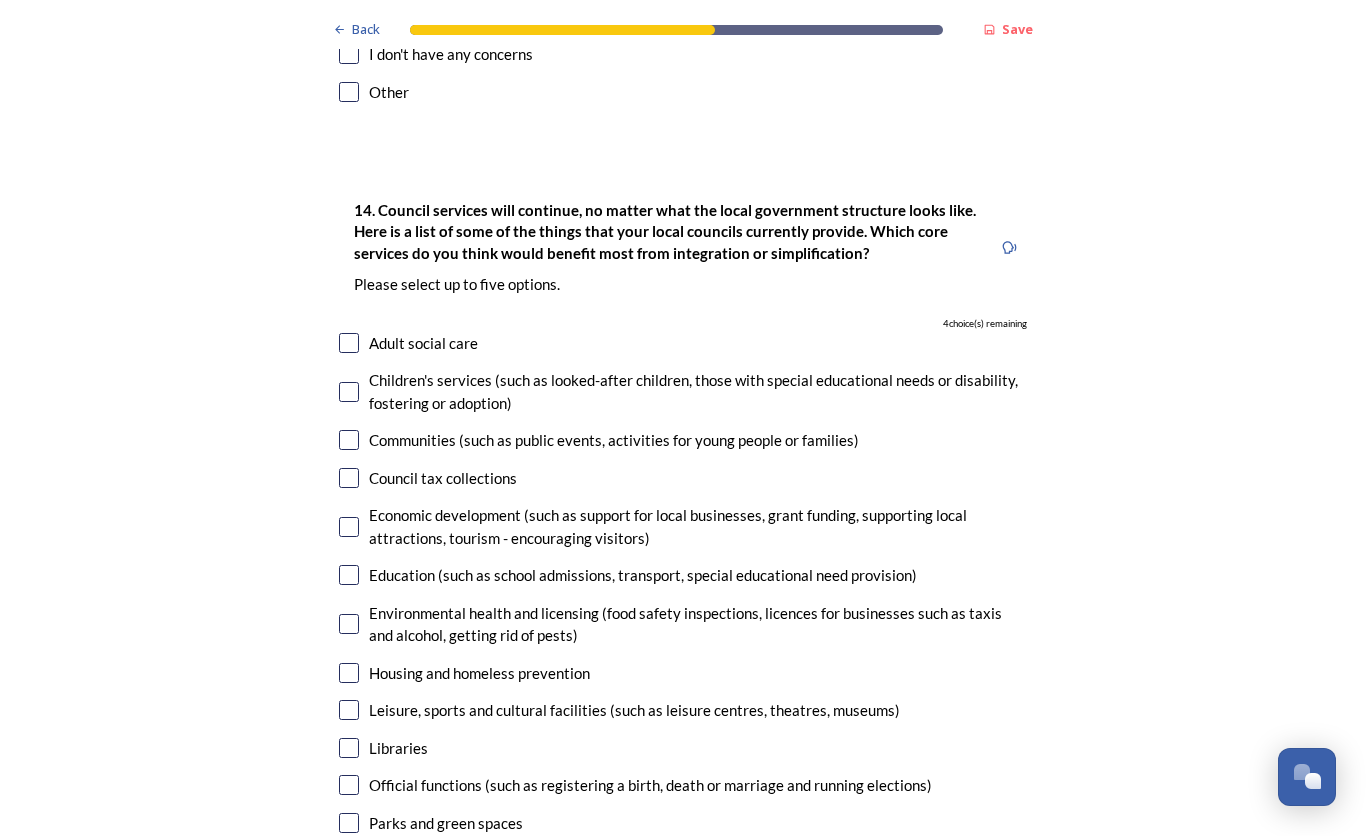 click at bounding box center (349, 343) 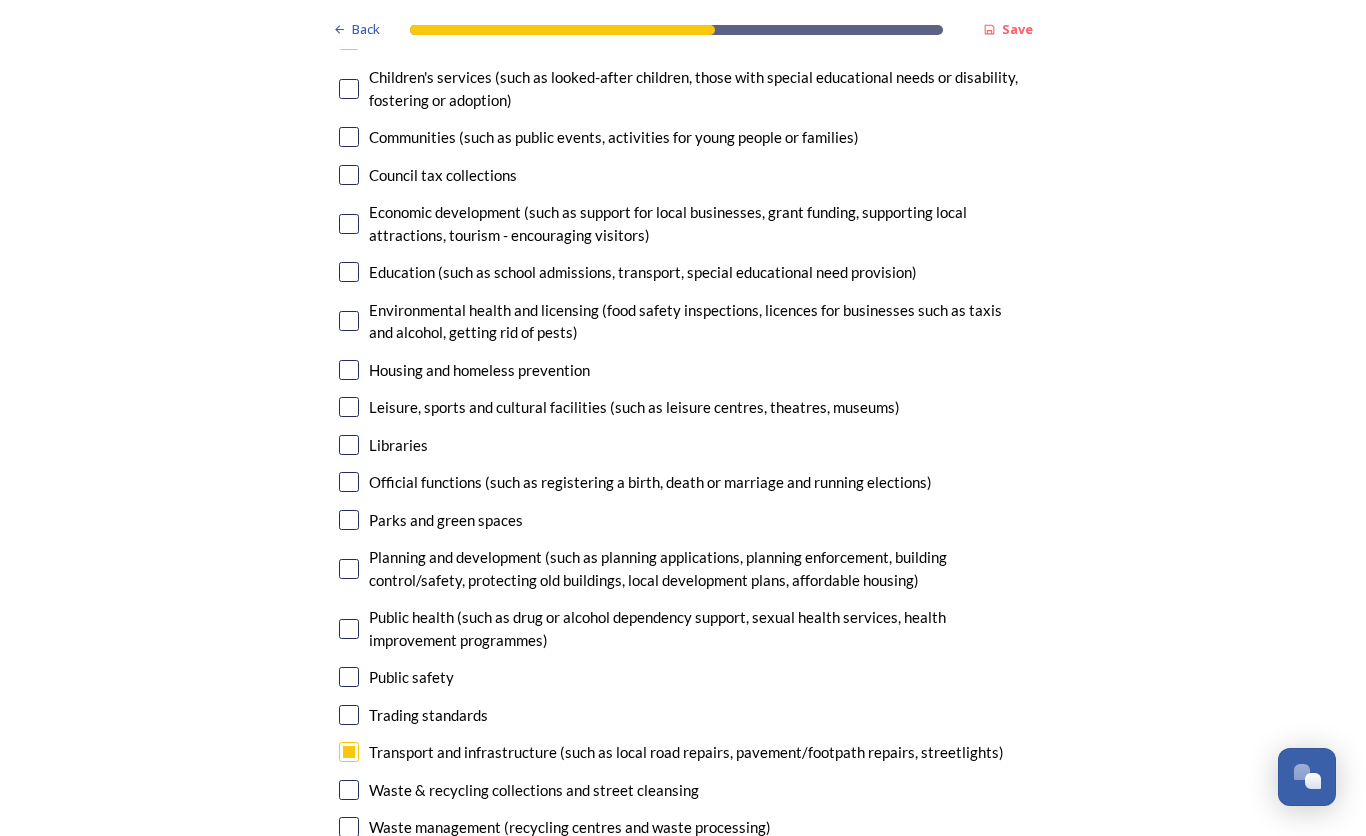 scroll, scrollTop: 4300, scrollLeft: 0, axis: vertical 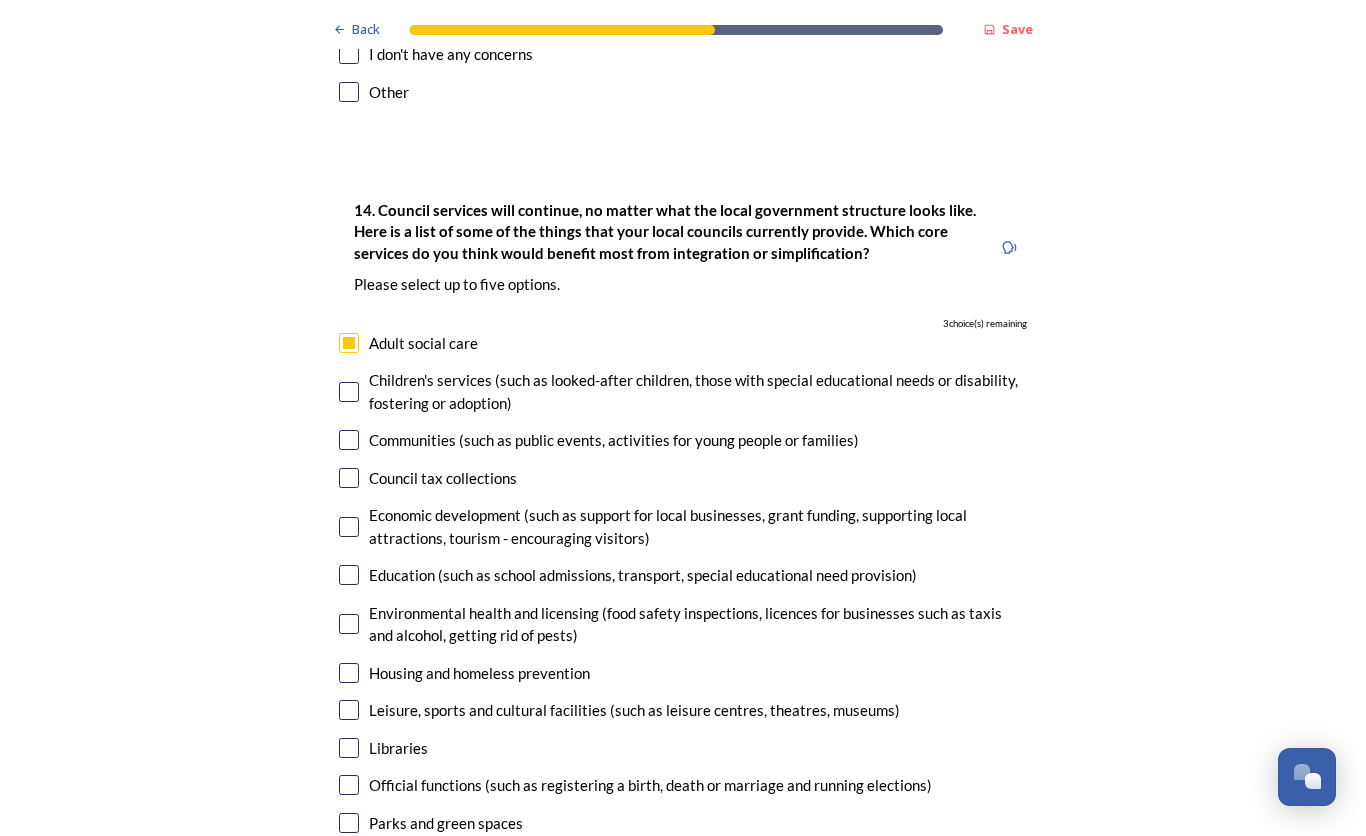 drag, startPoint x: 341, startPoint y: 337, endPoint x: 351, endPoint y: 346, distance: 13.453624 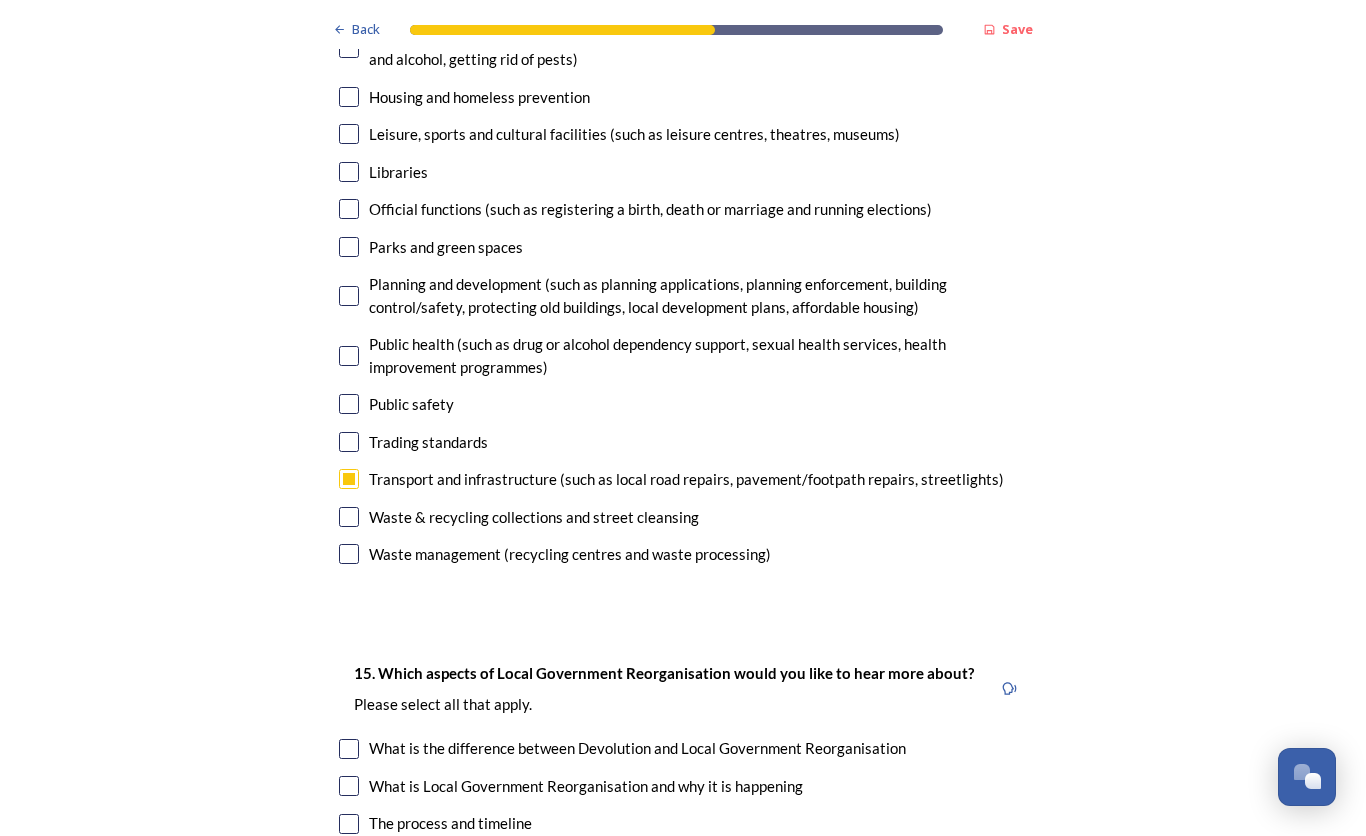 scroll, scrollTop: 5000, scrollLeft: 0, axis: vertical 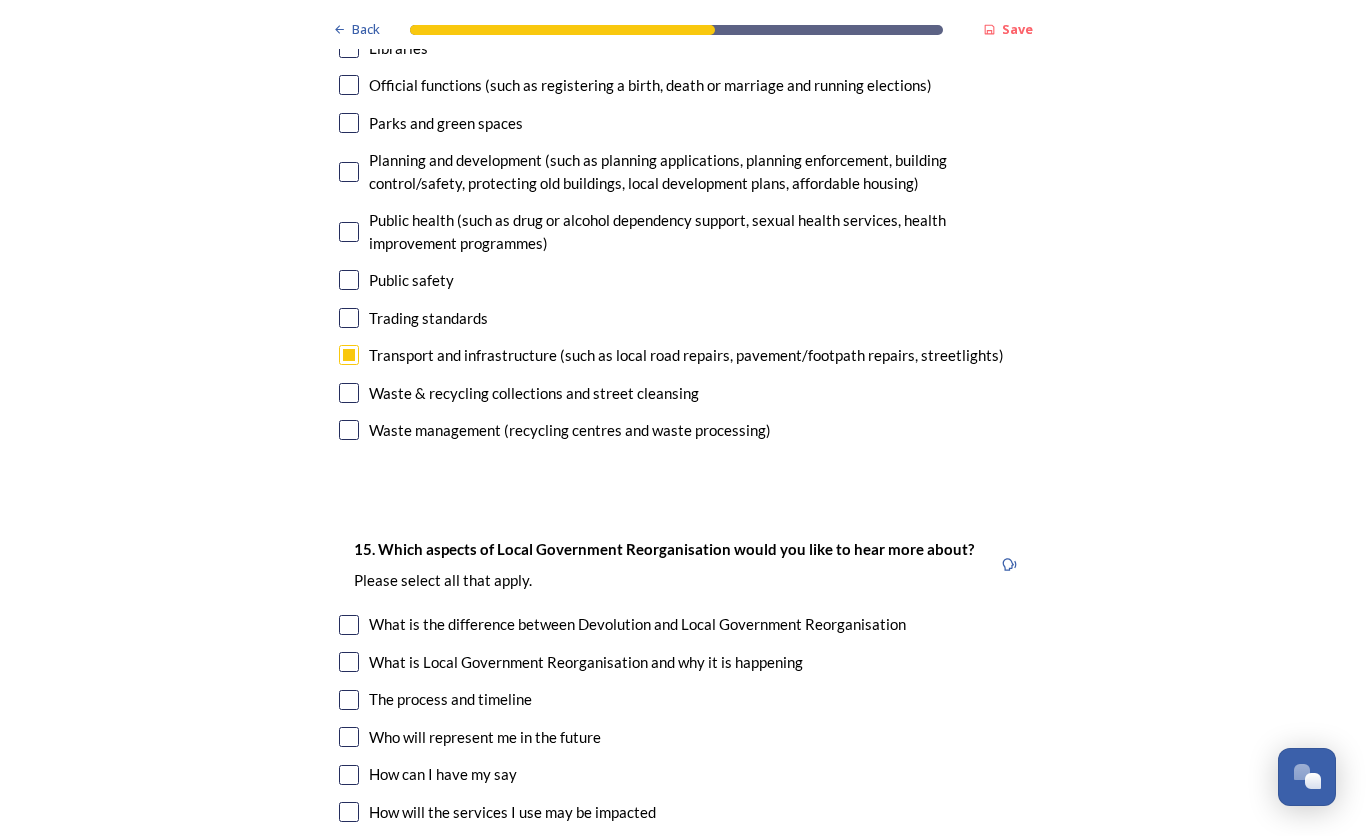 click at bounding box center [349, 737] 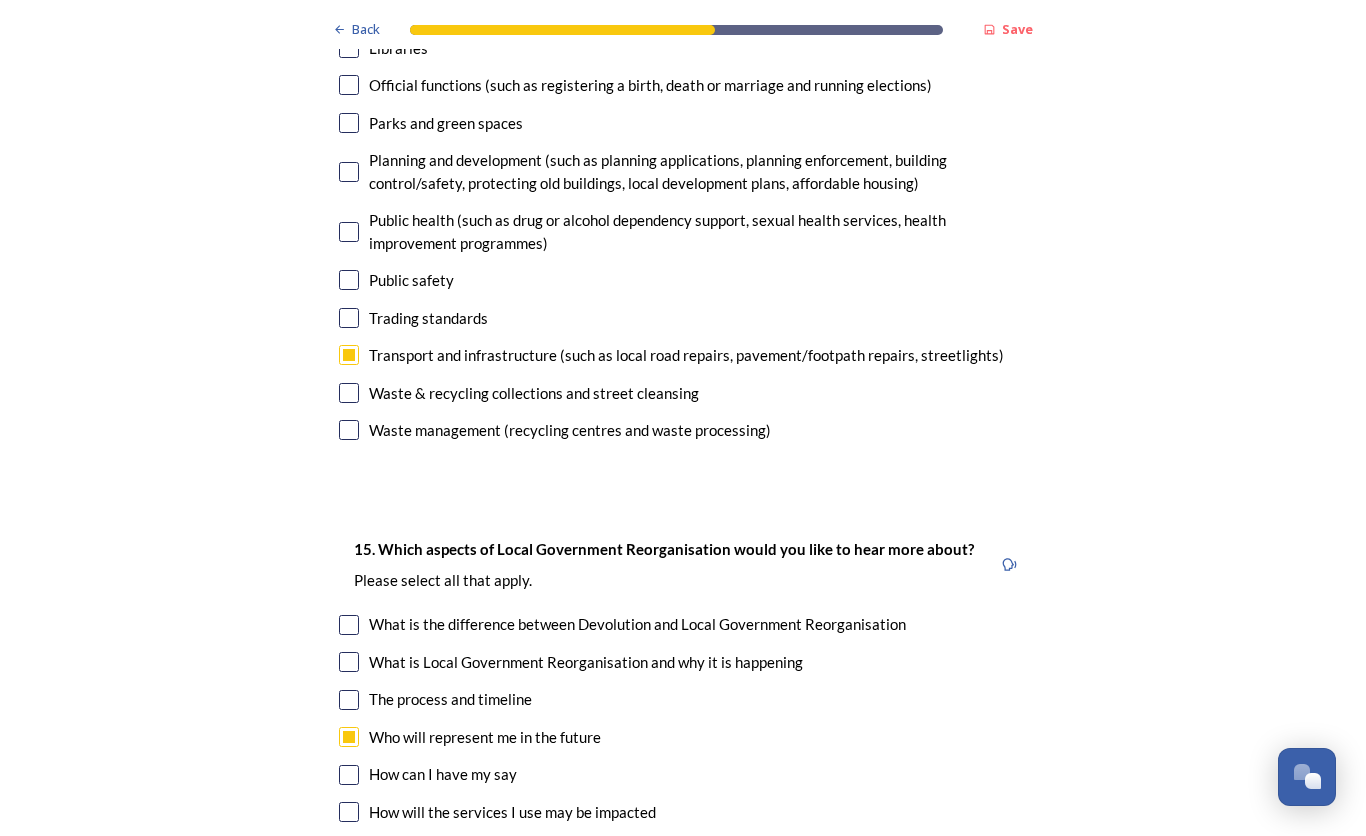 click at bounding box center (349, 812) 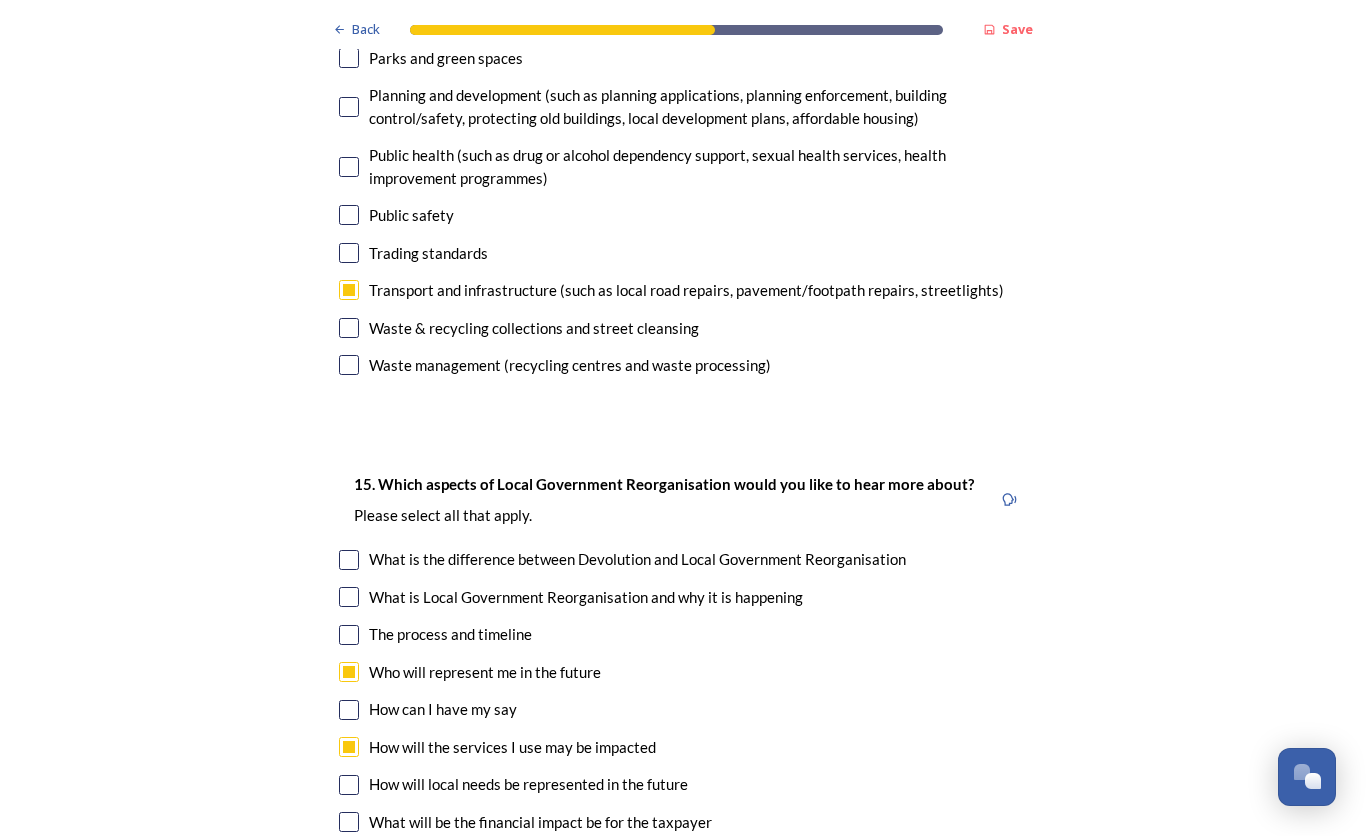 scroll, scrollTop: 5100, scrollLeft: 0, axis: vertical 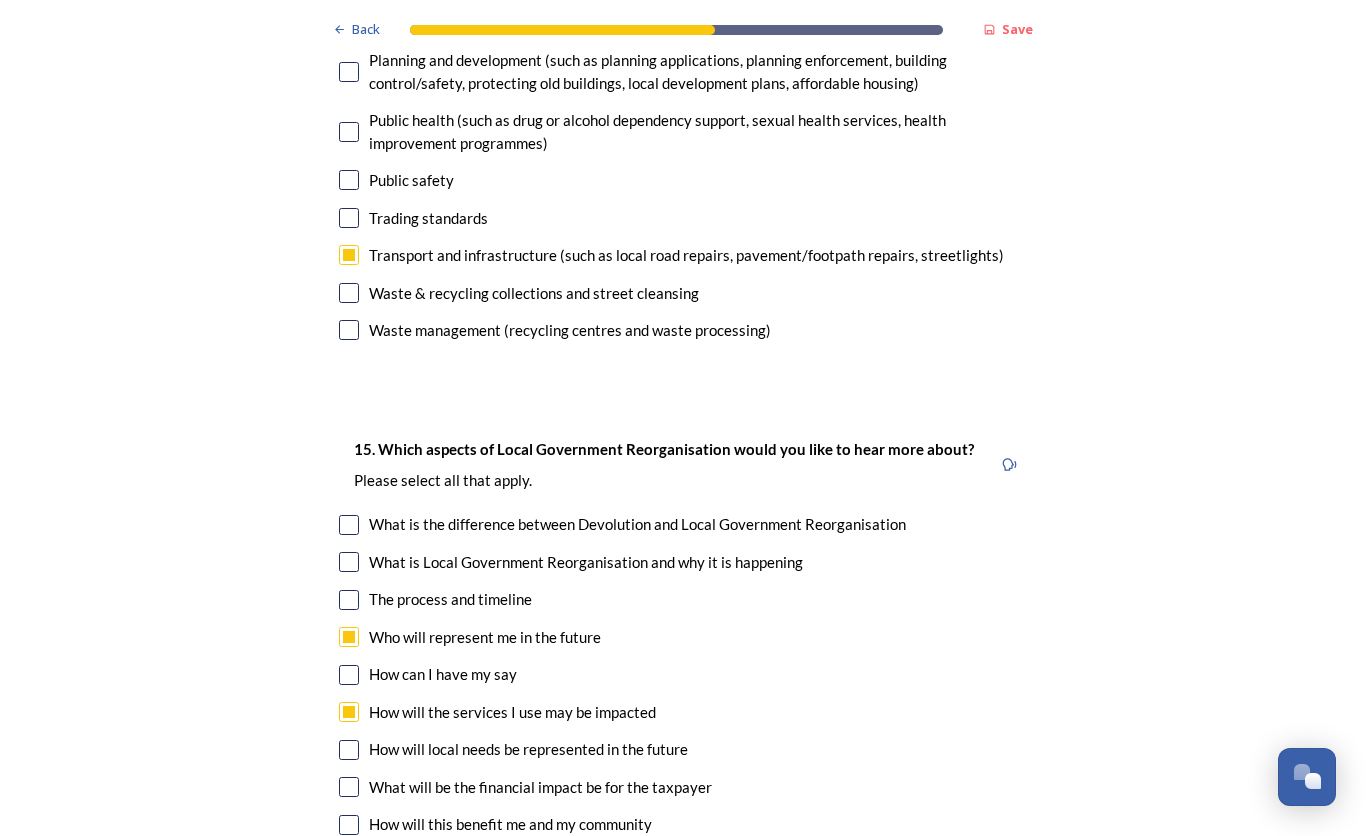 click at bounding box center [349, 787] 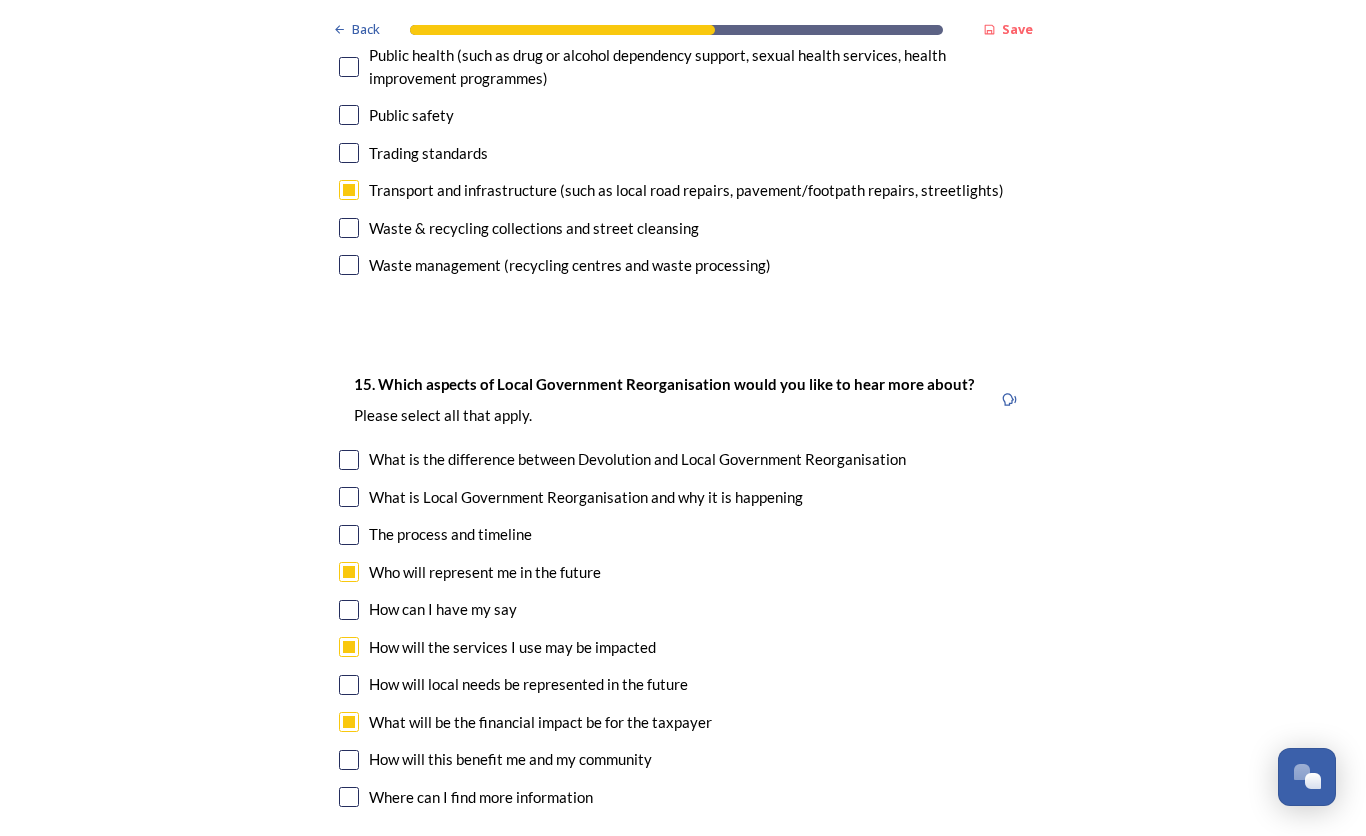 scroll, scrollTop: 5200, scrollLeft: 0, axis: vertical 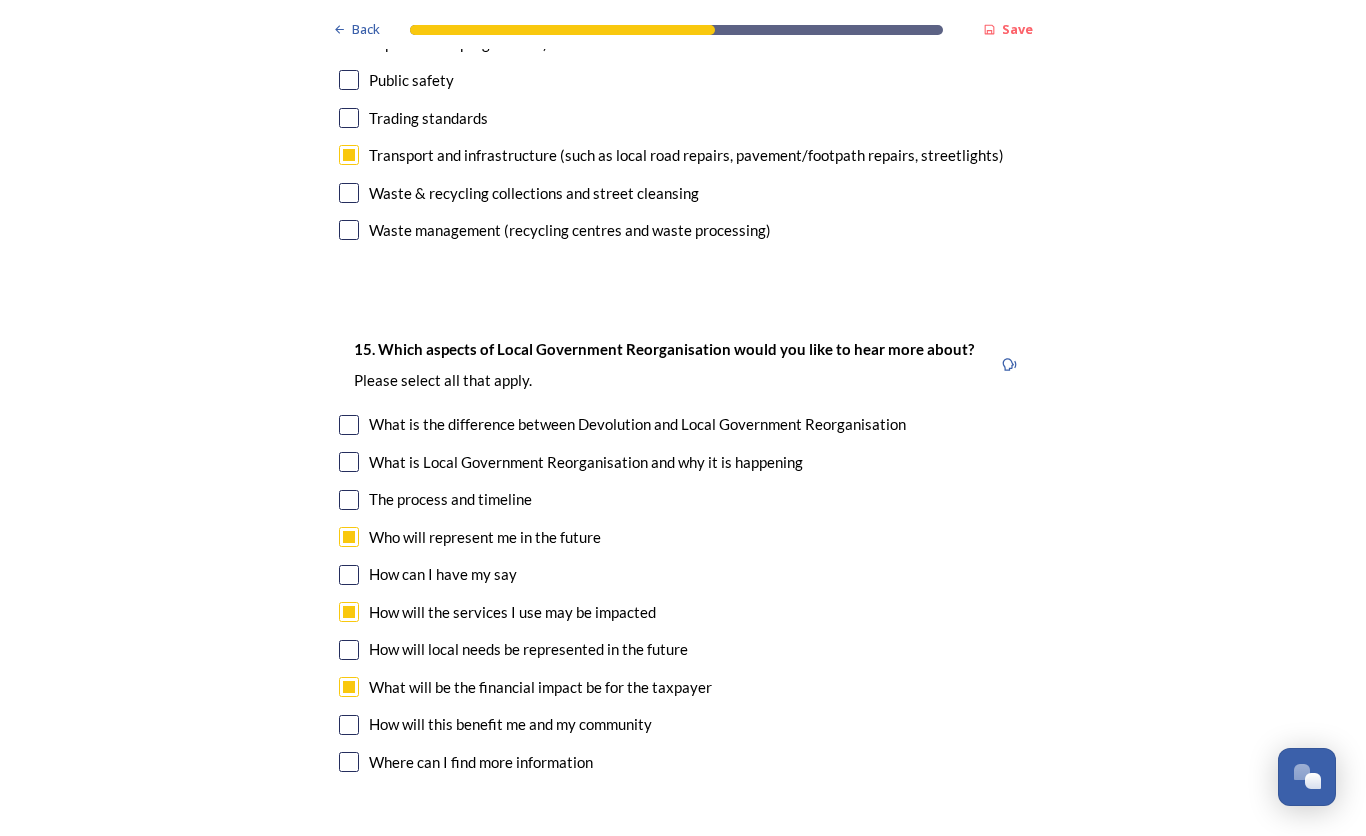 click on "15. Which aspects of Local Government Reorganisation would you like to hear more about? ﻿Please select all that apply.   What is the difference between Devolution and Local Government Reorganisation What is Local Government Reorganisation and why it is happening The process and timeline Who will represent me in the future How can I have my say How will the services I use may be impacted How will local needs be represented in the future What will be the financial impact be for the taxpayer How will this benefit me and my community Where can I find more information" at bounding box center [683, 558] 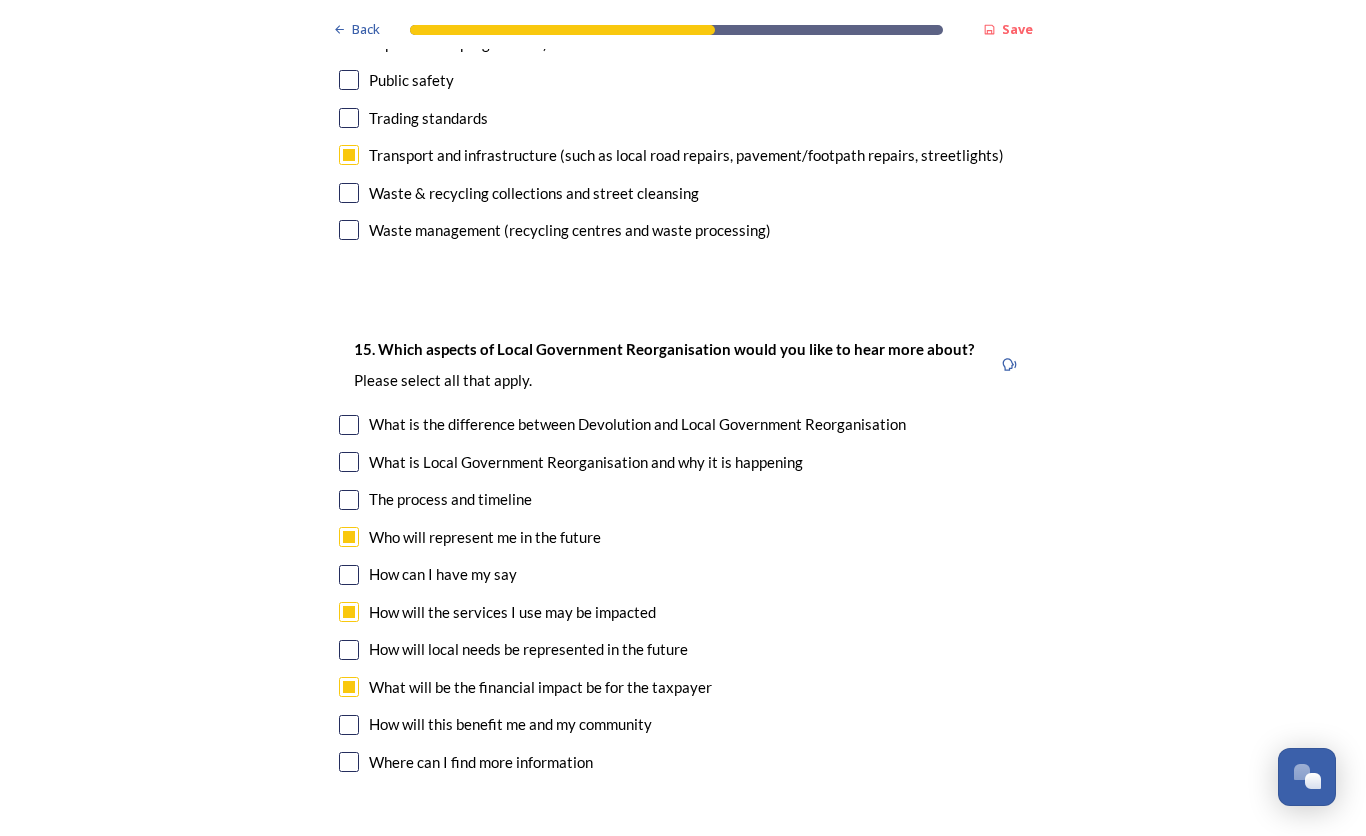 click at bounding box center (349, 725) 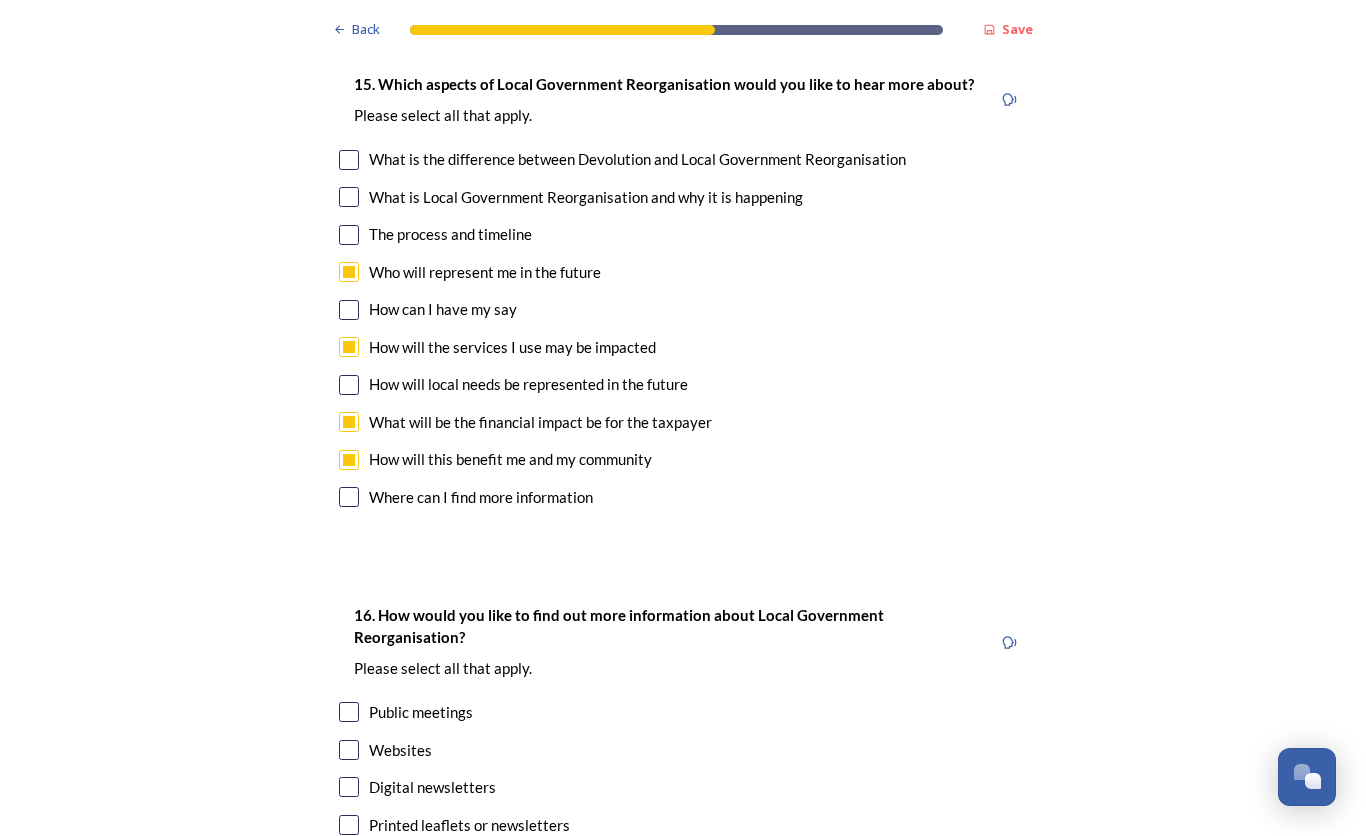 scroll, scrollTop: 5500, scrollLeft: 0, axis: vertical 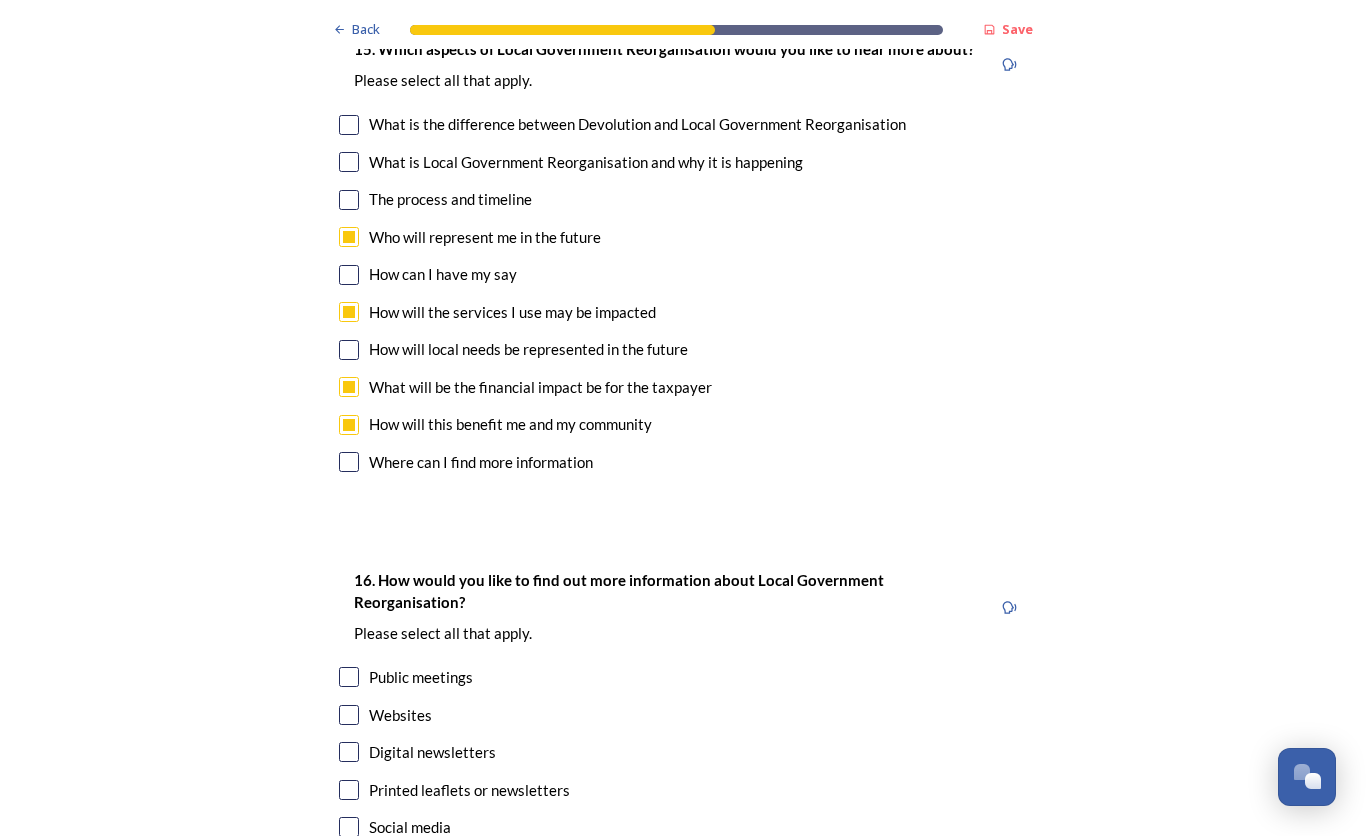 click at bounding box center (349, 715) 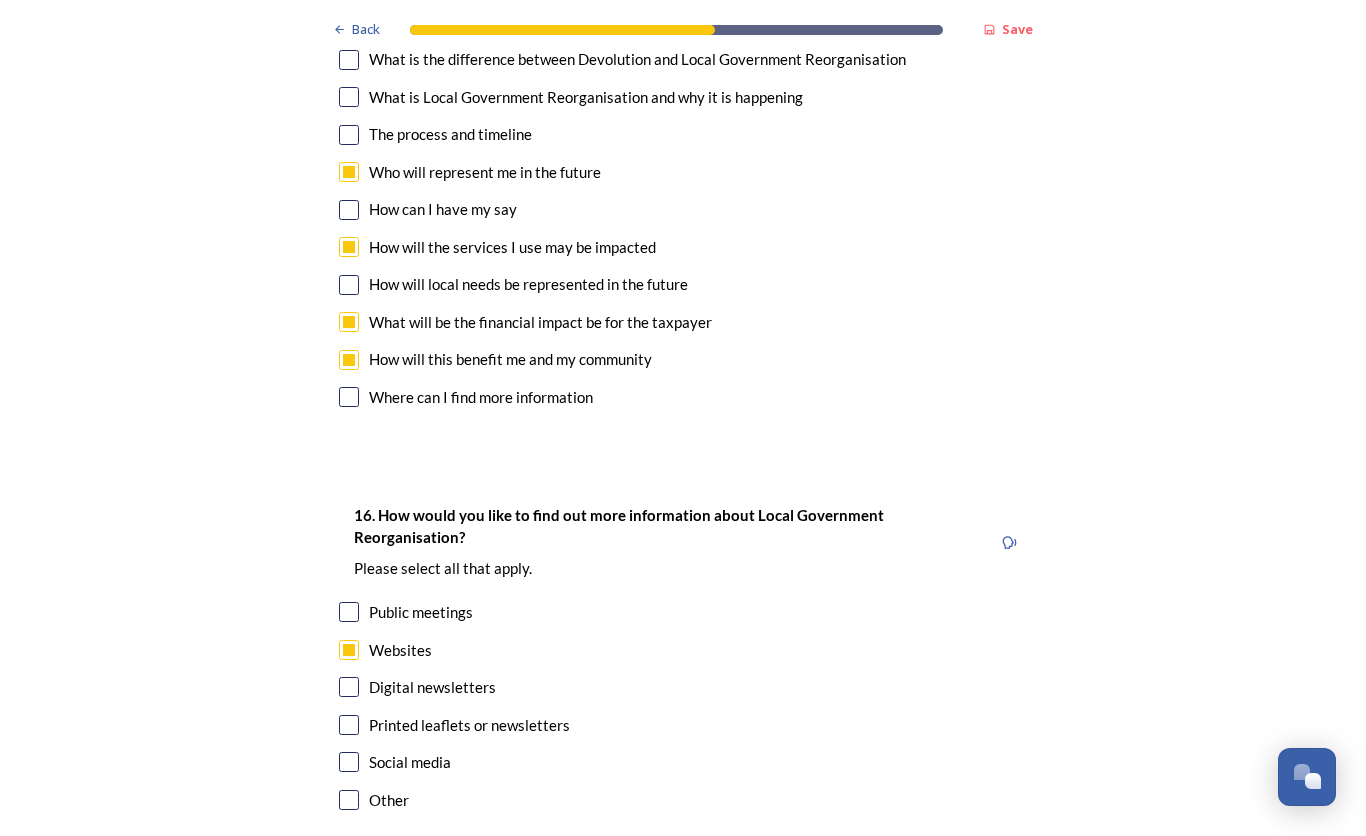 scroll, scrollTop: 5600, scrollLeft: 0, axis: vertical 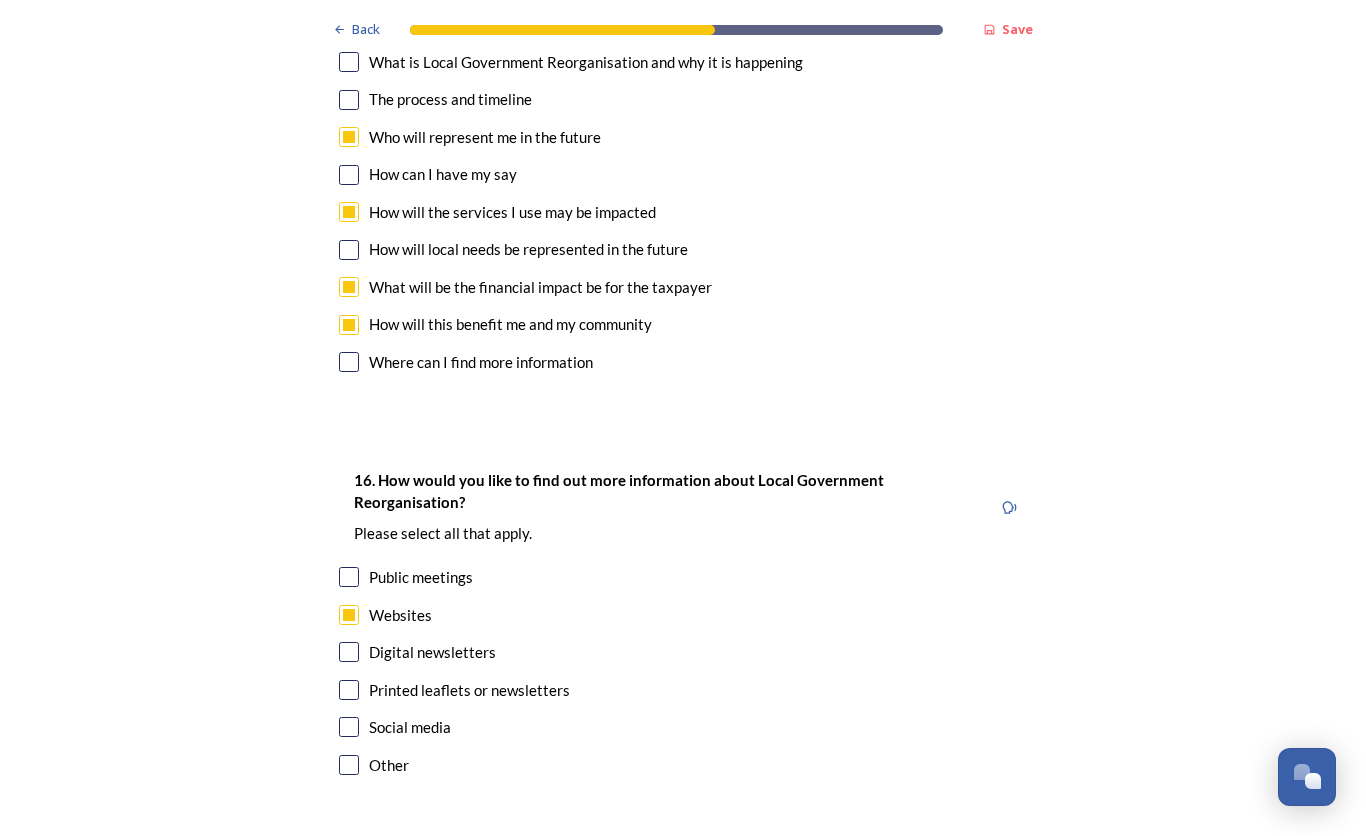 click at bounding box center (349, 652) 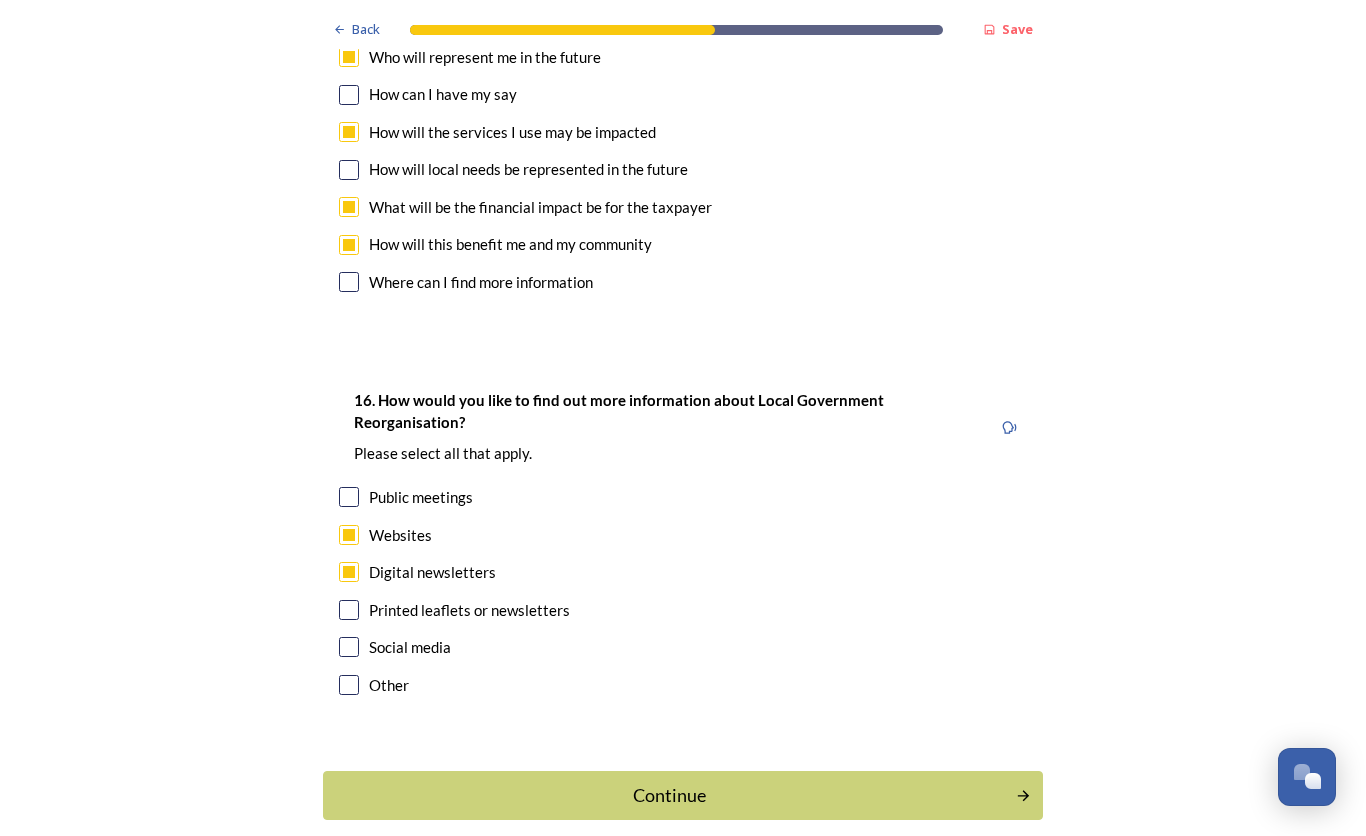 scroll, scrollTop: 5780, scrollLeft: 0, axis: vertical 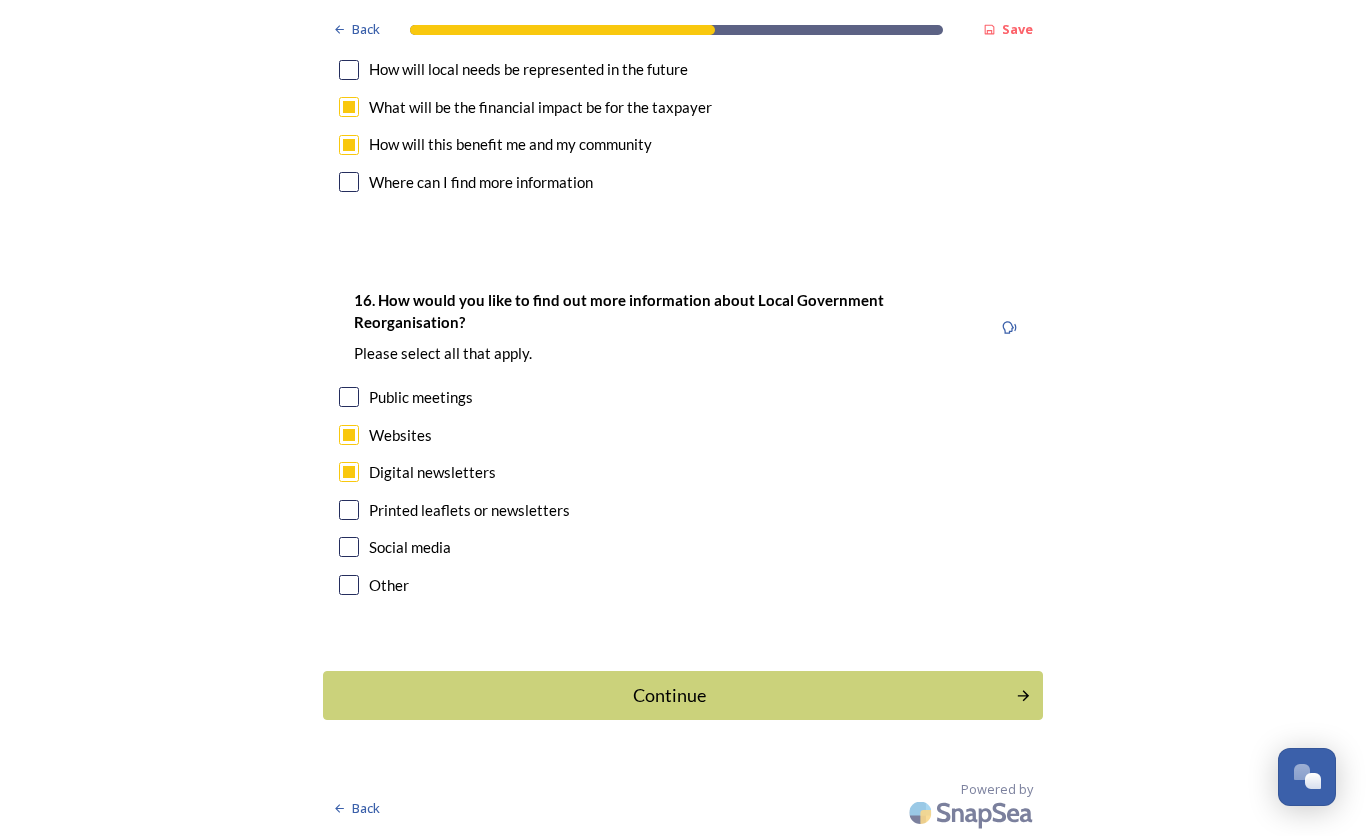 click on "Continue" at bounding box center [669, 695] 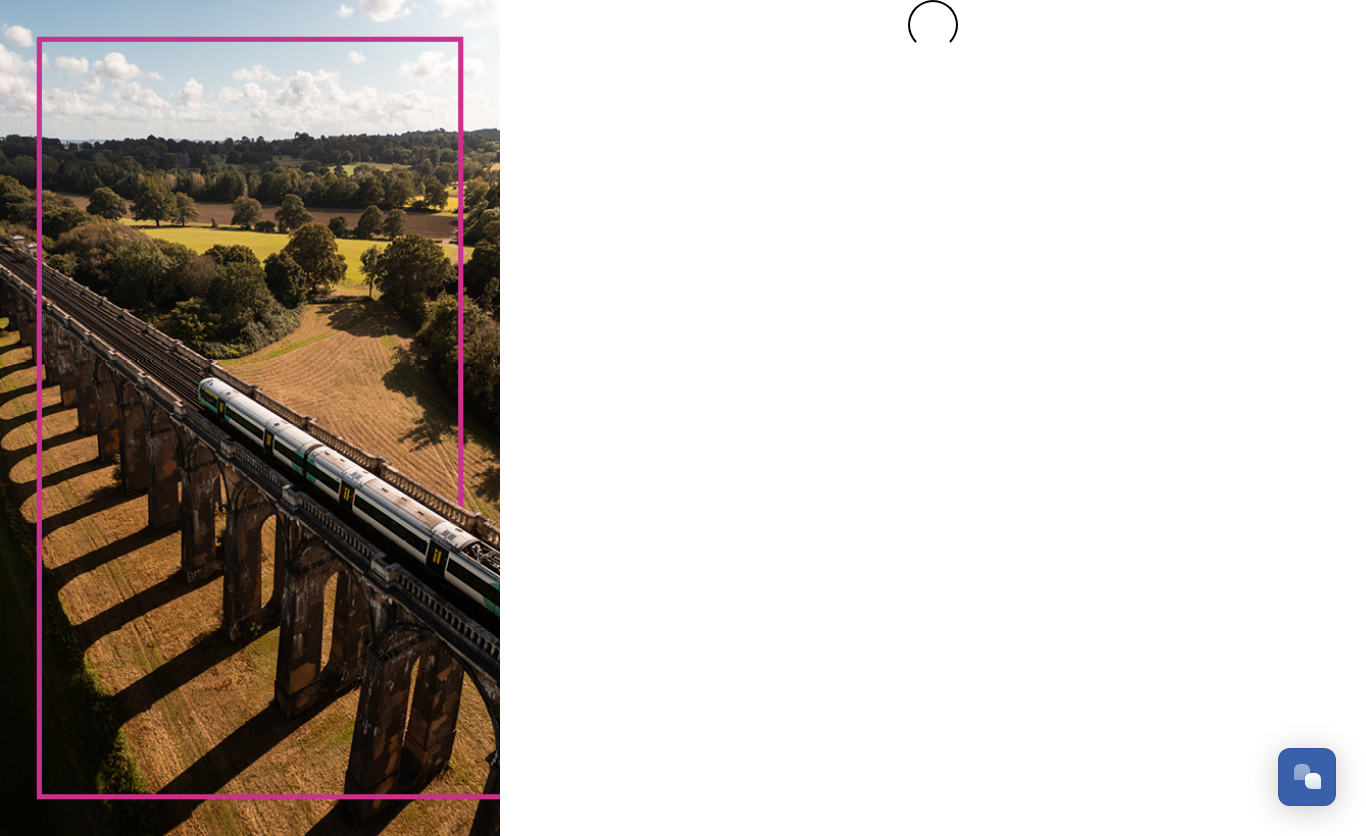 scroll, scrollTop: 0, scrollLeft: 0, axis: both 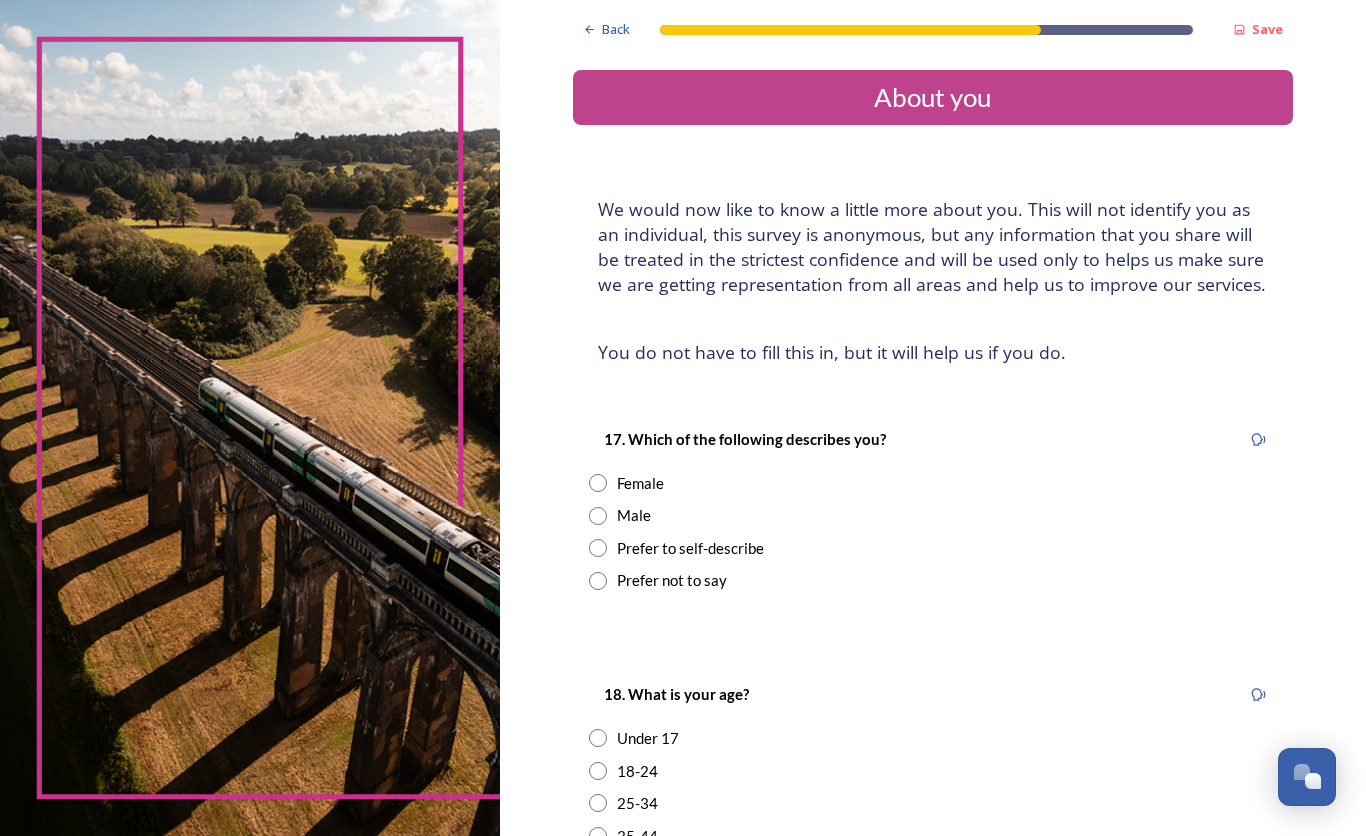 click at bounding box center [598, 483] 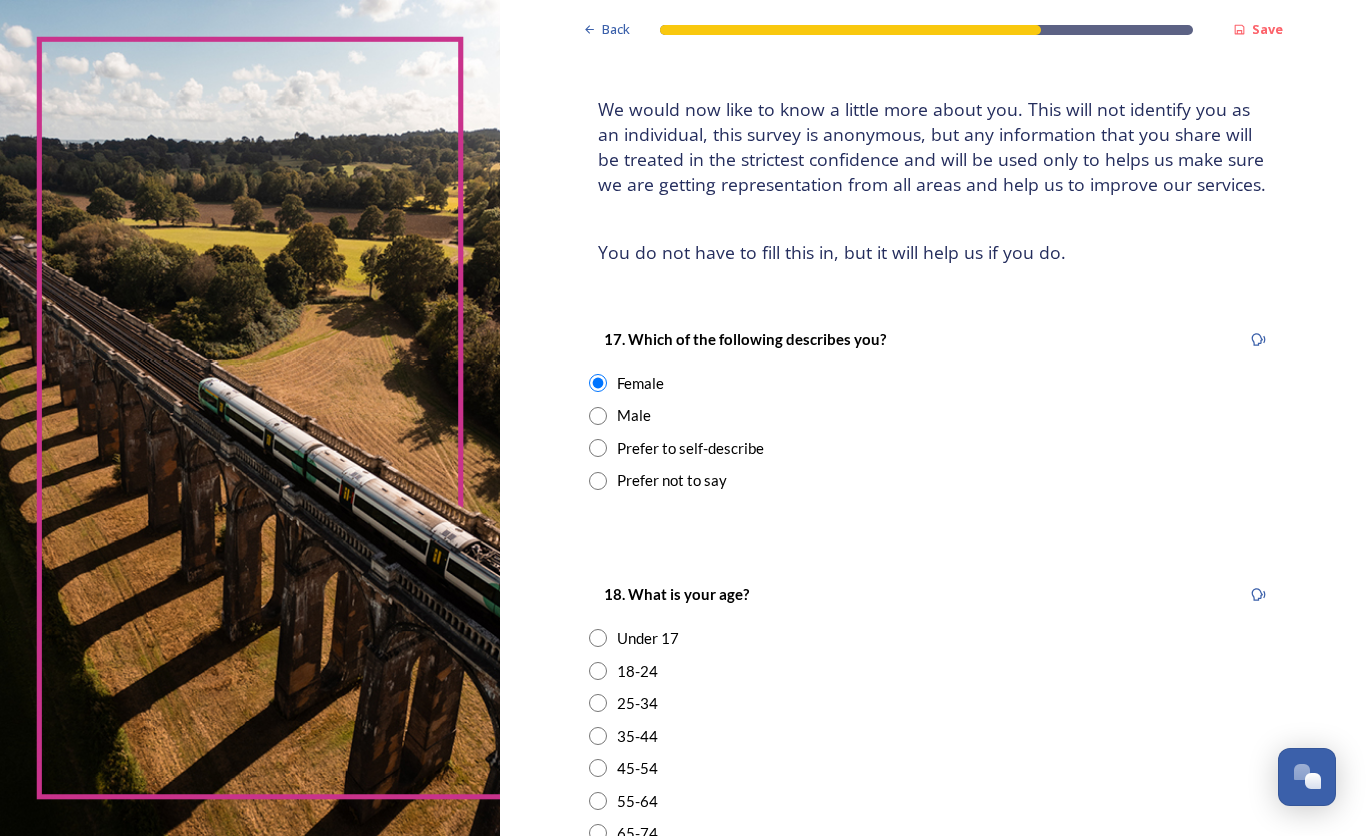 scroll, scrollTop: 200, scrollLeft: 0, axis: vertical 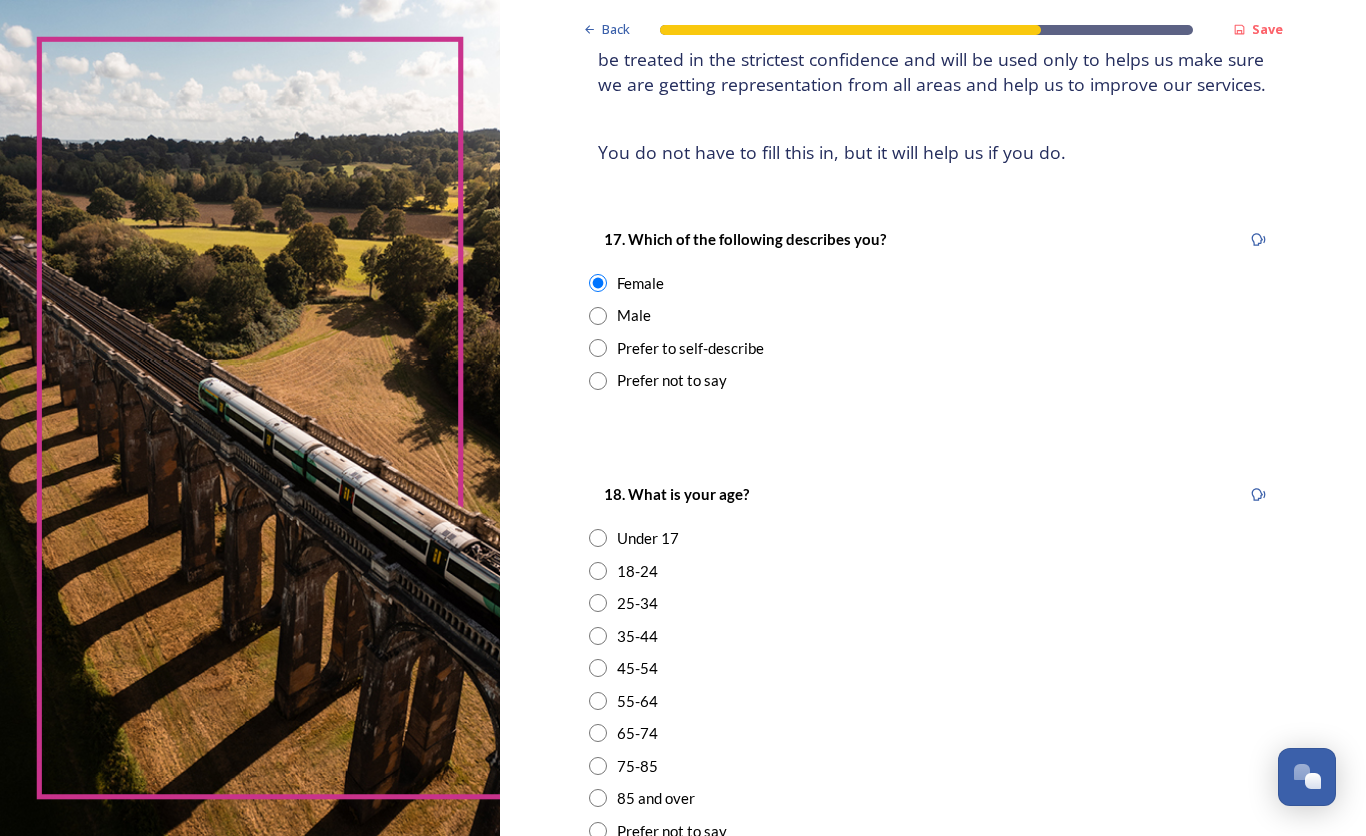 click at bounding box center (598, 668) 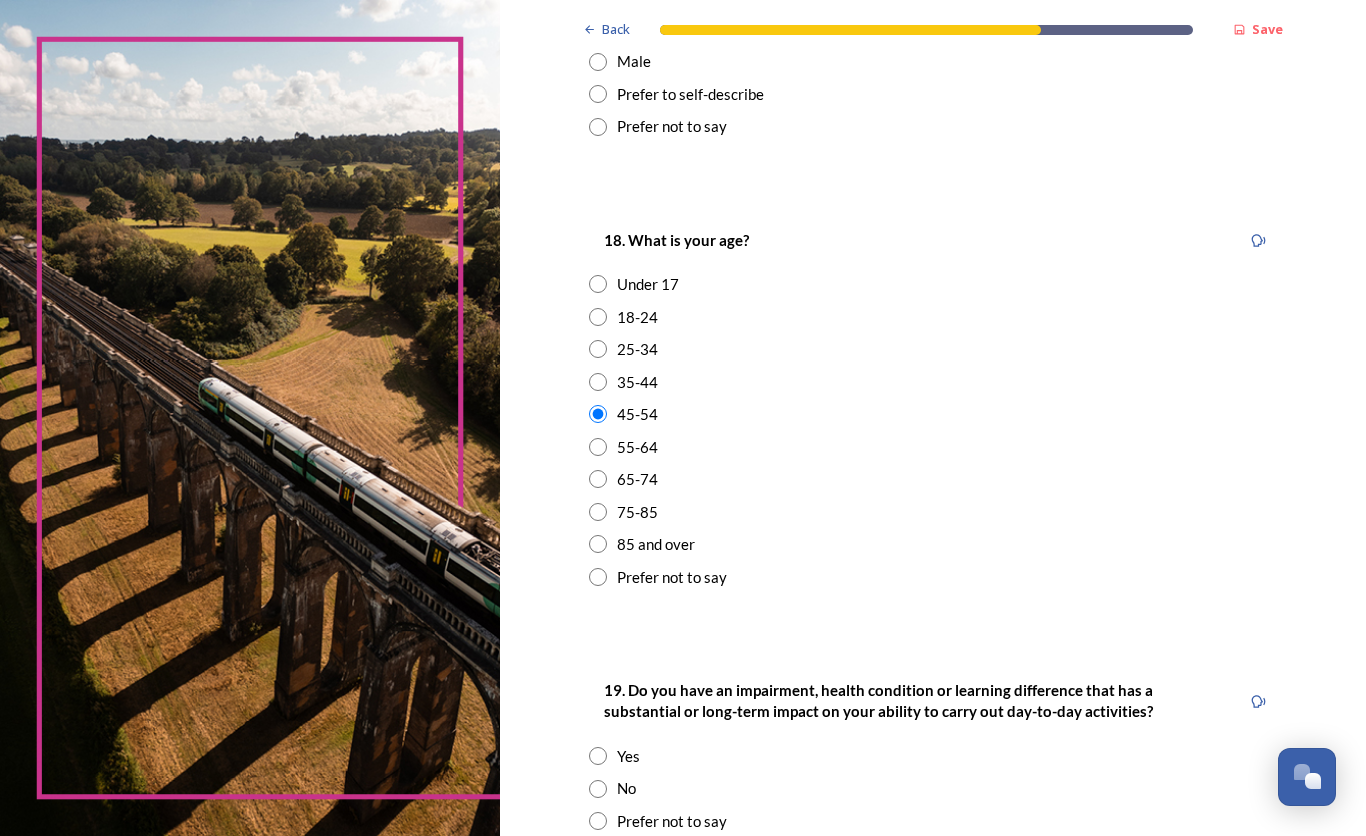 scroll, scrollTop: 500, scrollLeft: 0, axis: vertical 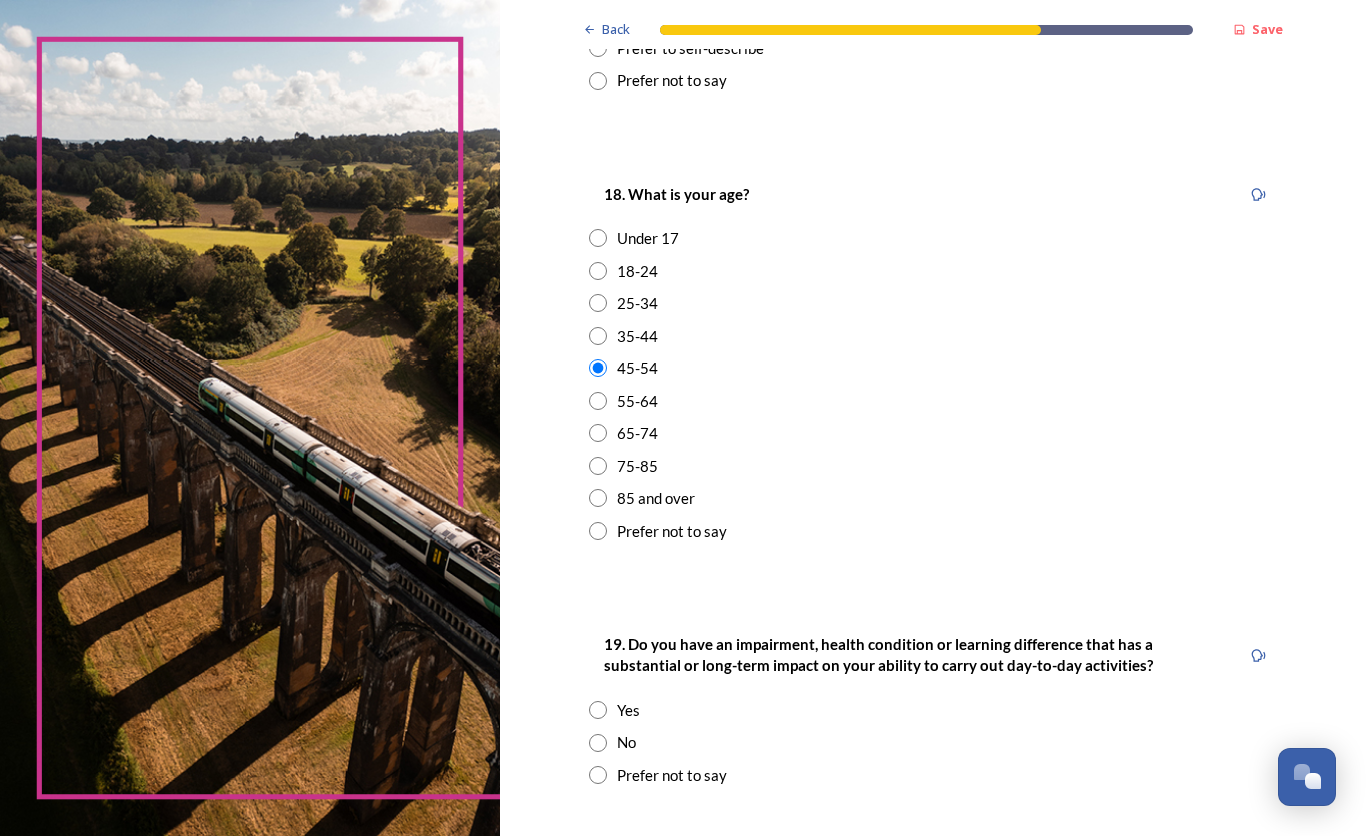 click at bounding box center (598, 743) 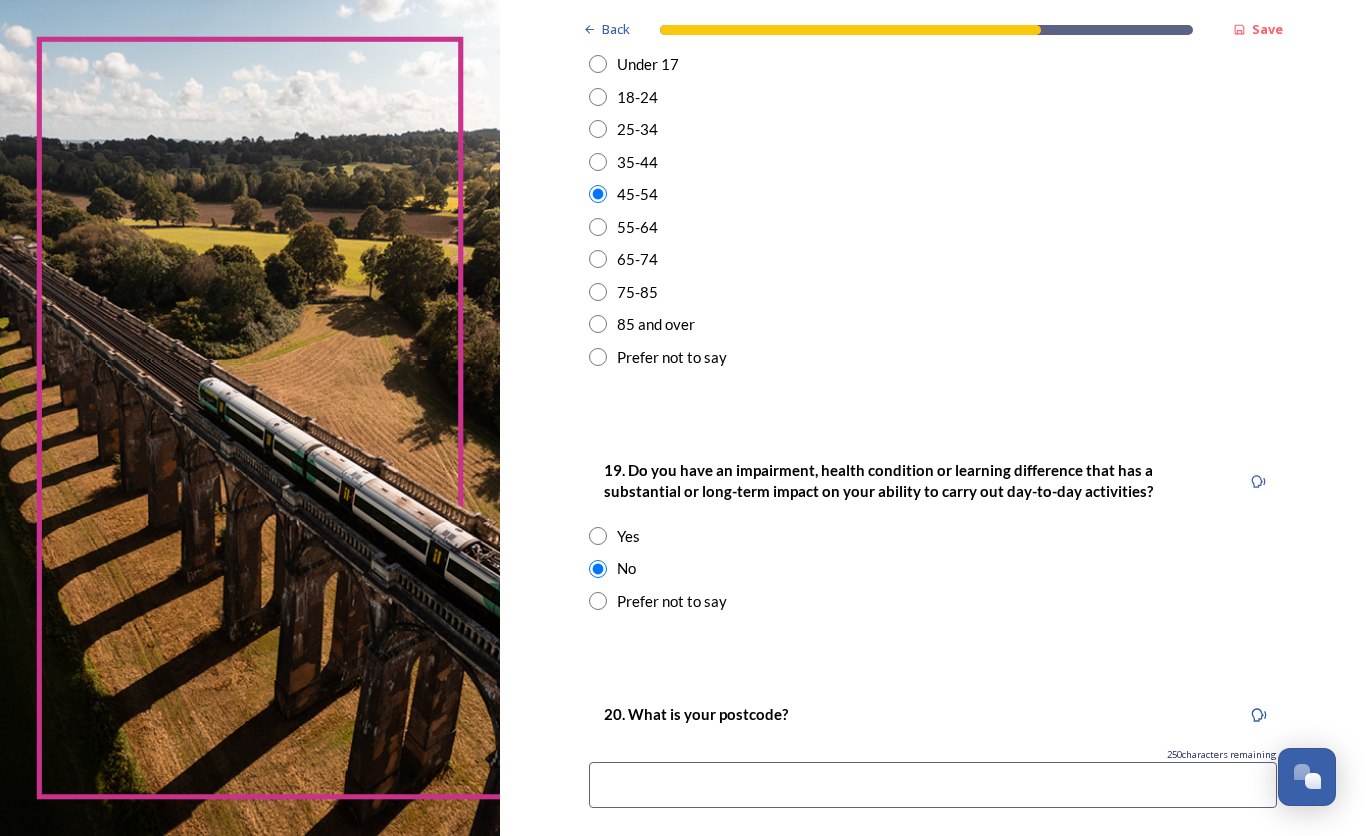 scroll, scrollTop: 700, scrollLeft: 0, axis: vertical 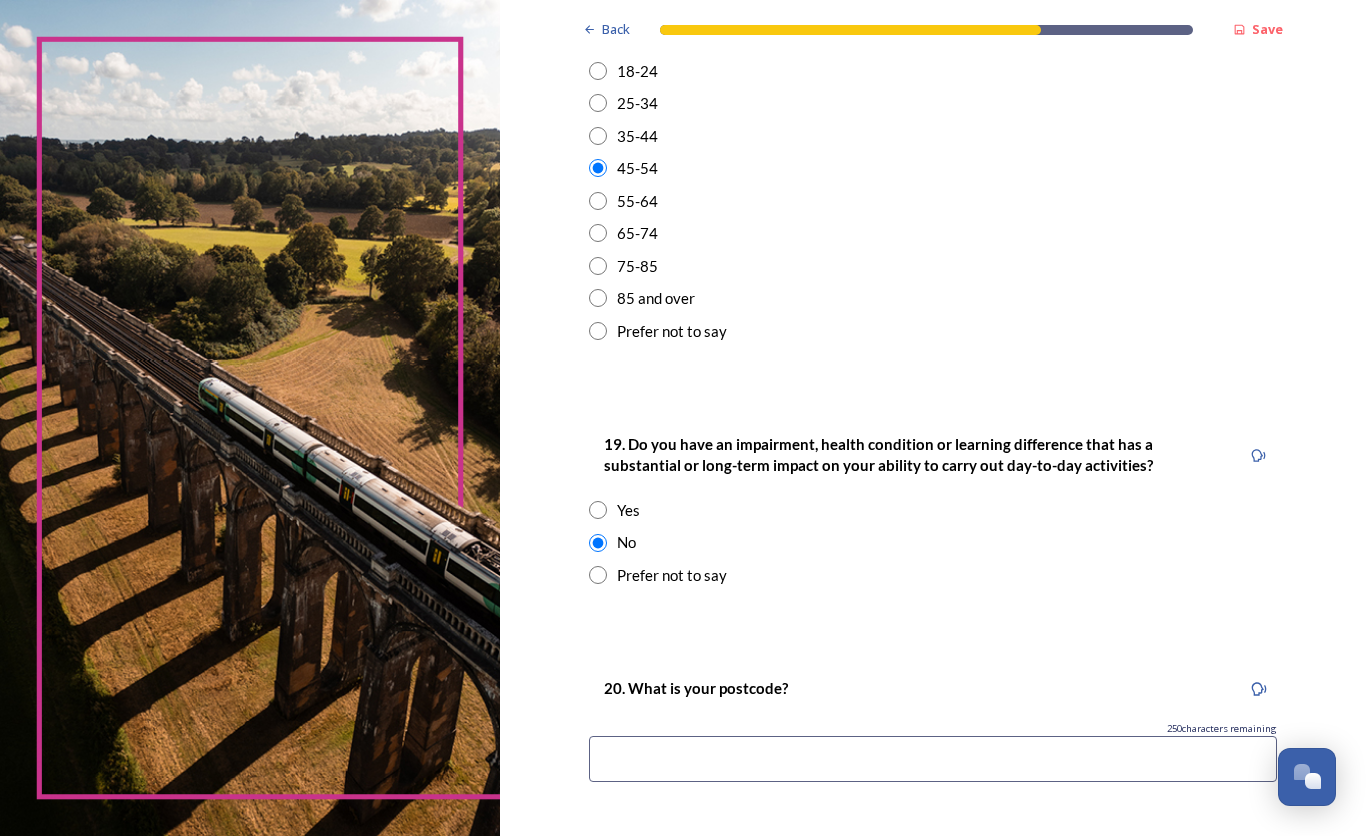 click at bounding box center [933, 759] 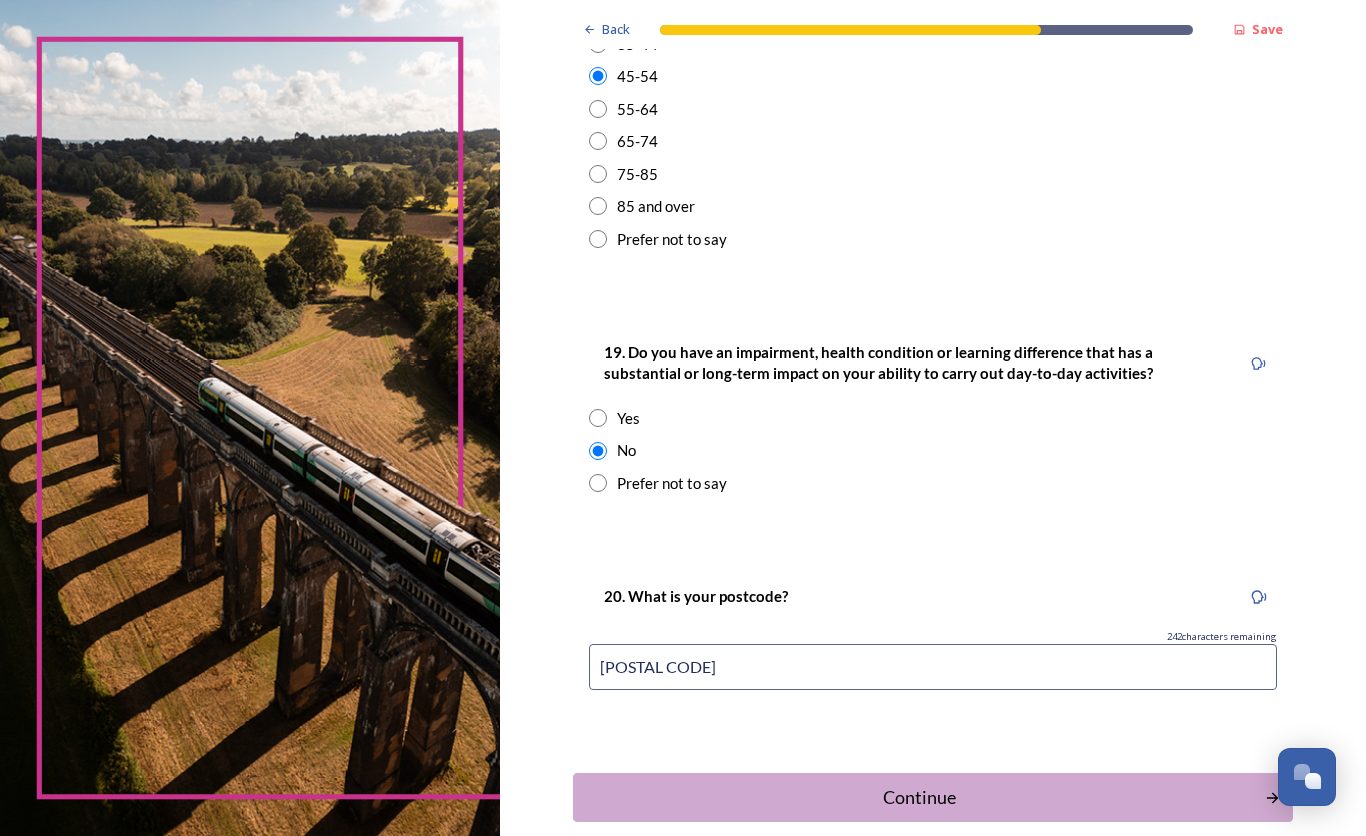 scroll, scrollTop: 894, scrollLeft: 0, axis: vertical 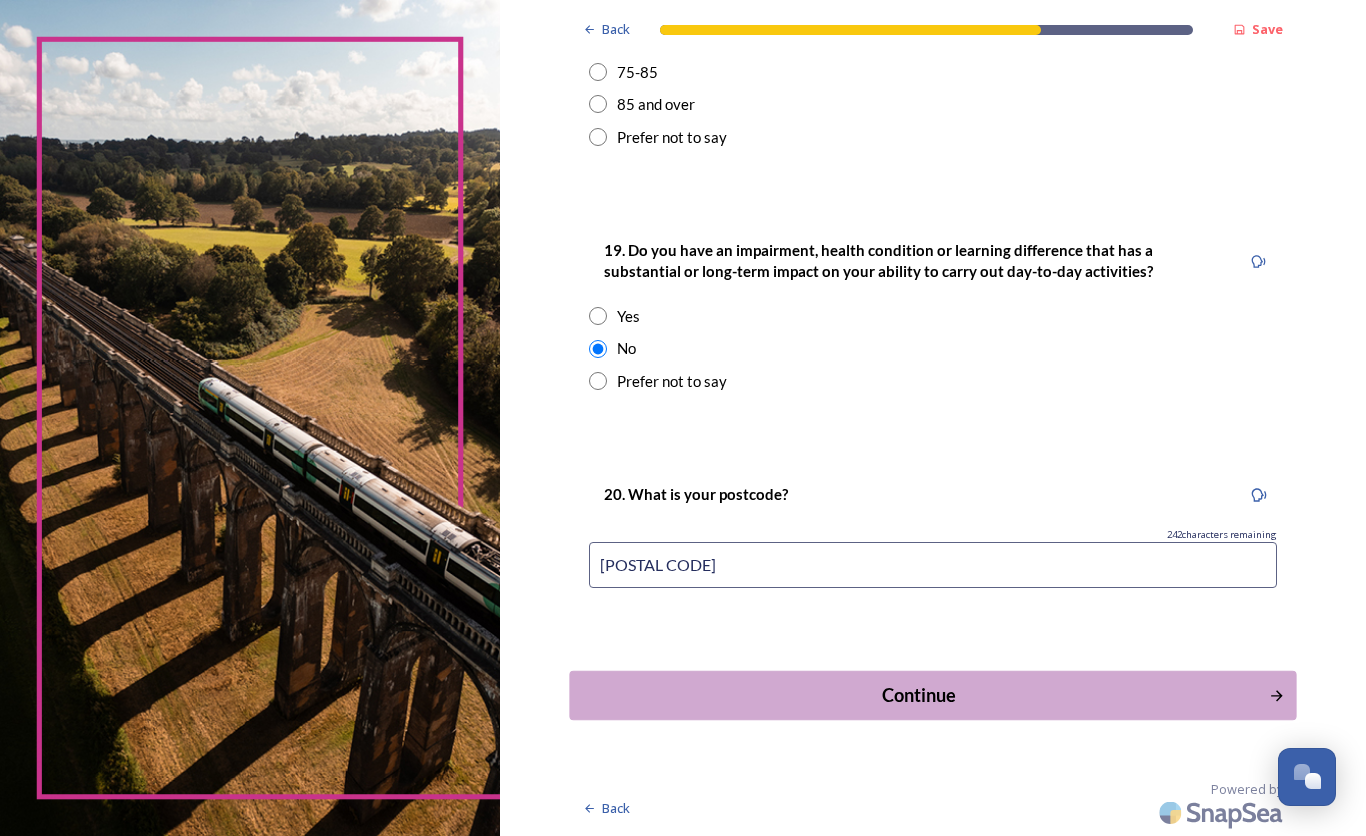 type on "[POSTAL CODE]" 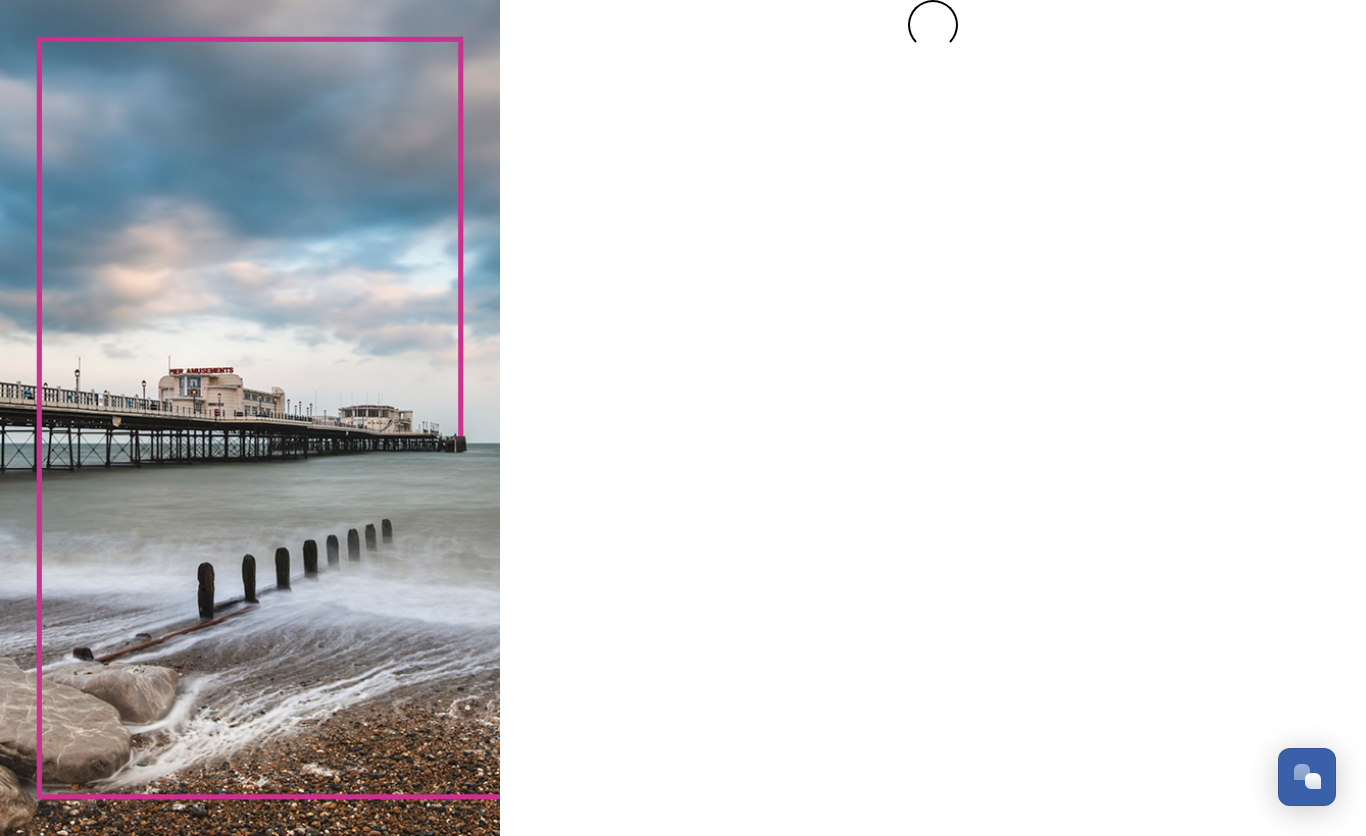 scroll, scrollTop: 0, scrollLeft: 0, axis: both 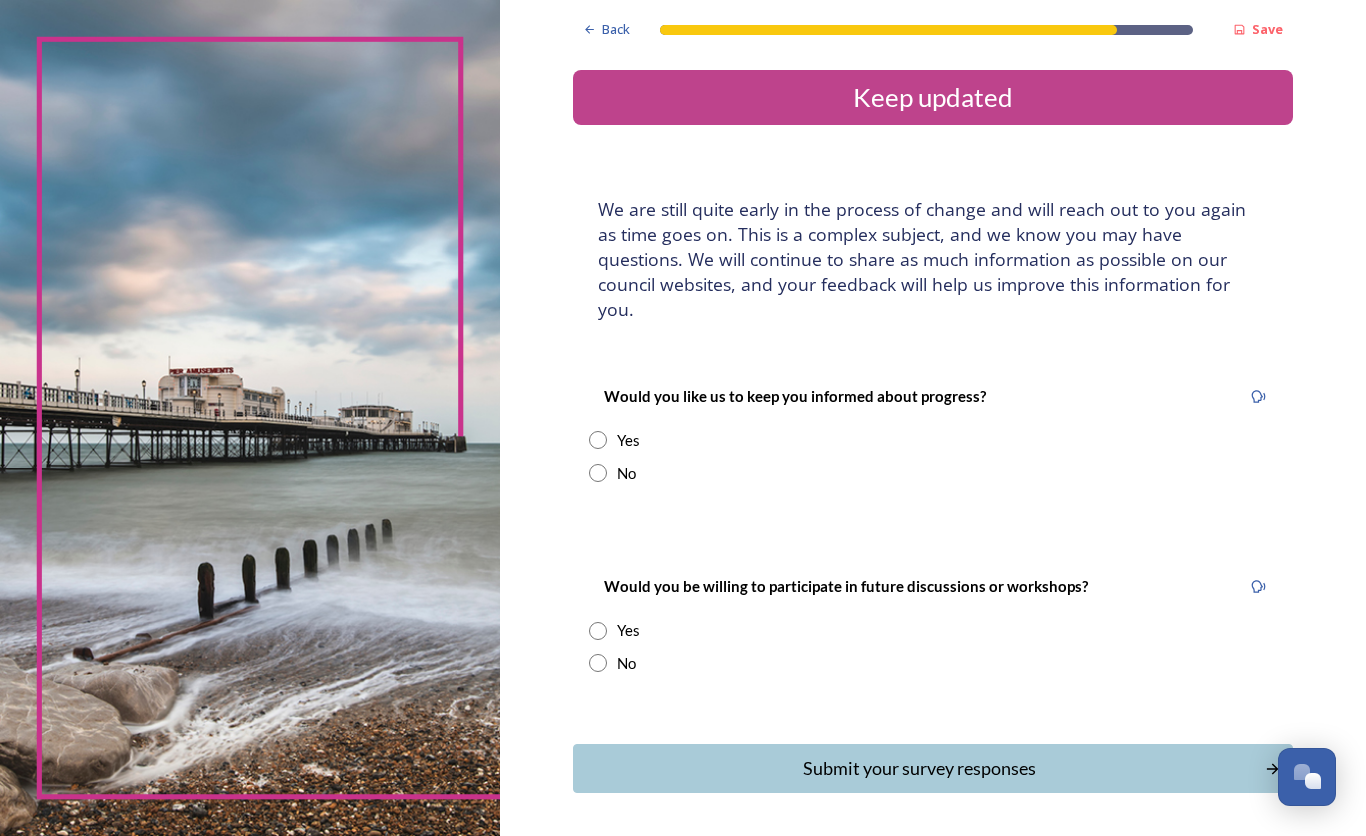 click at bounding box center (598, 473) 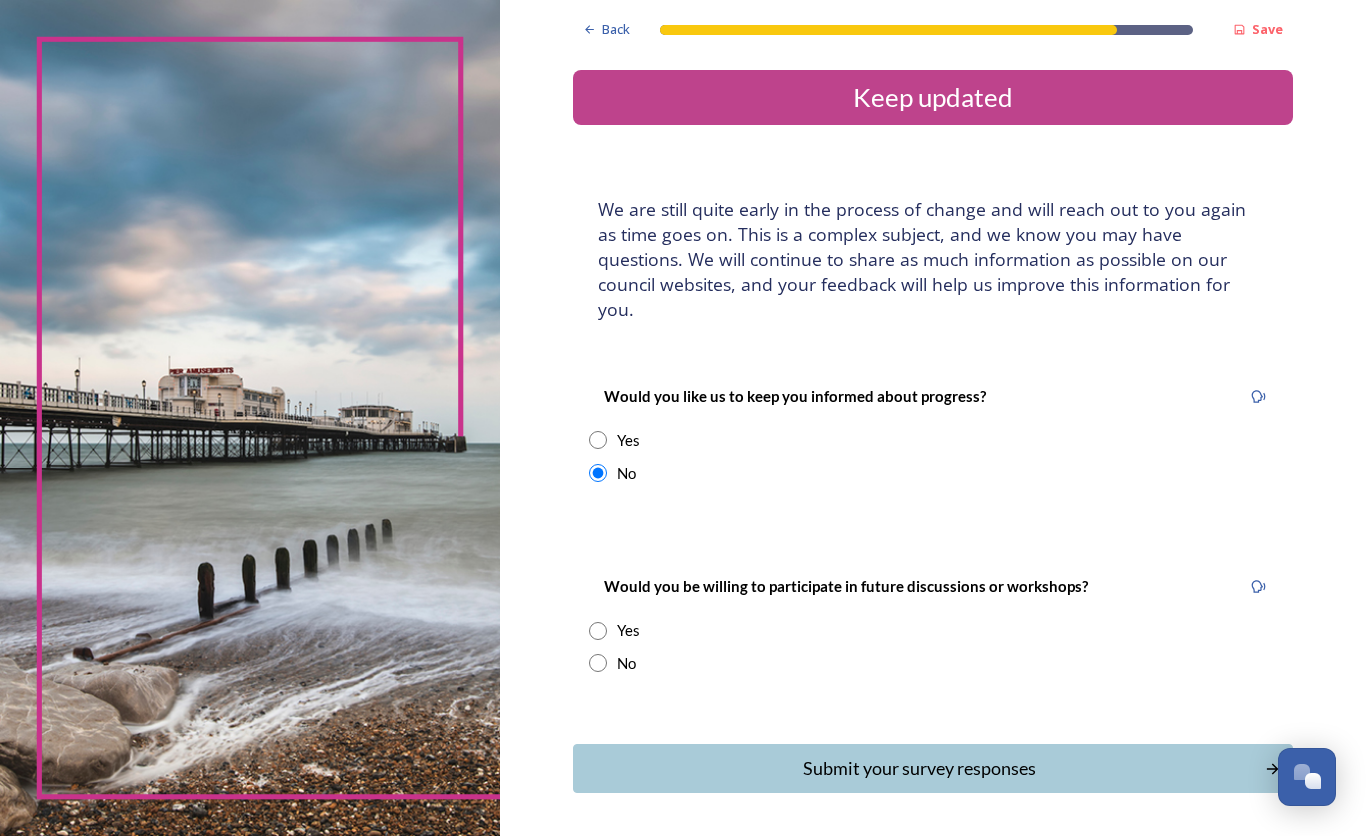 click at bounding box center [598, 663] 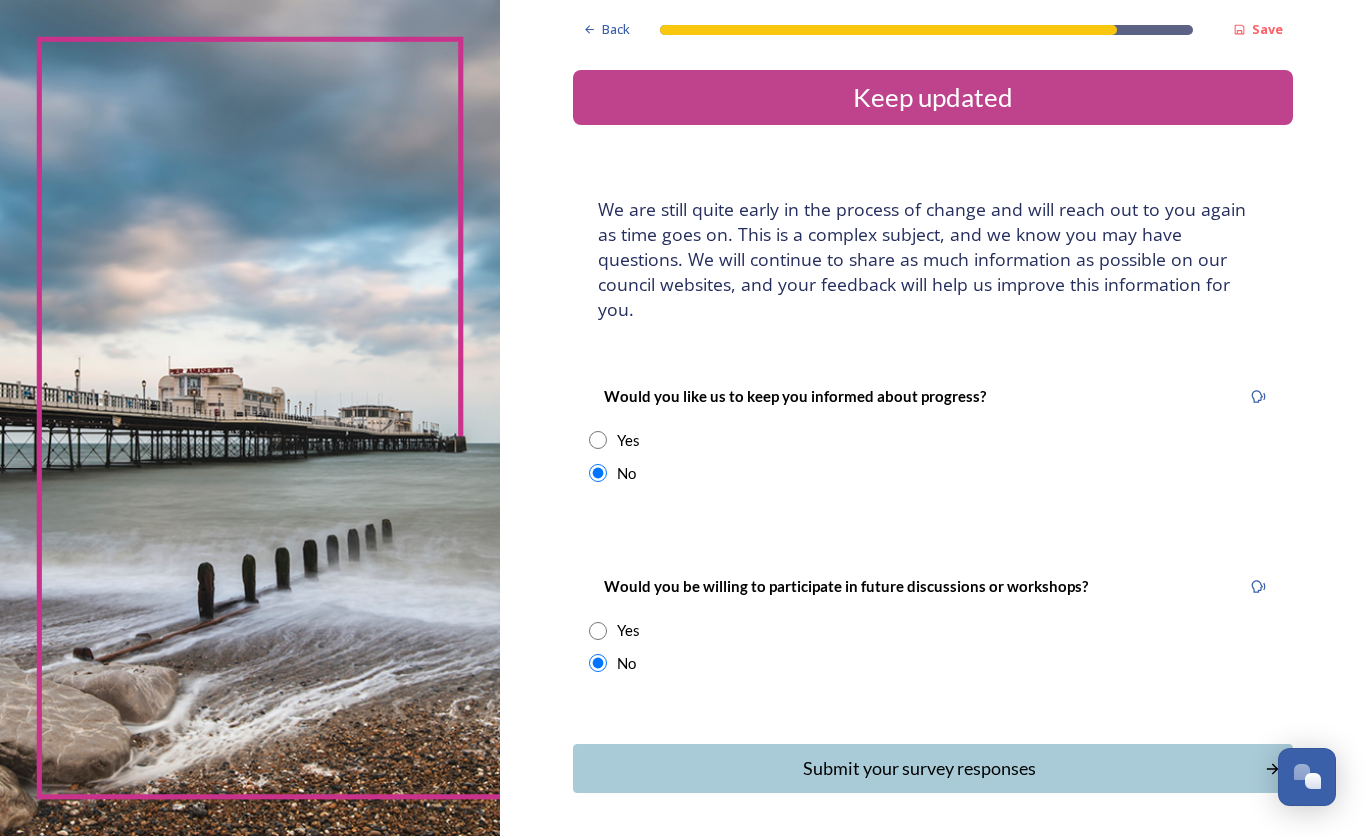 click on "Submit your survey responses" at bounding box center [919, 768] 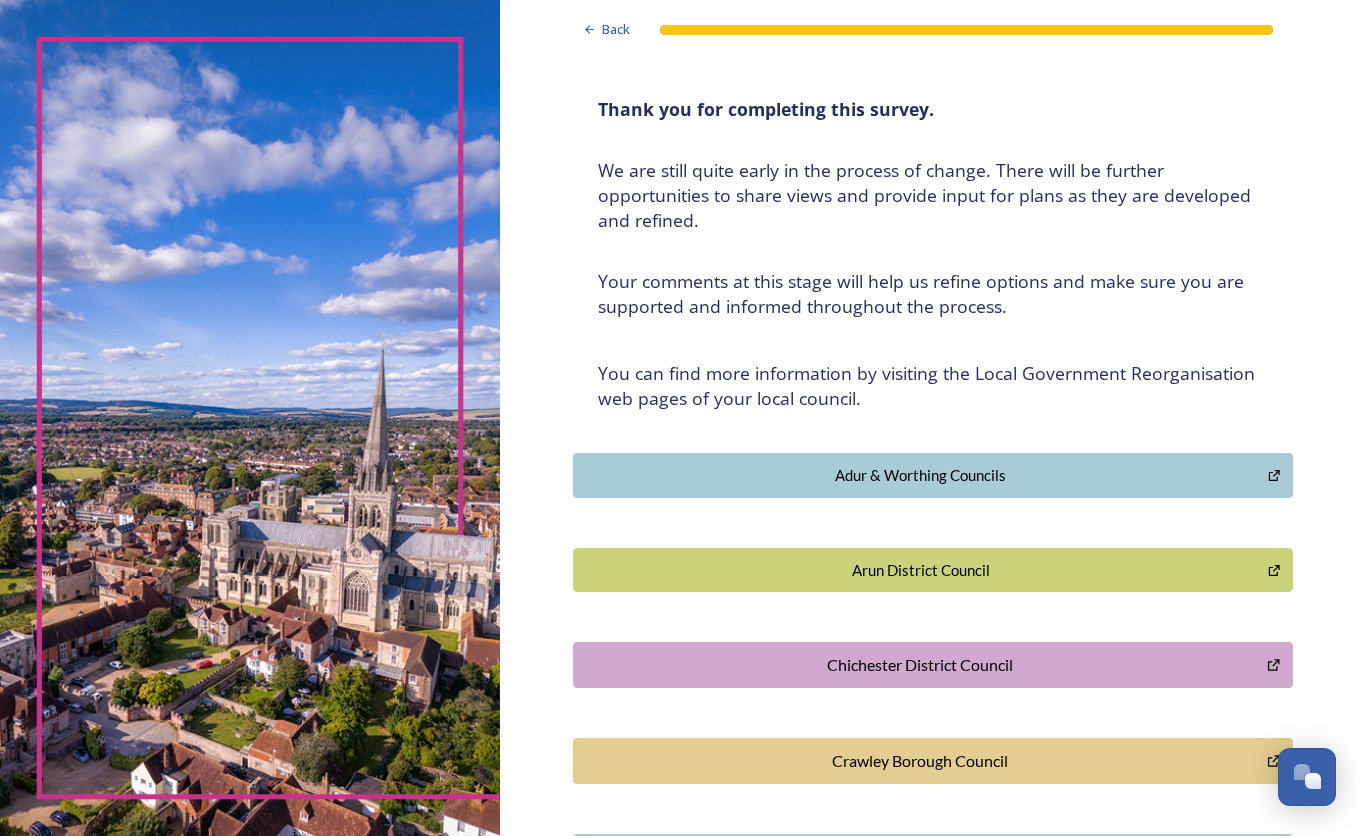 scroll, scrollTop: 200, scrollLeft: 0, axis: vertical 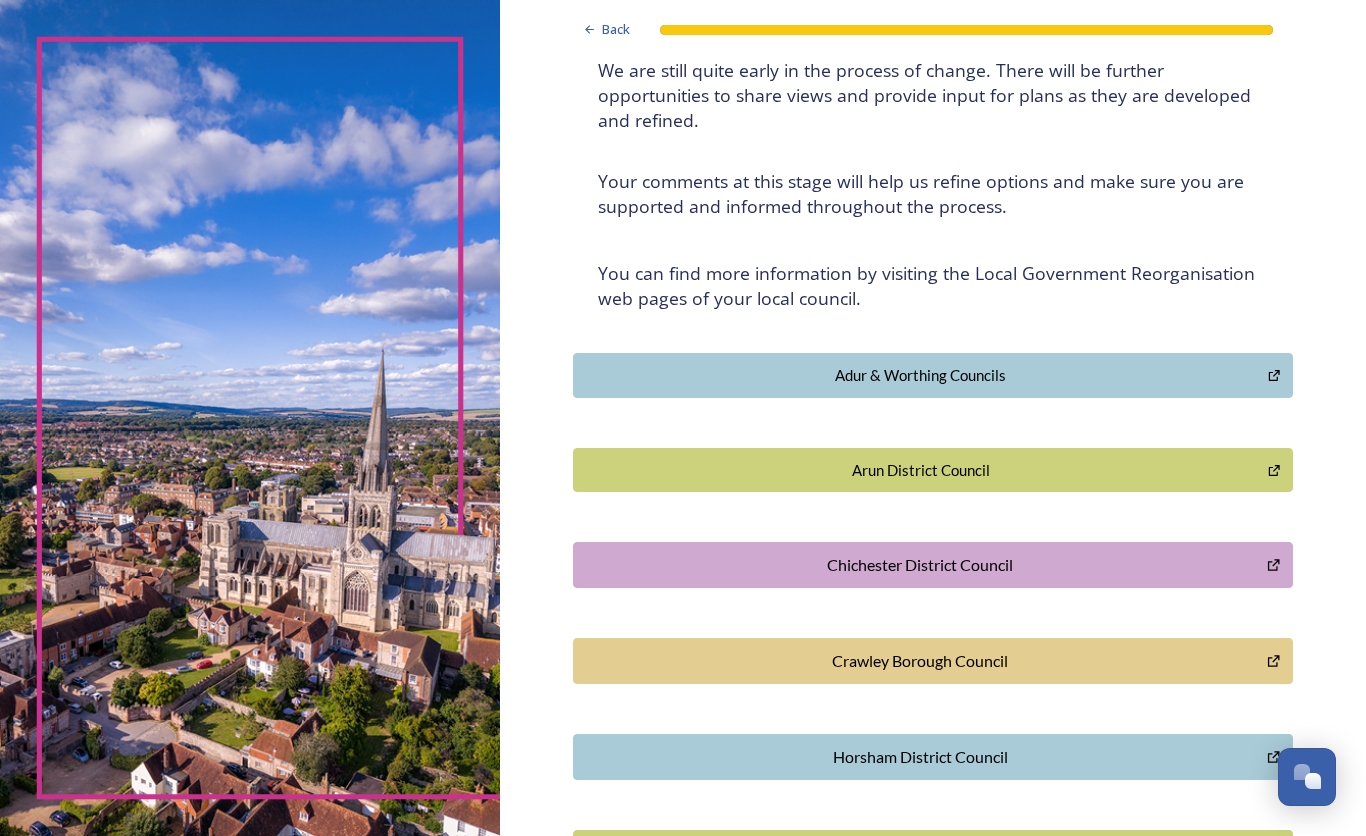 click on "Horsham District Council" at bounding box center [920, 757] 